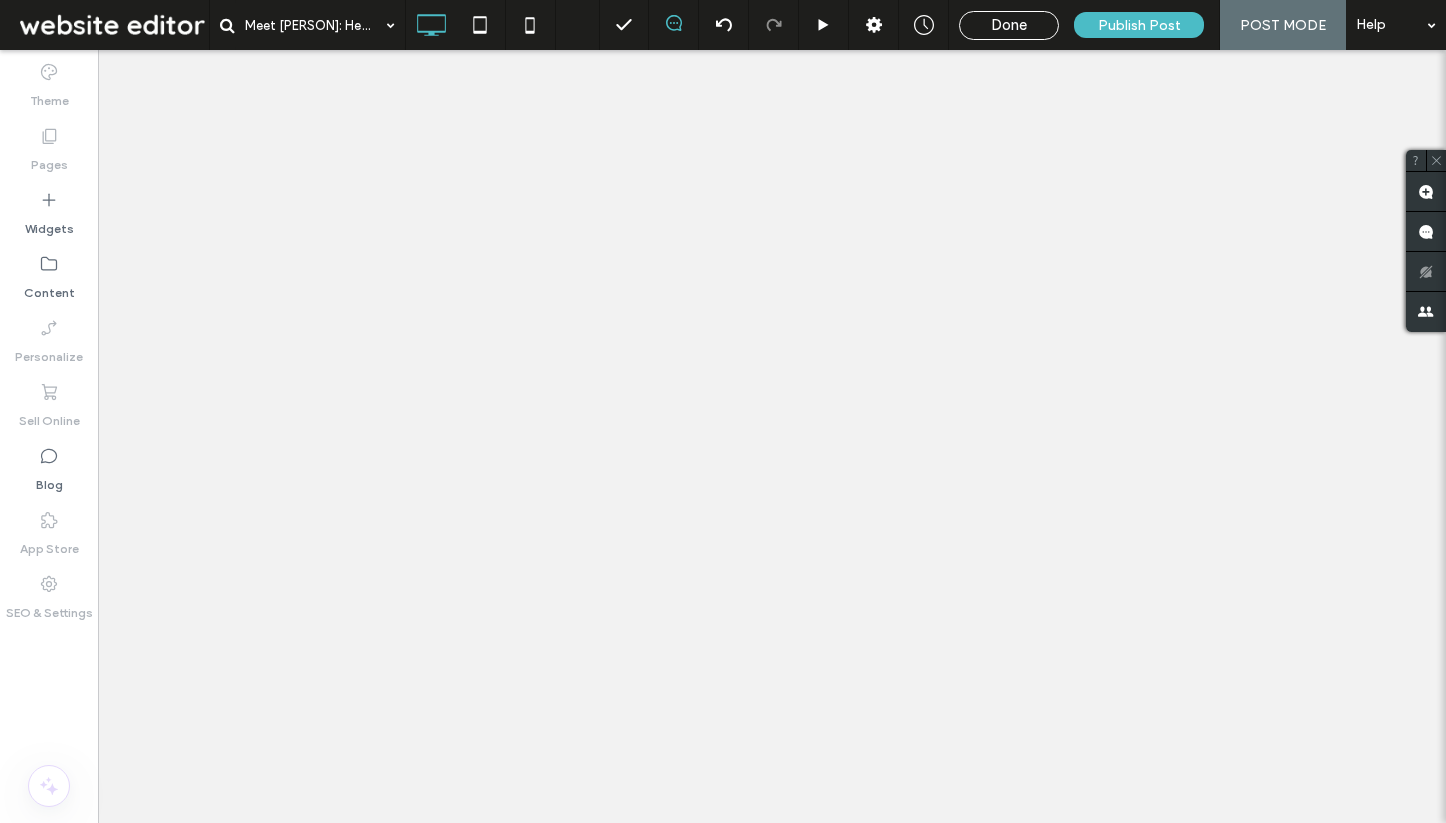 scroll, scrollTop: 0, scrollLeft: 0, axis: both 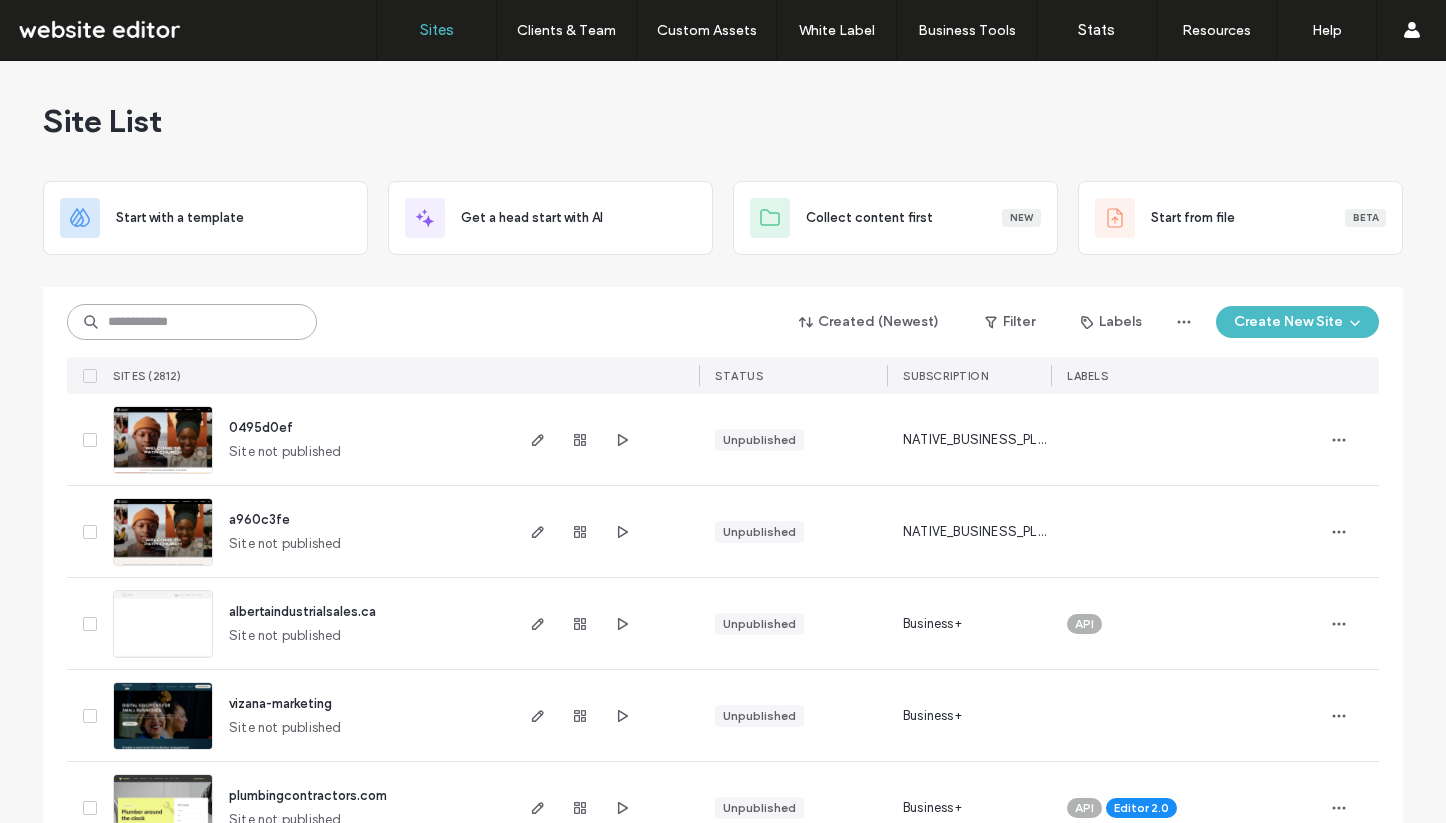 click at bounding box center (192, 322) 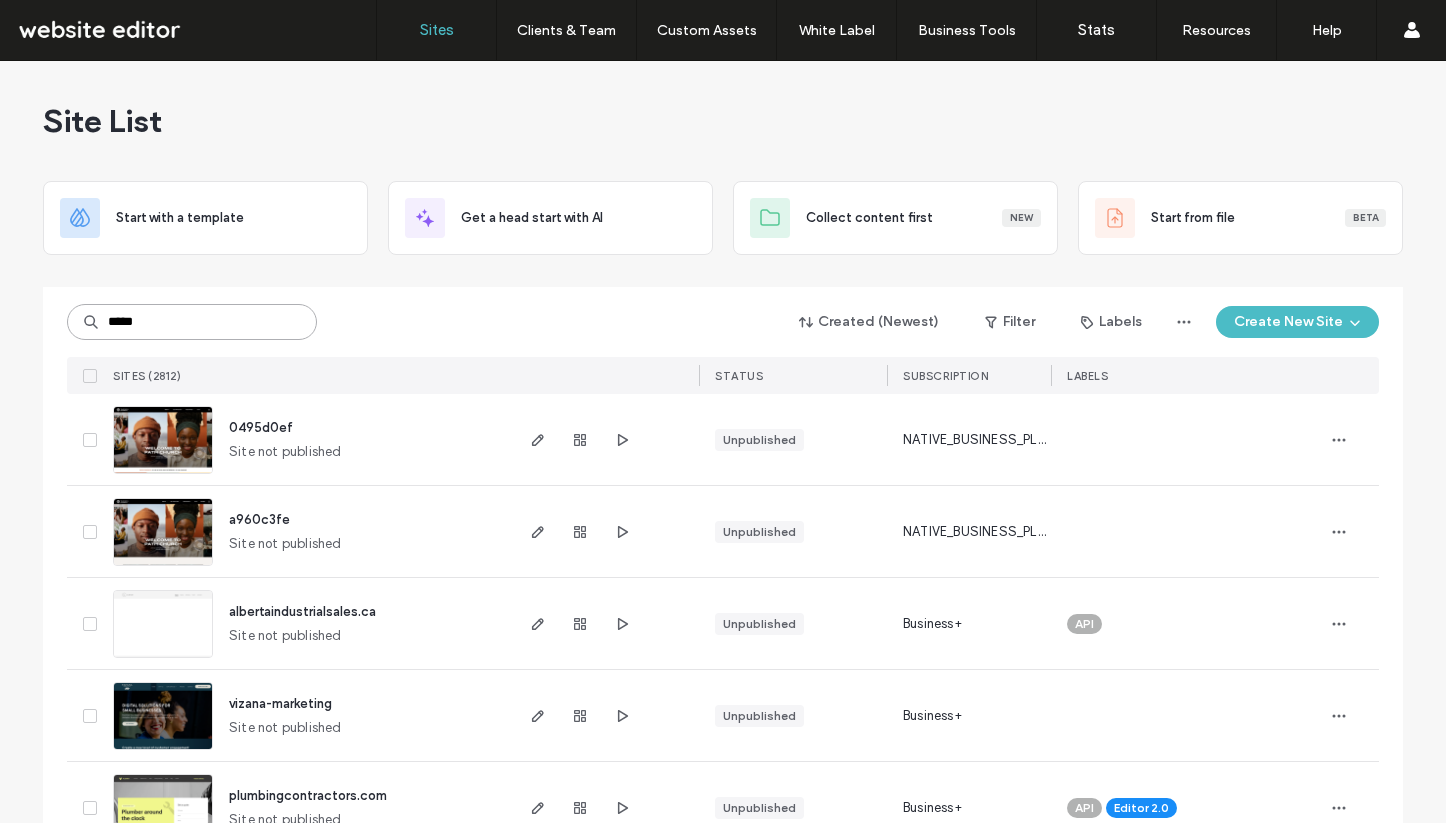 type on "*****" 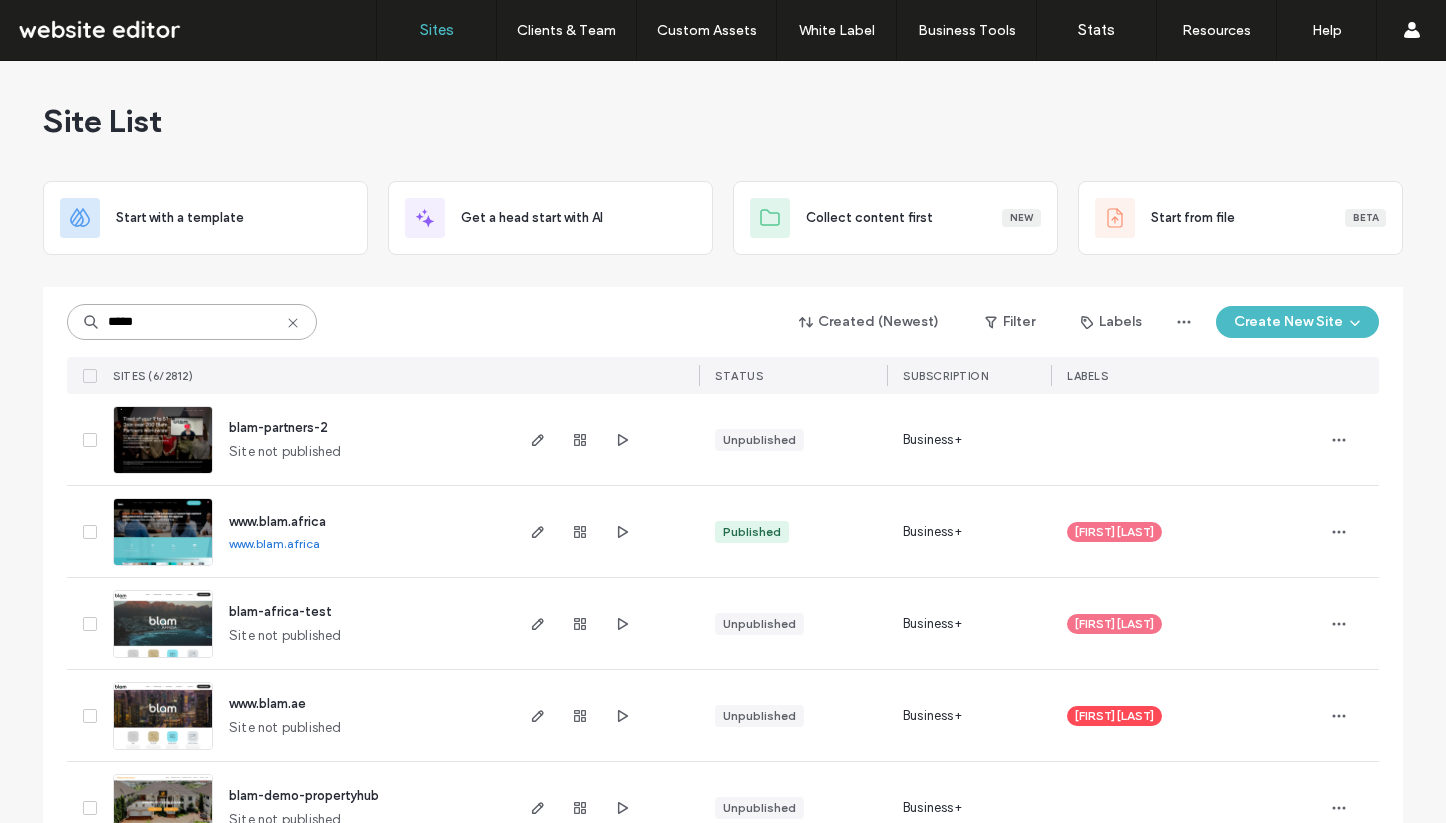 scroll, scrollTop: 147, scrollLeft: 0, axis: vertical 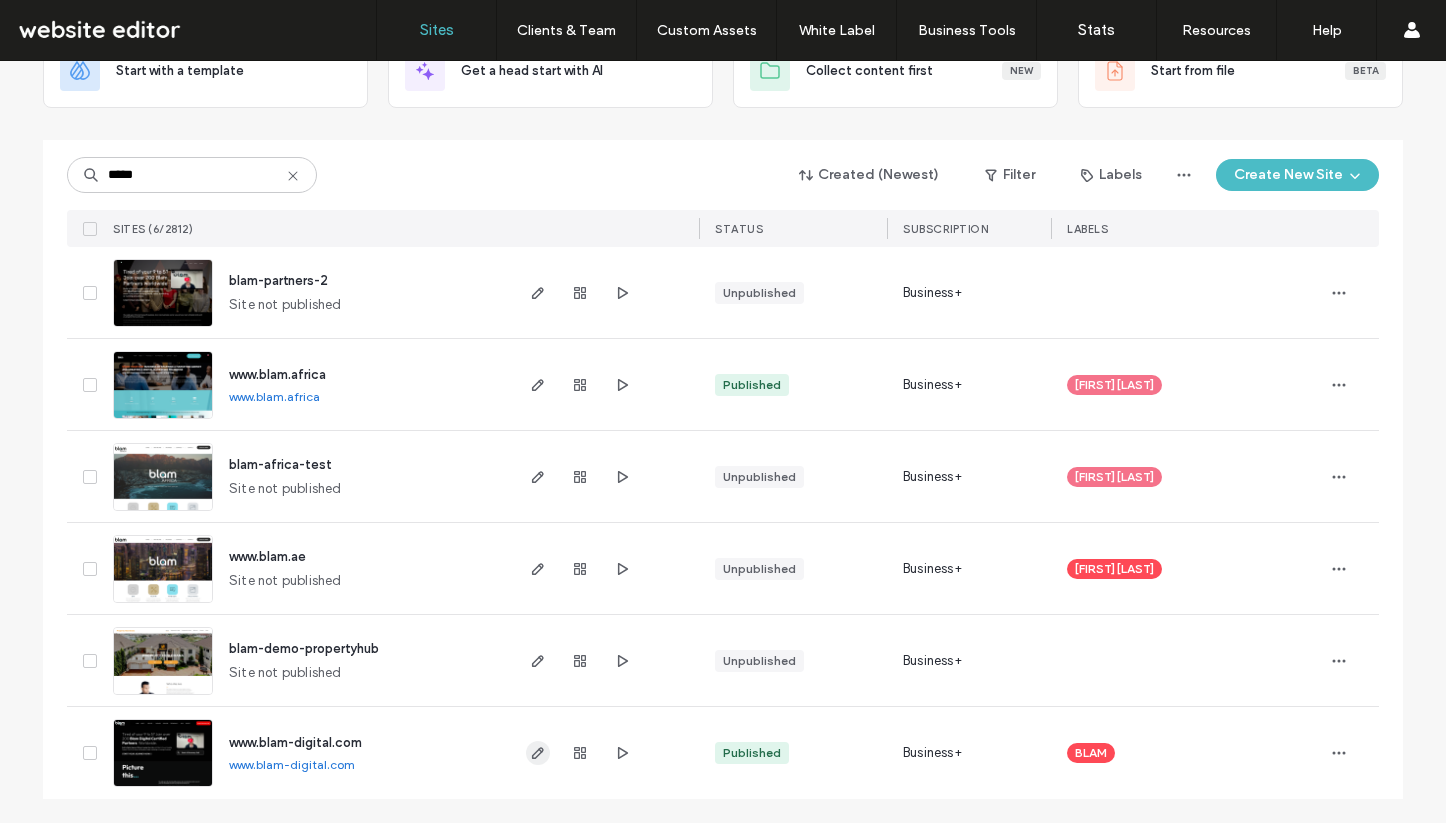 click 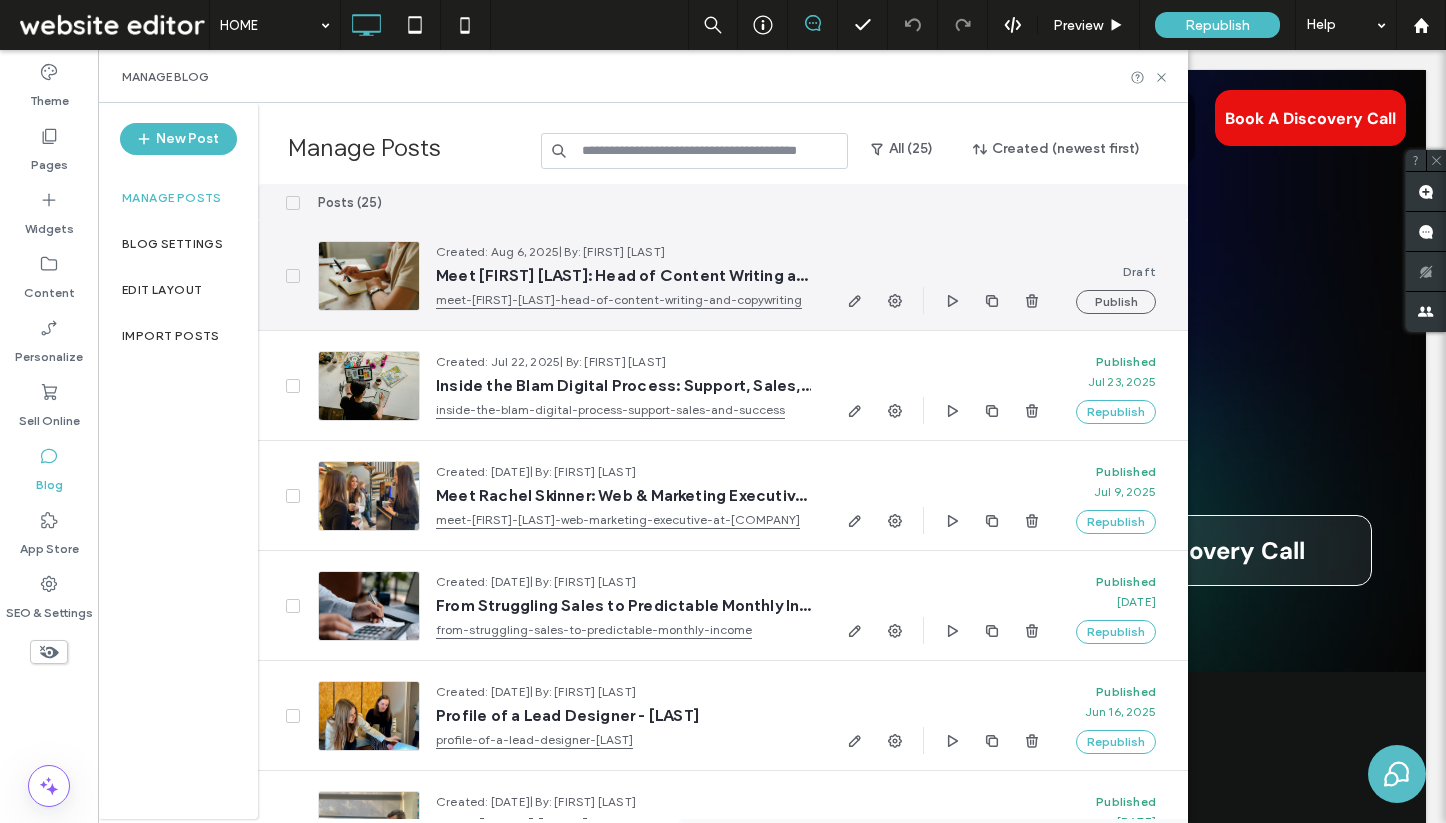 scroll, scrollTop: 0, scrollLeft: 0, axis: both 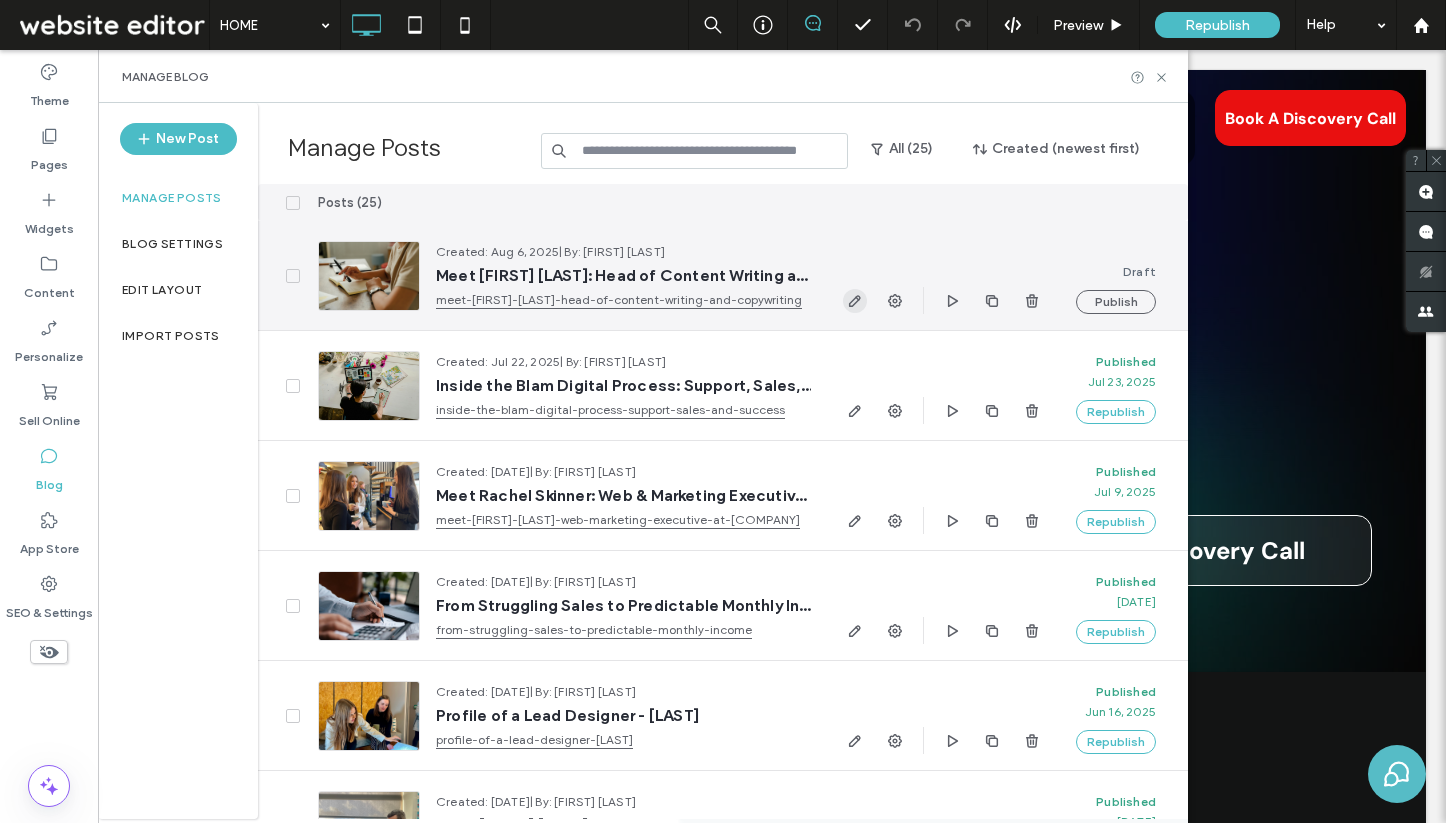 click 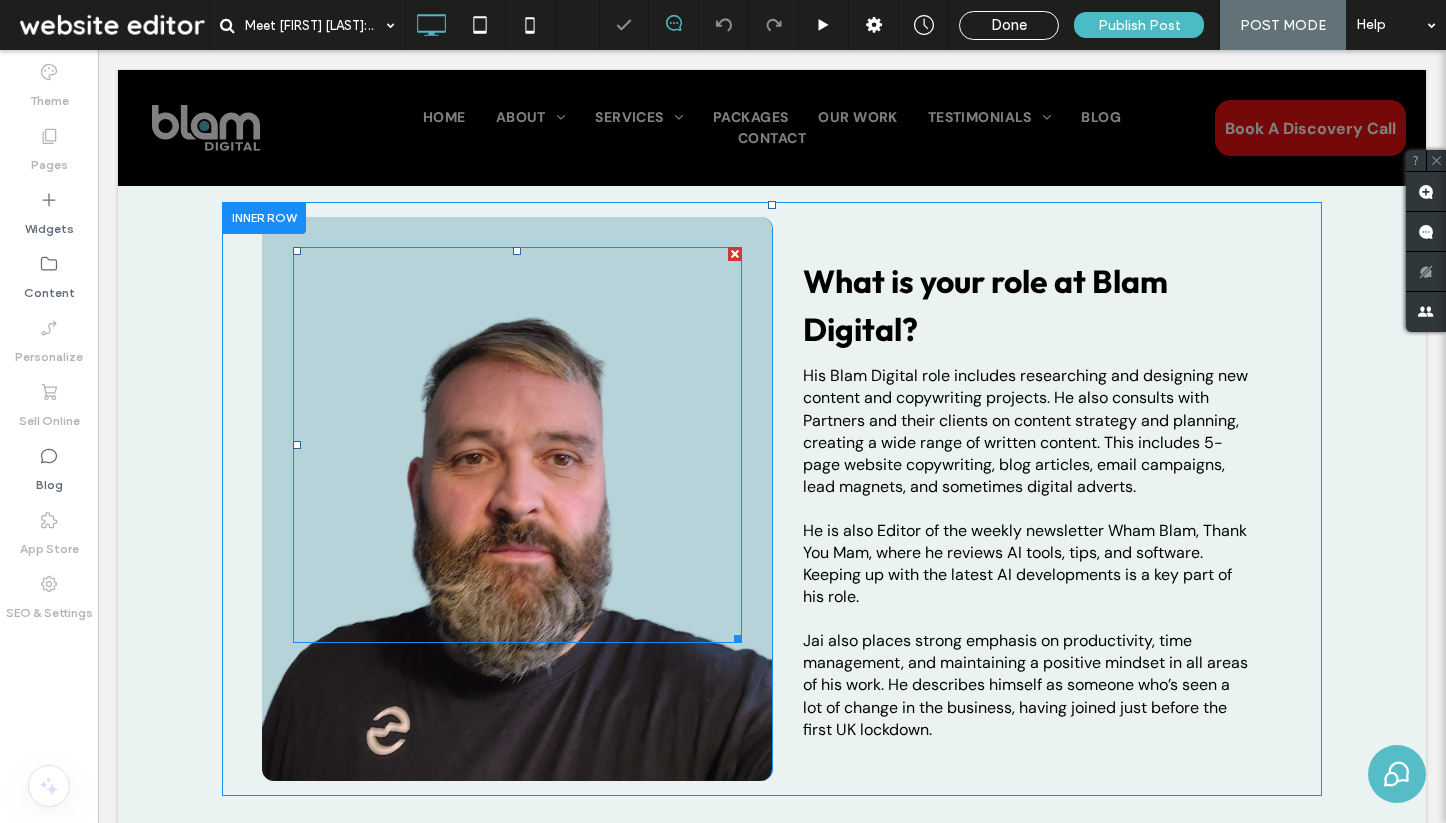 scroll, scrollTop: 787, scrollLeft: 0, axis: vertical 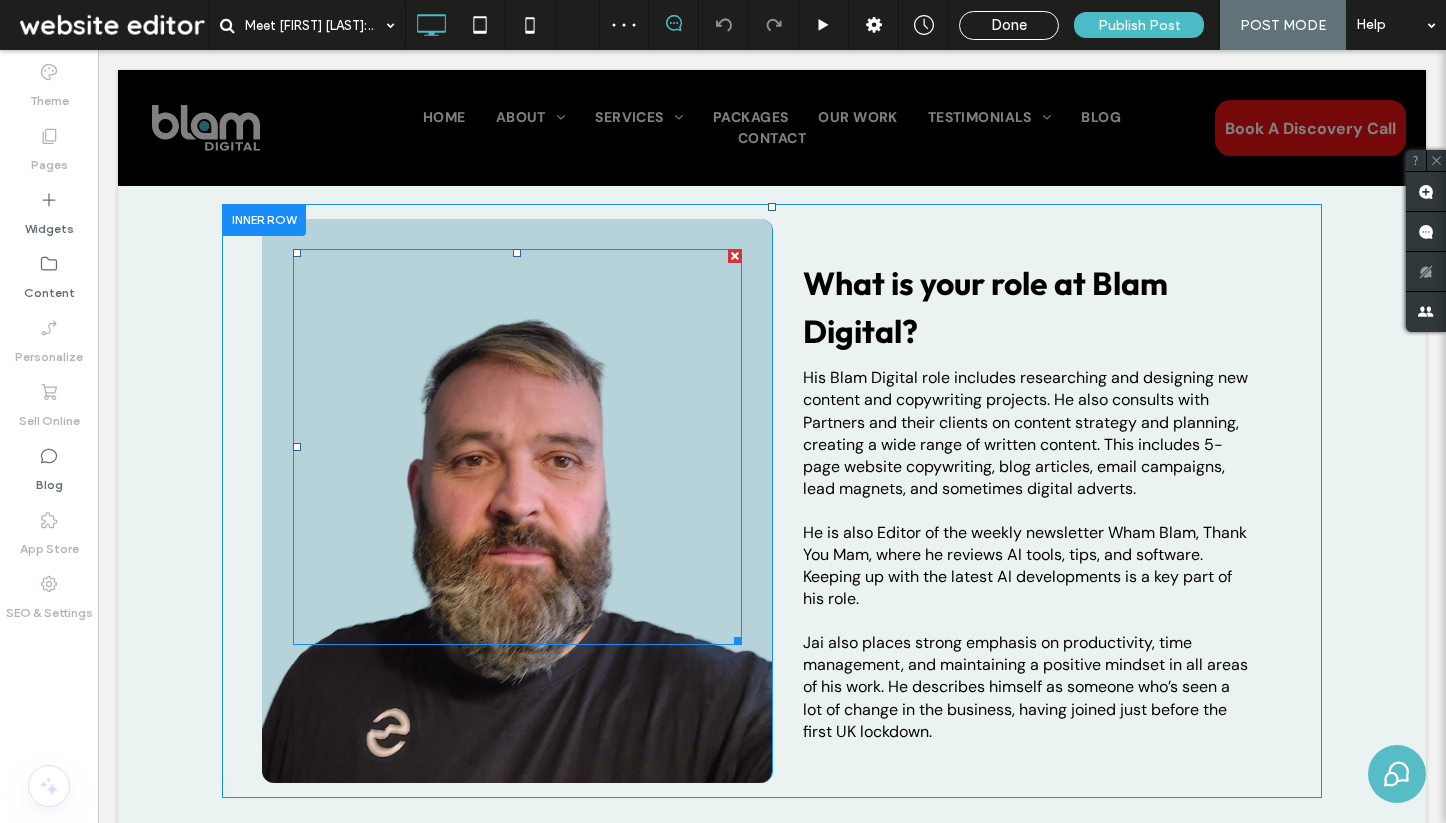 click at bounding box center [517, 447] 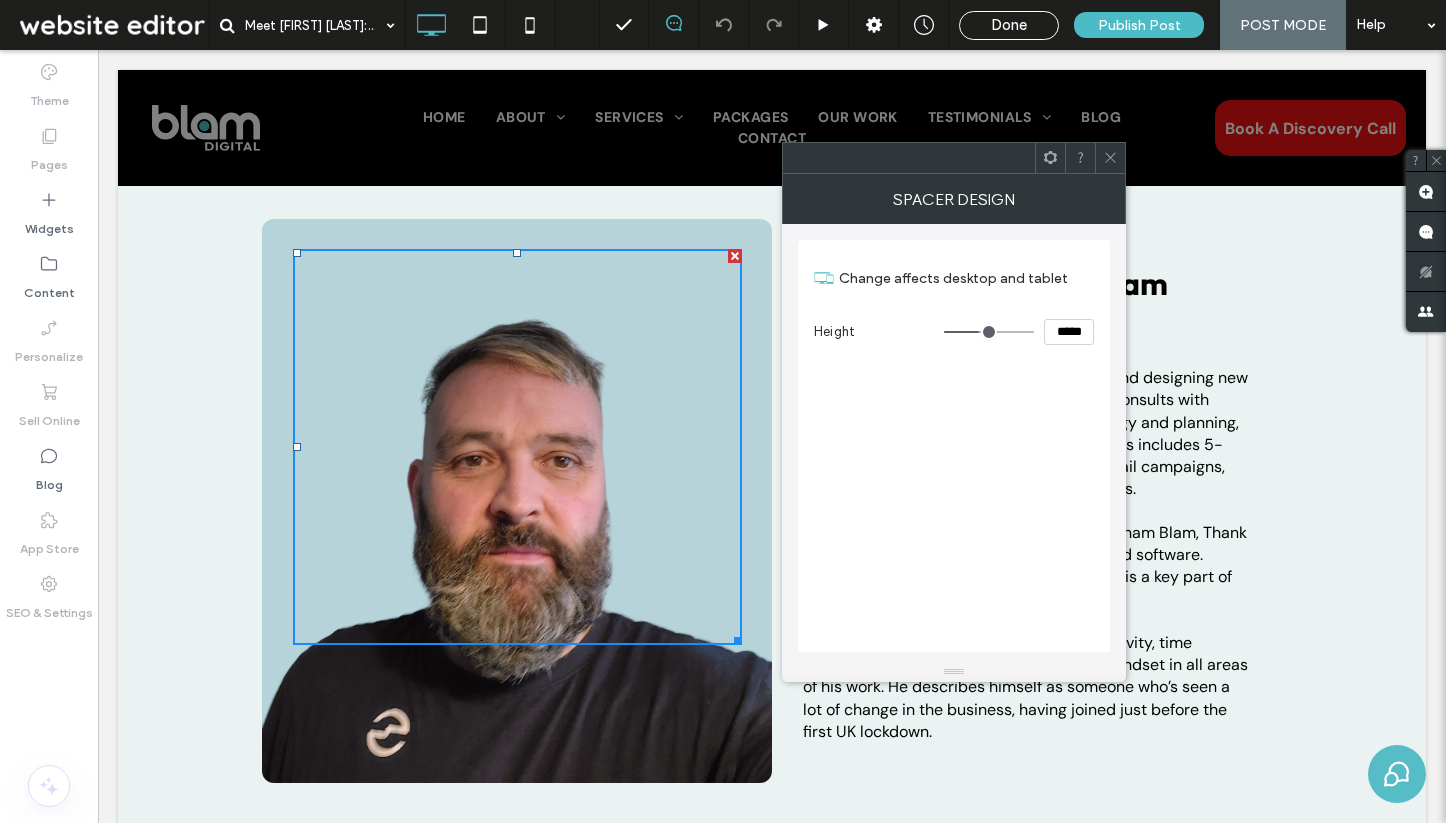 click at bounding box center (517, 447) 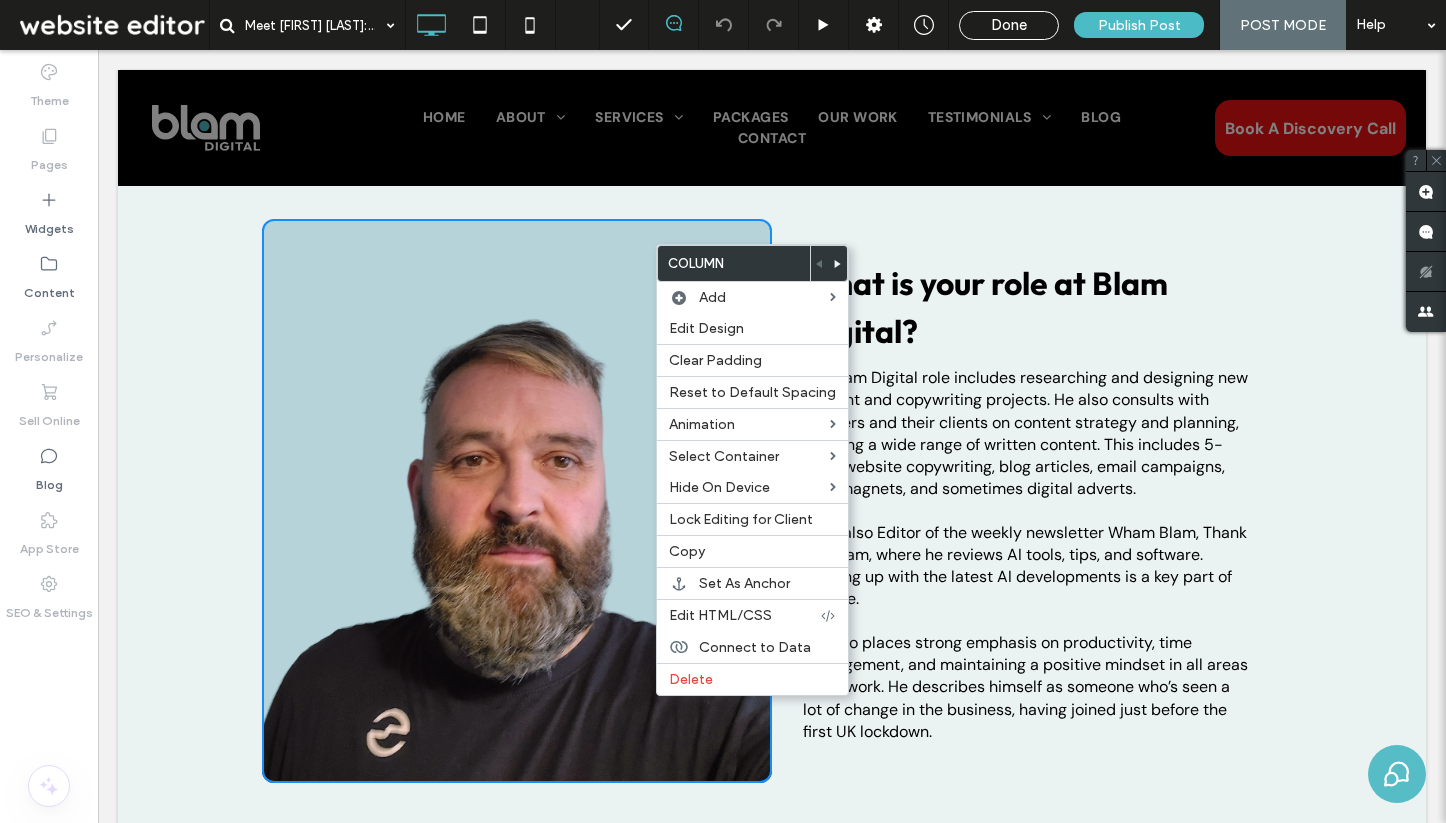 click on "Click To Paste" at bounding box center (517, 500) 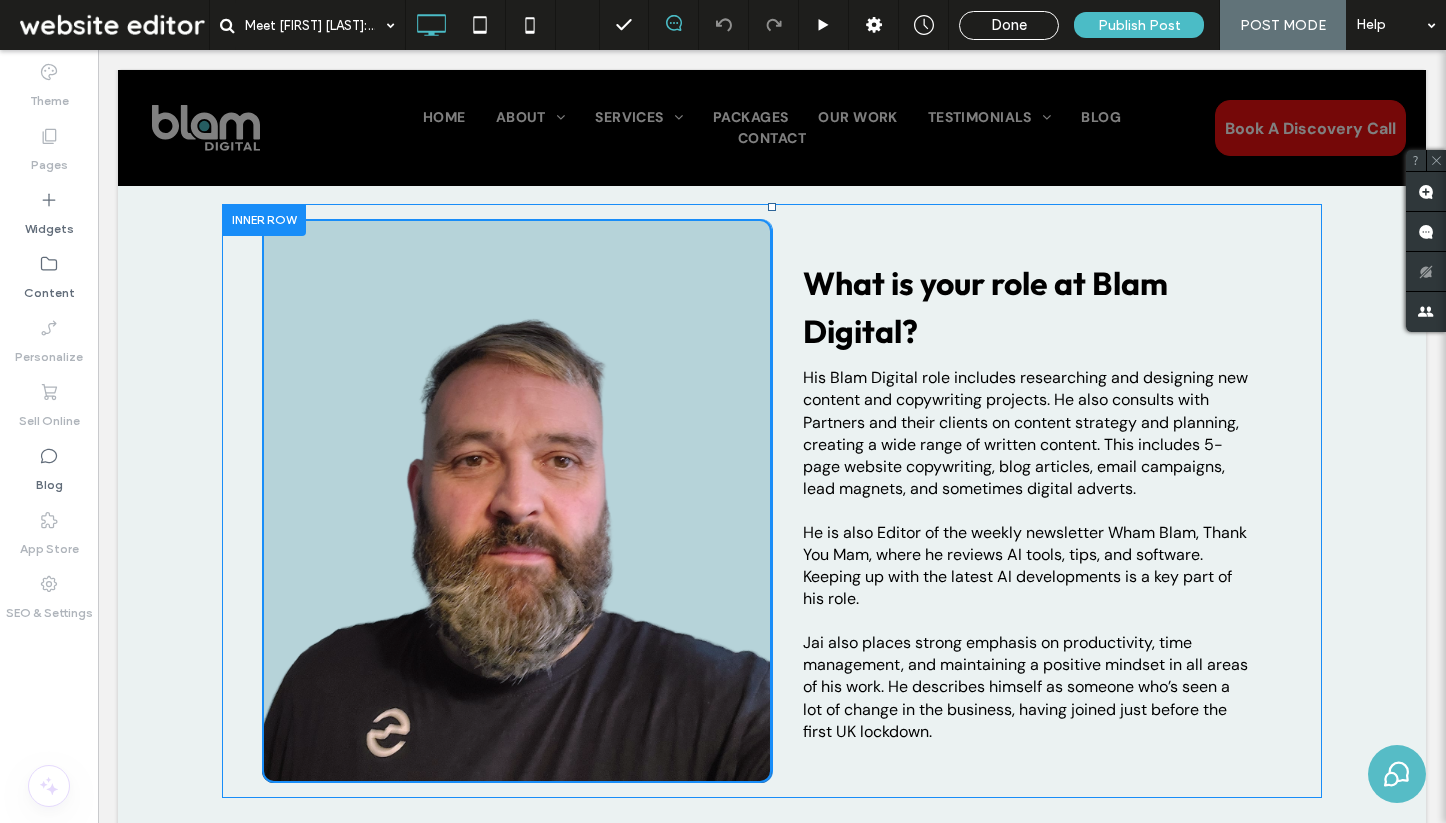 click on "Click To Paste" at bounding box center [517, 500] 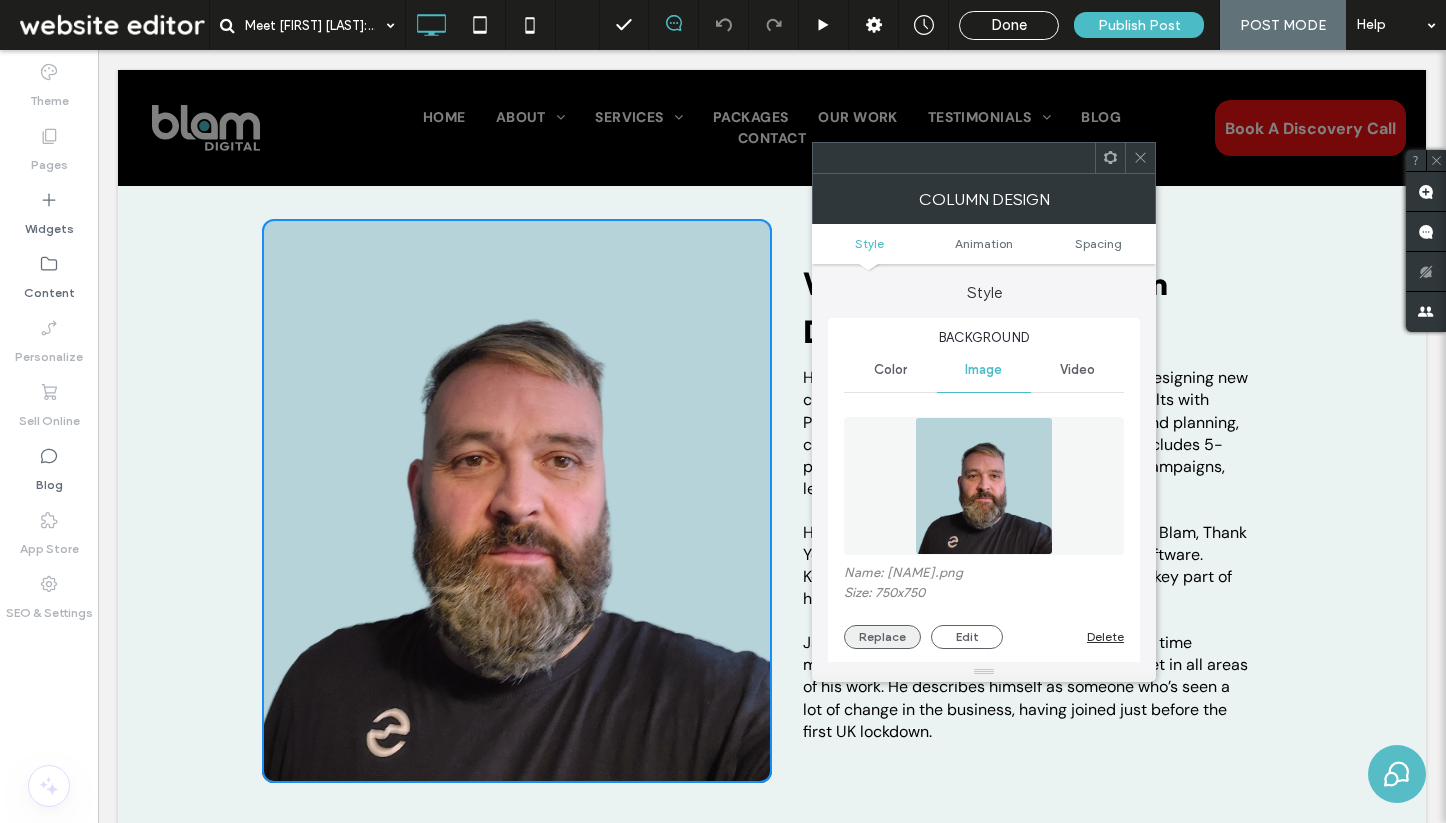click on "Replace" at bounding box center [882, 637] 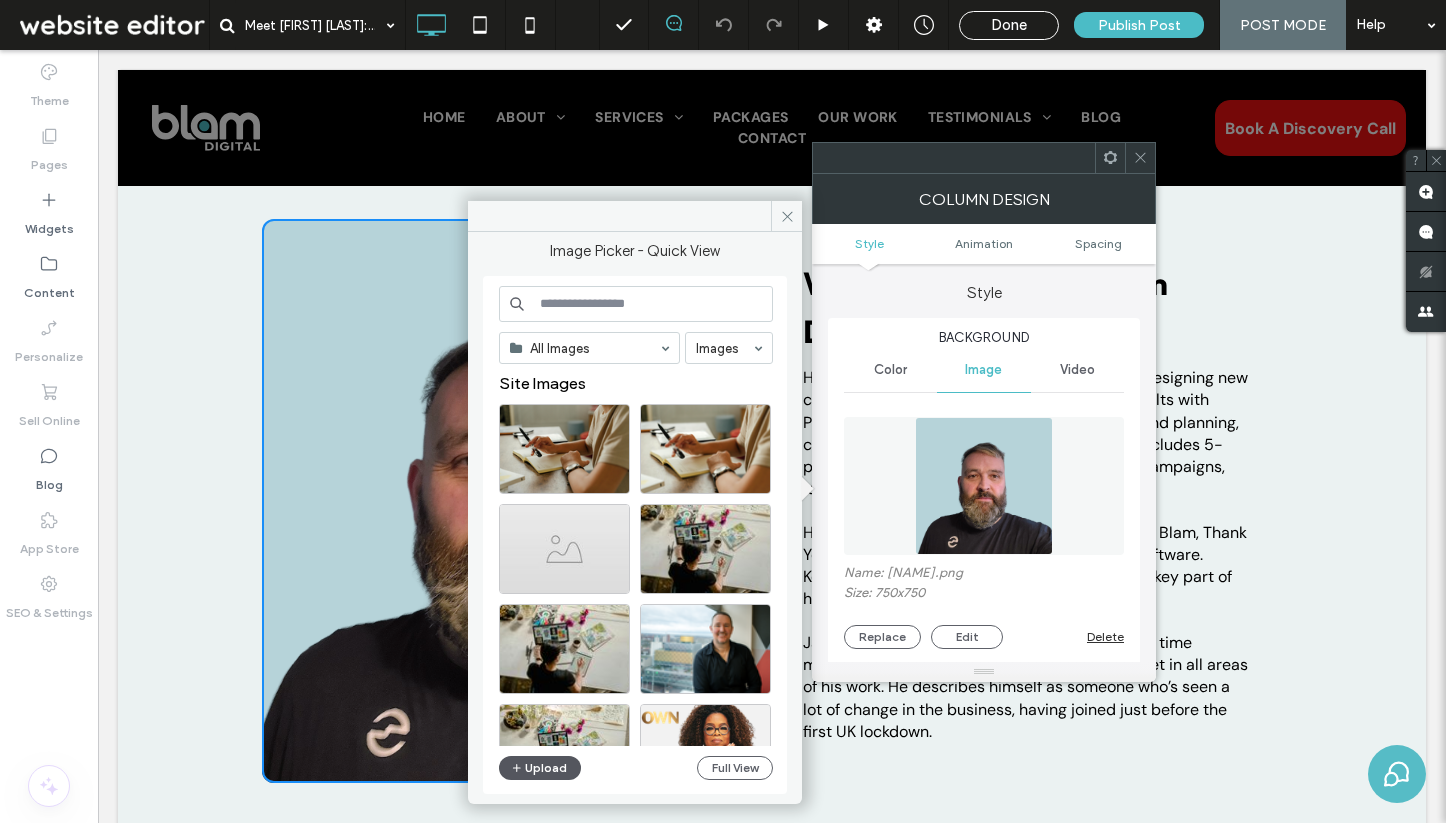 click on "Upload" at bounding box center (540, 768) 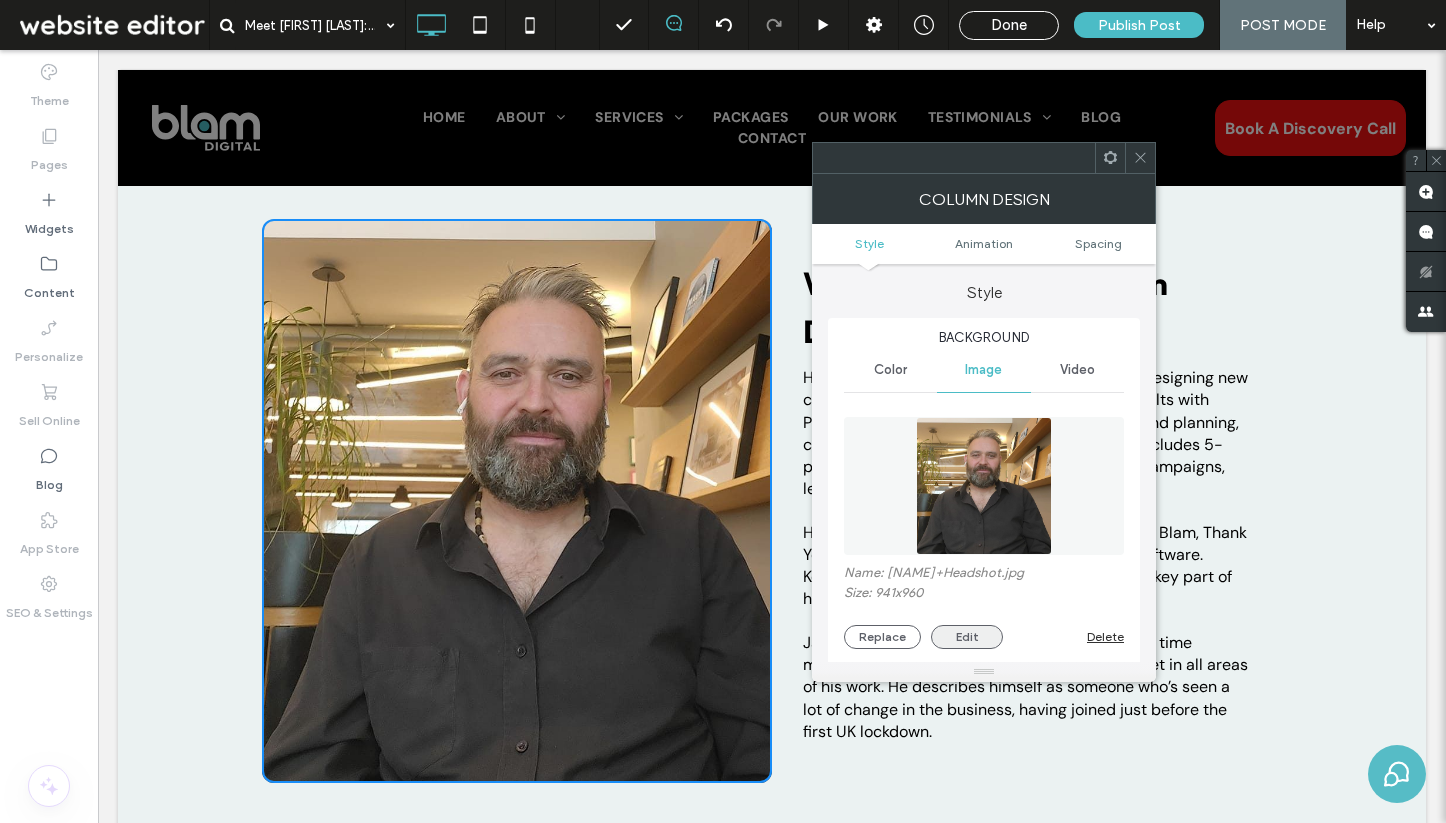click on "Edit" at bounding box center (967, 637) 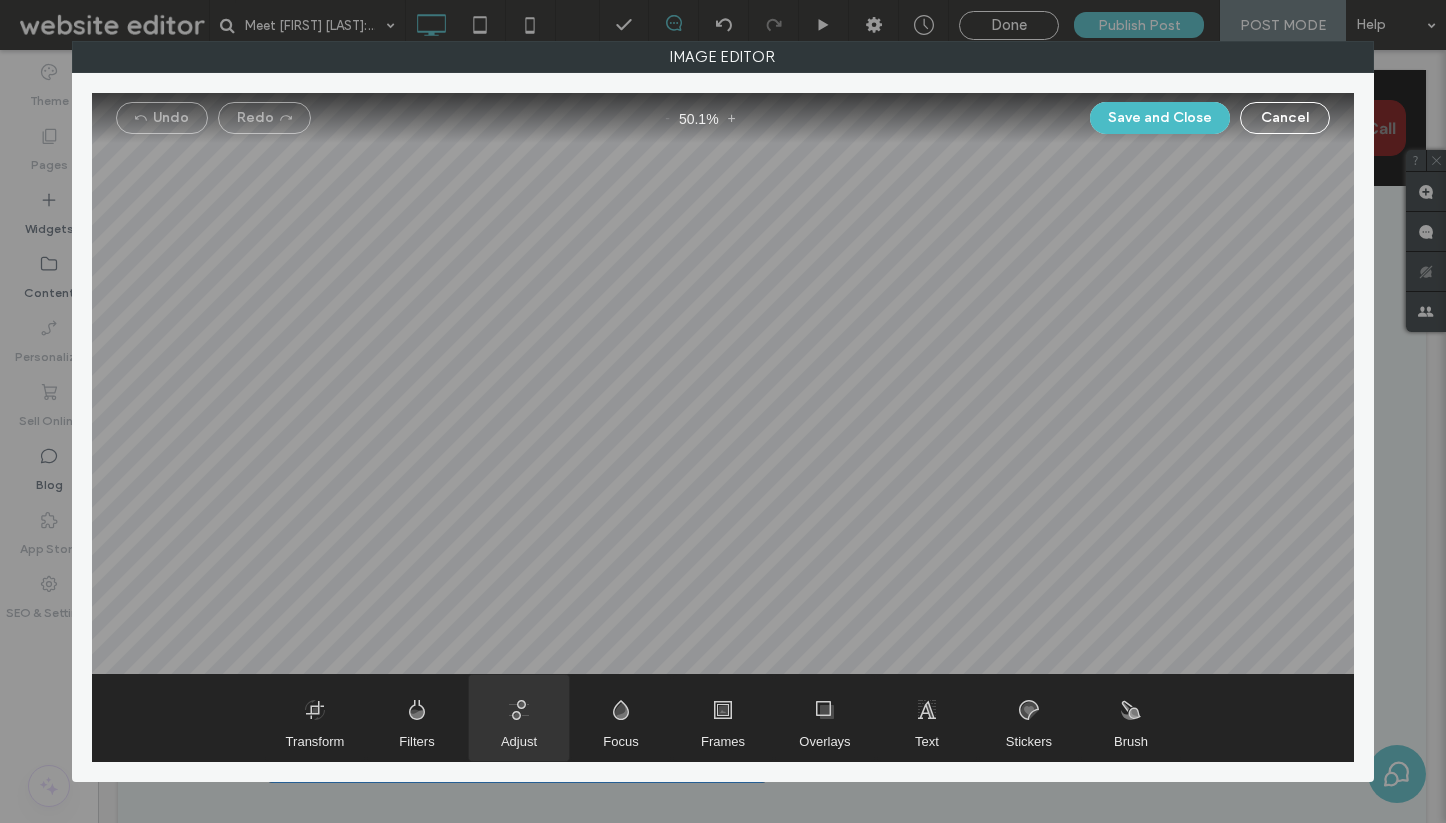 click at bounding box center [519, 718] 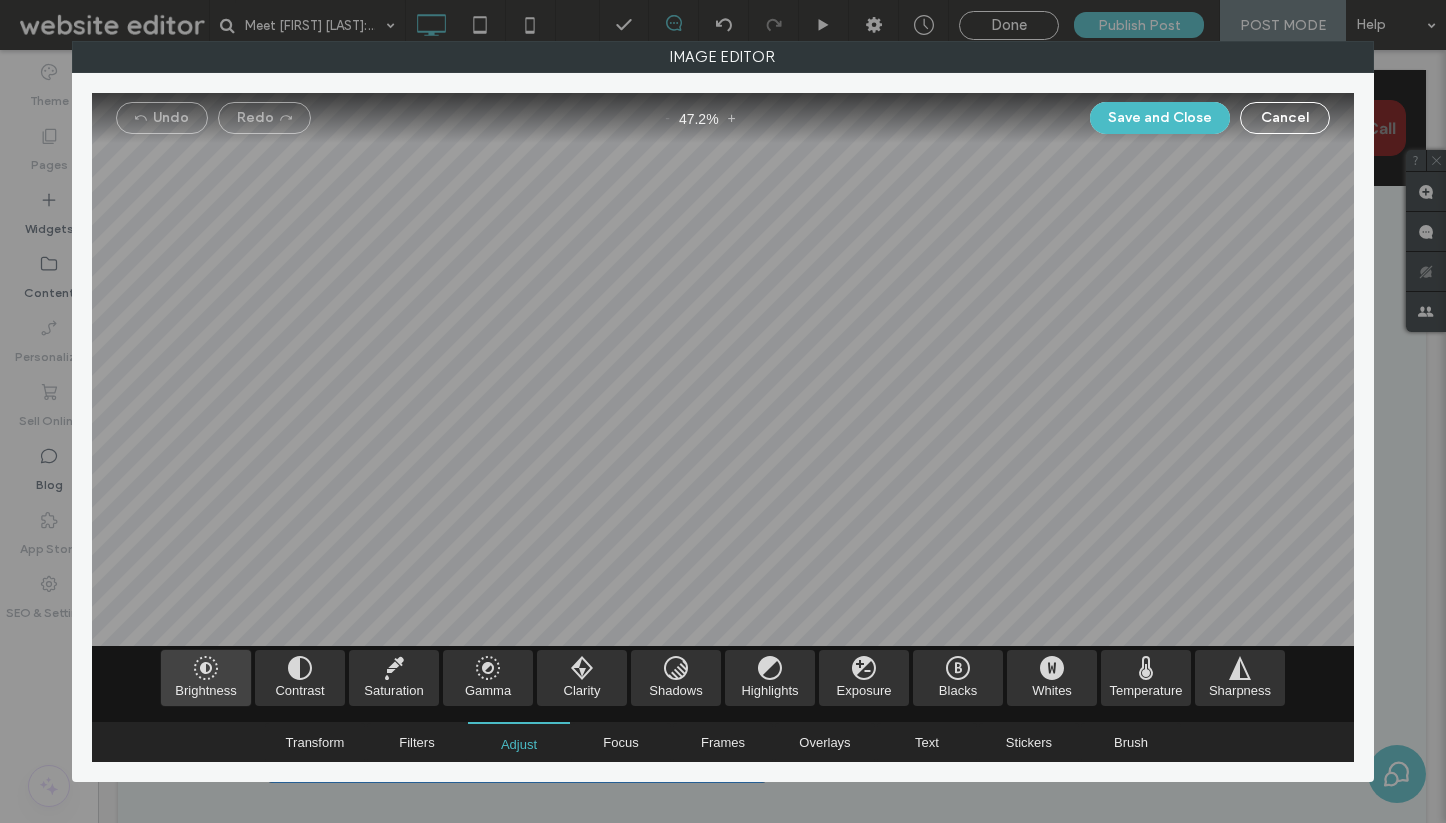 click at bounding box center [206, 678] 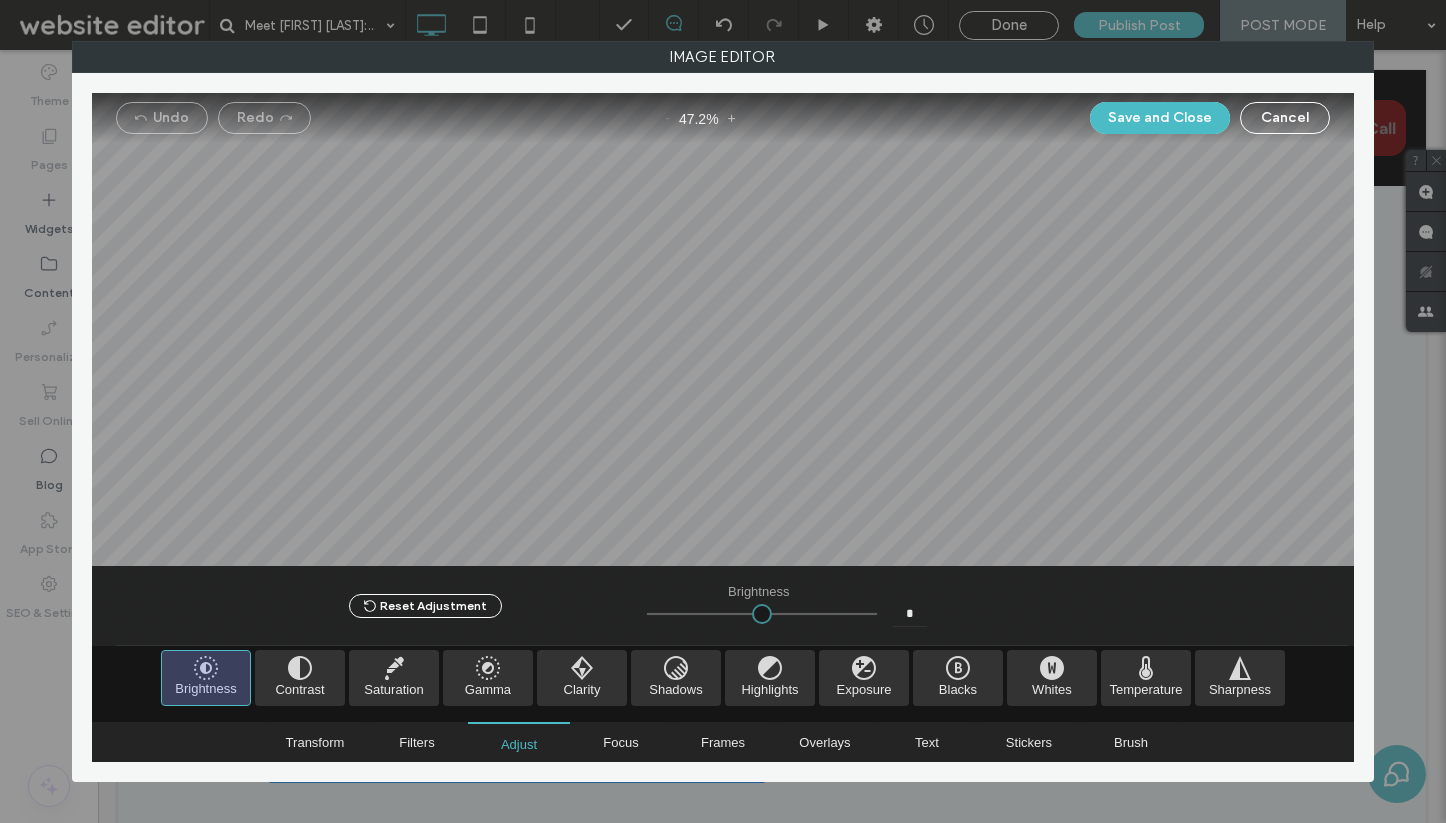 type on "****" 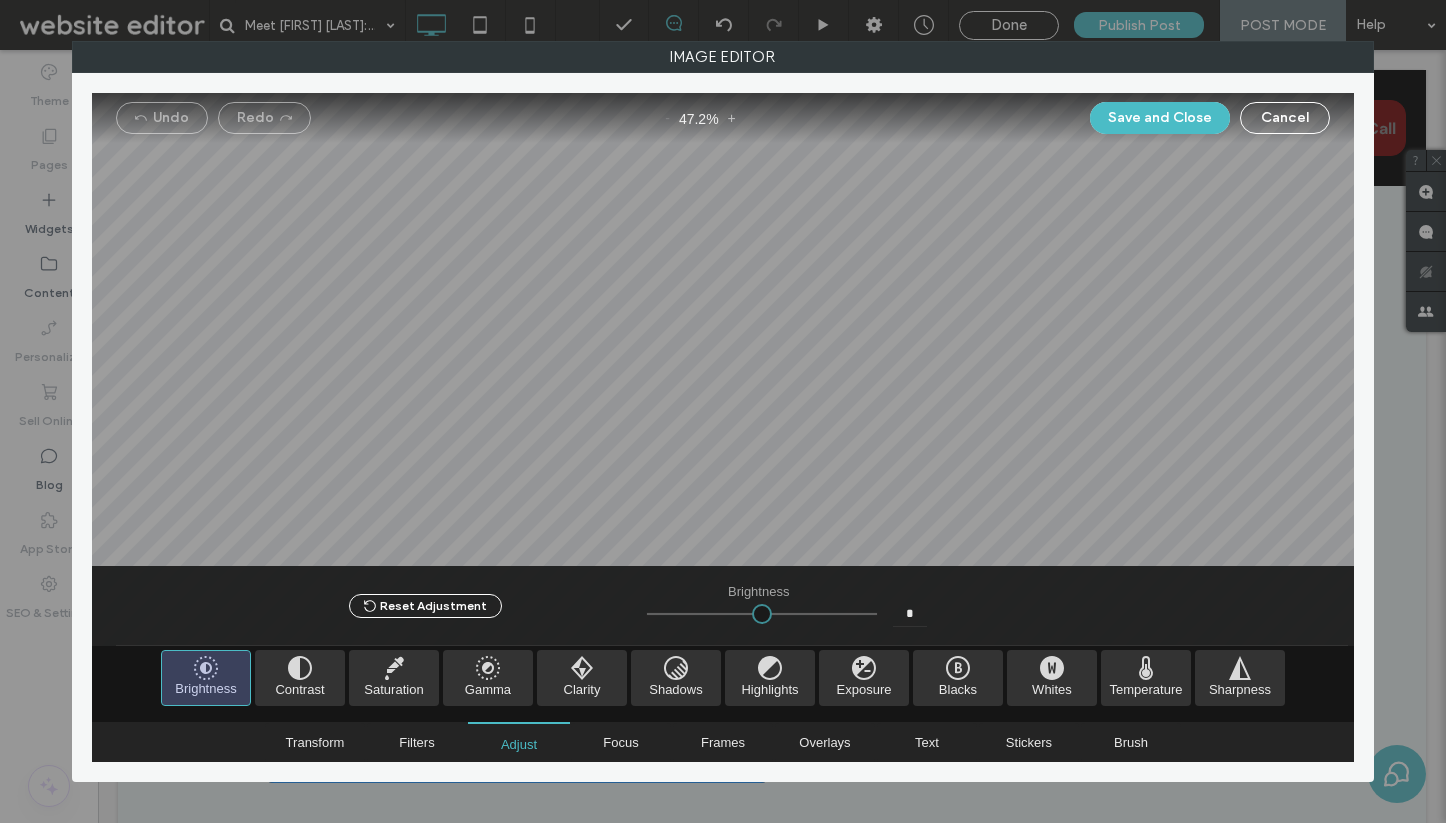 type on "****" 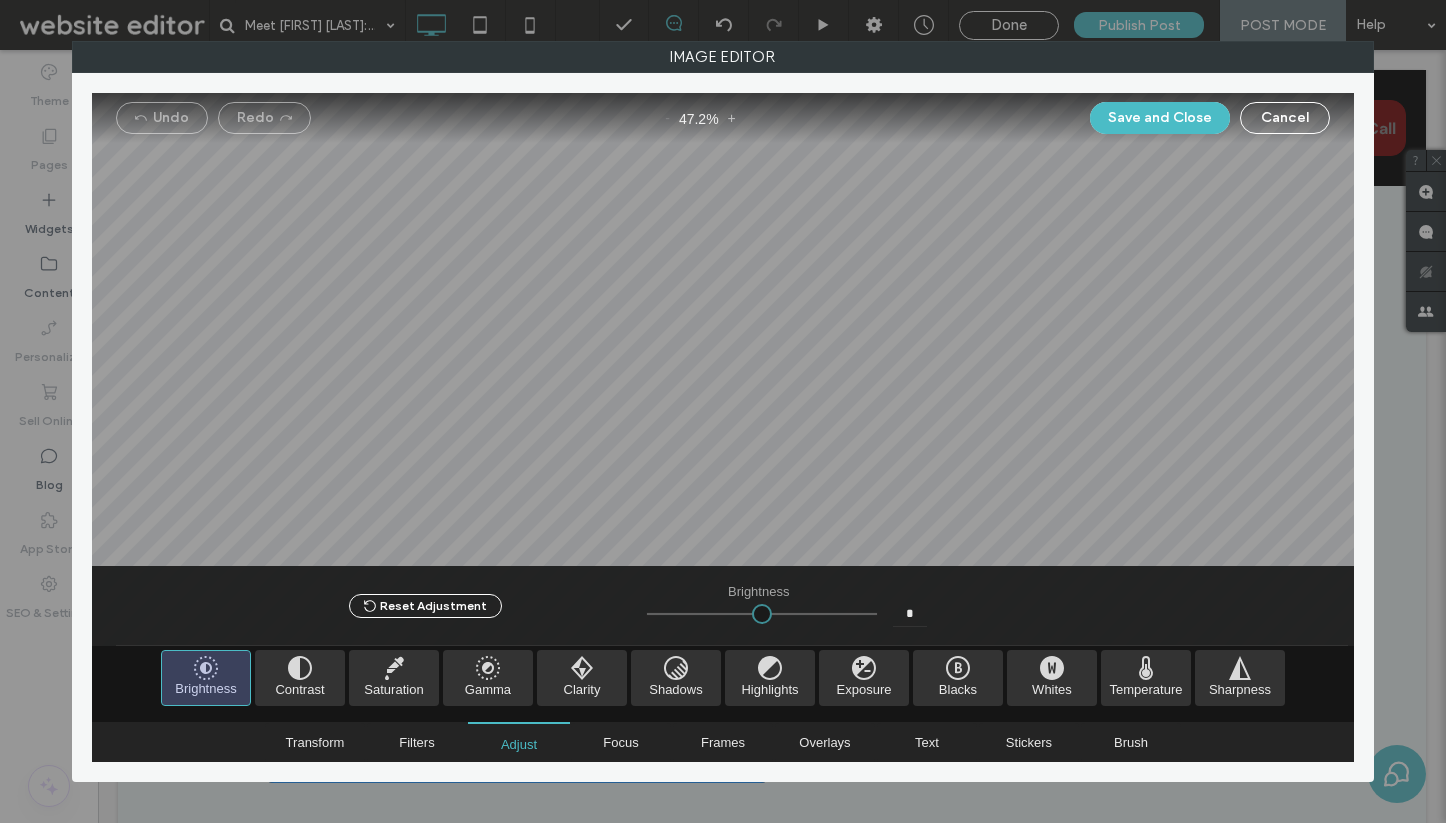 type on "*" 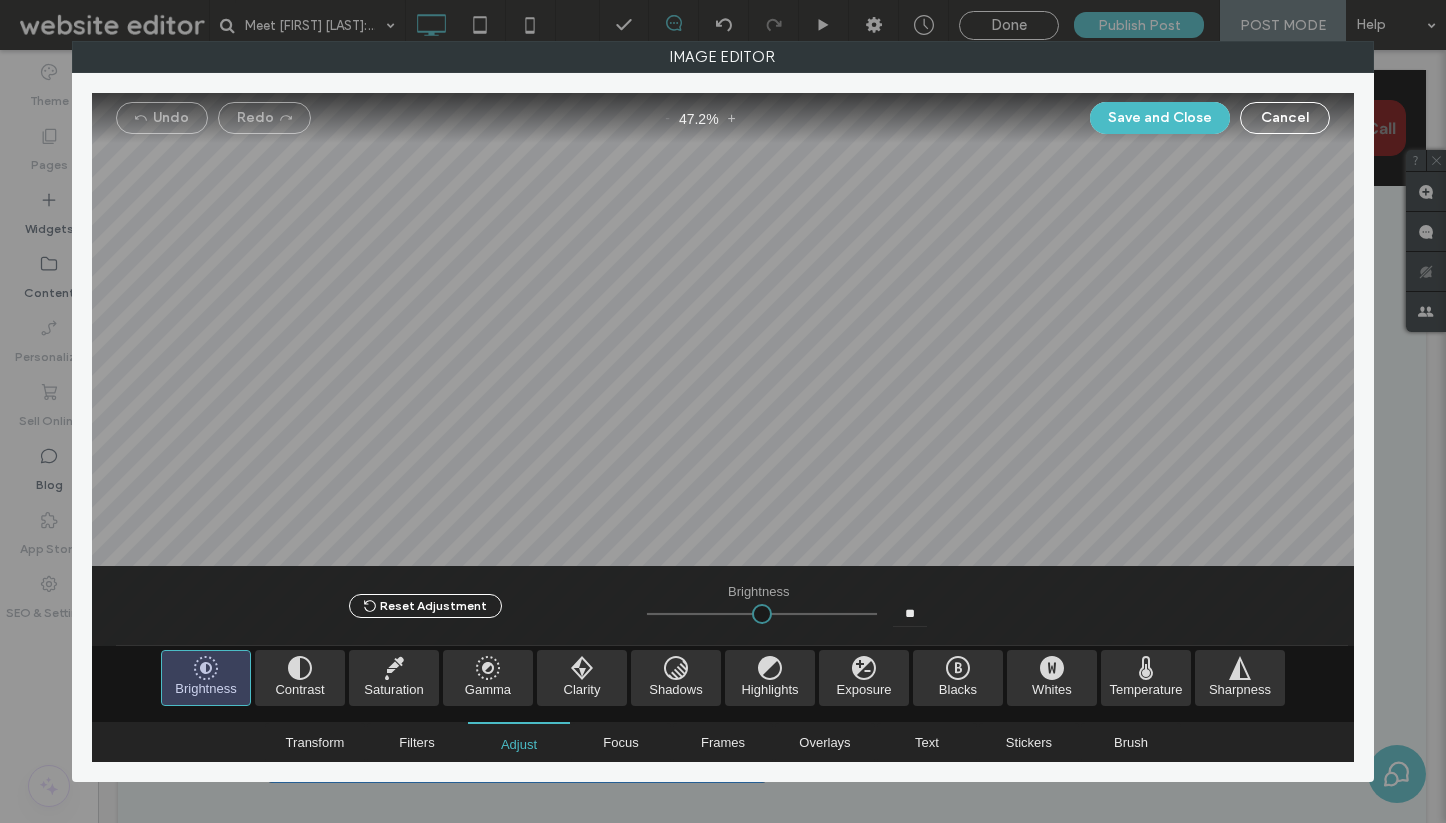 type on "*****" 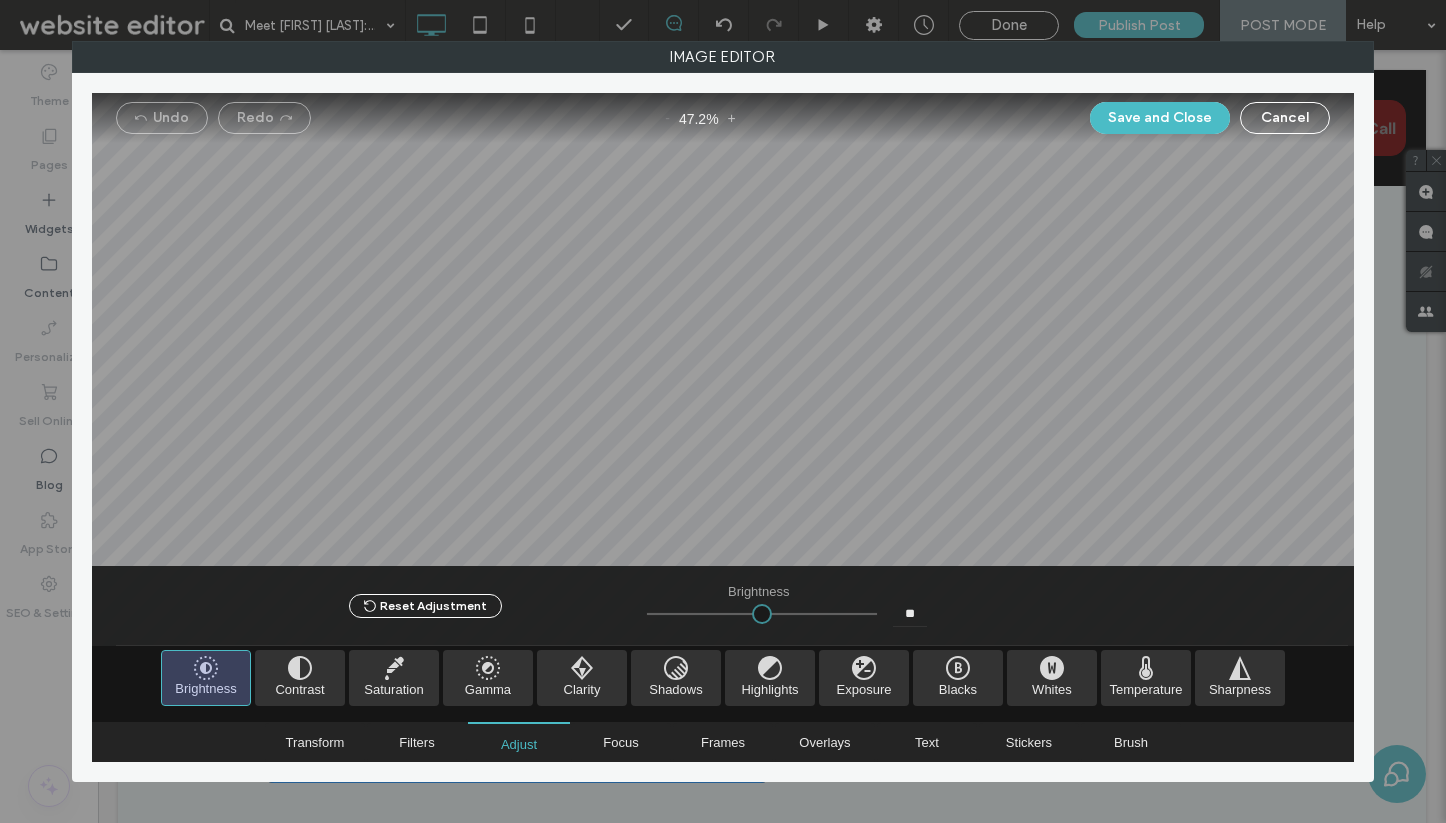 type on "**" 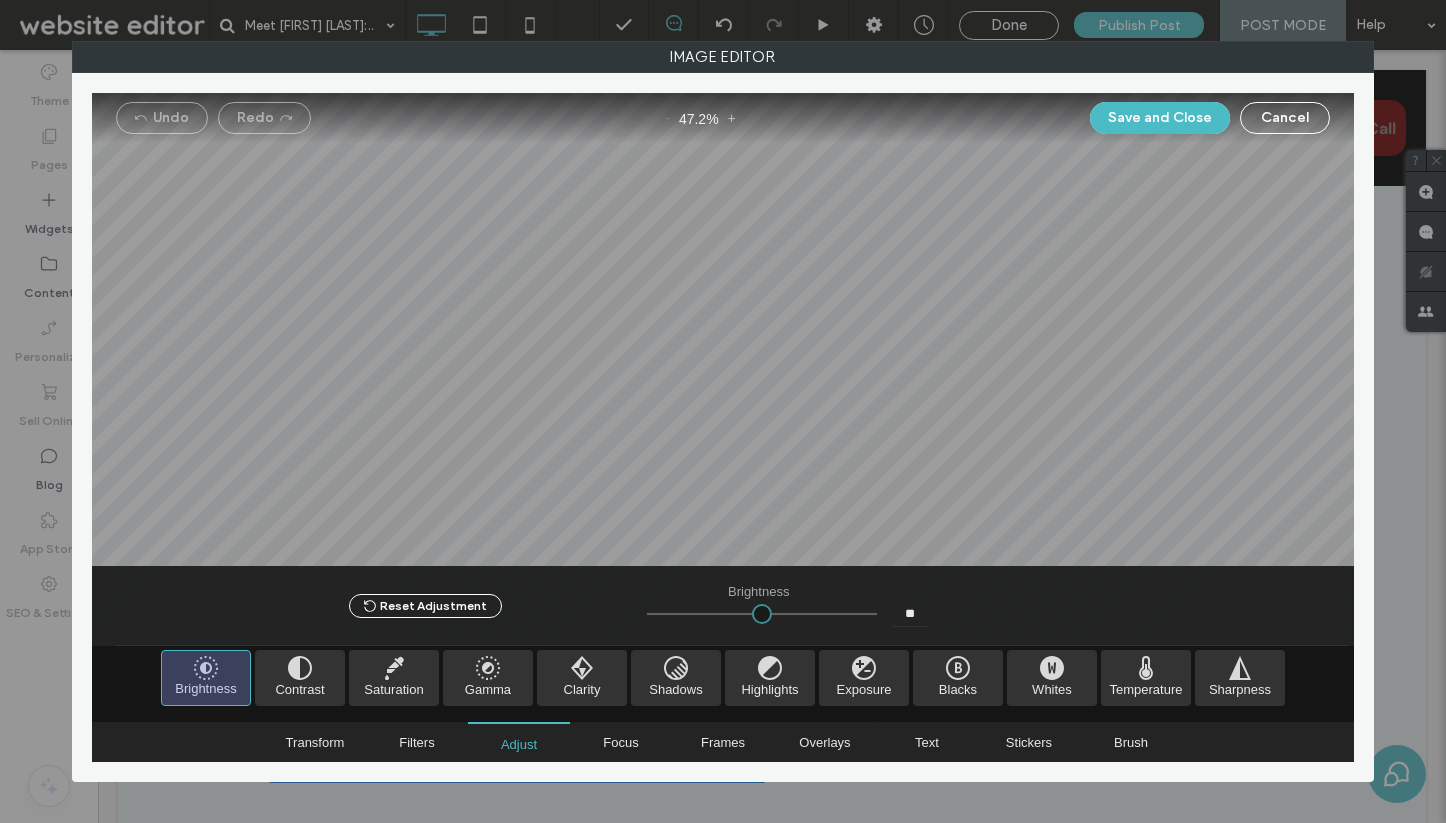 type on "*****" 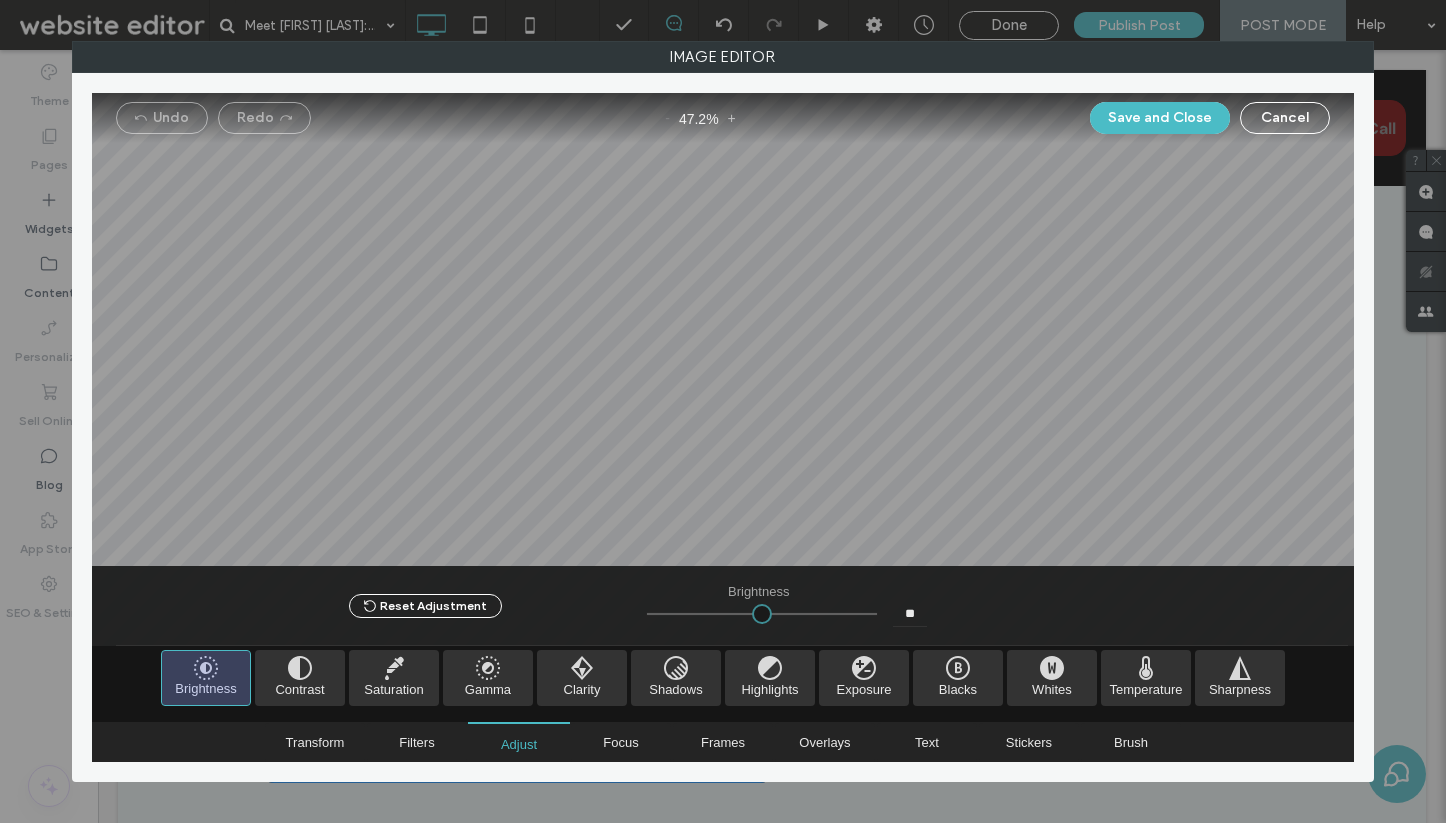 type on "*****" 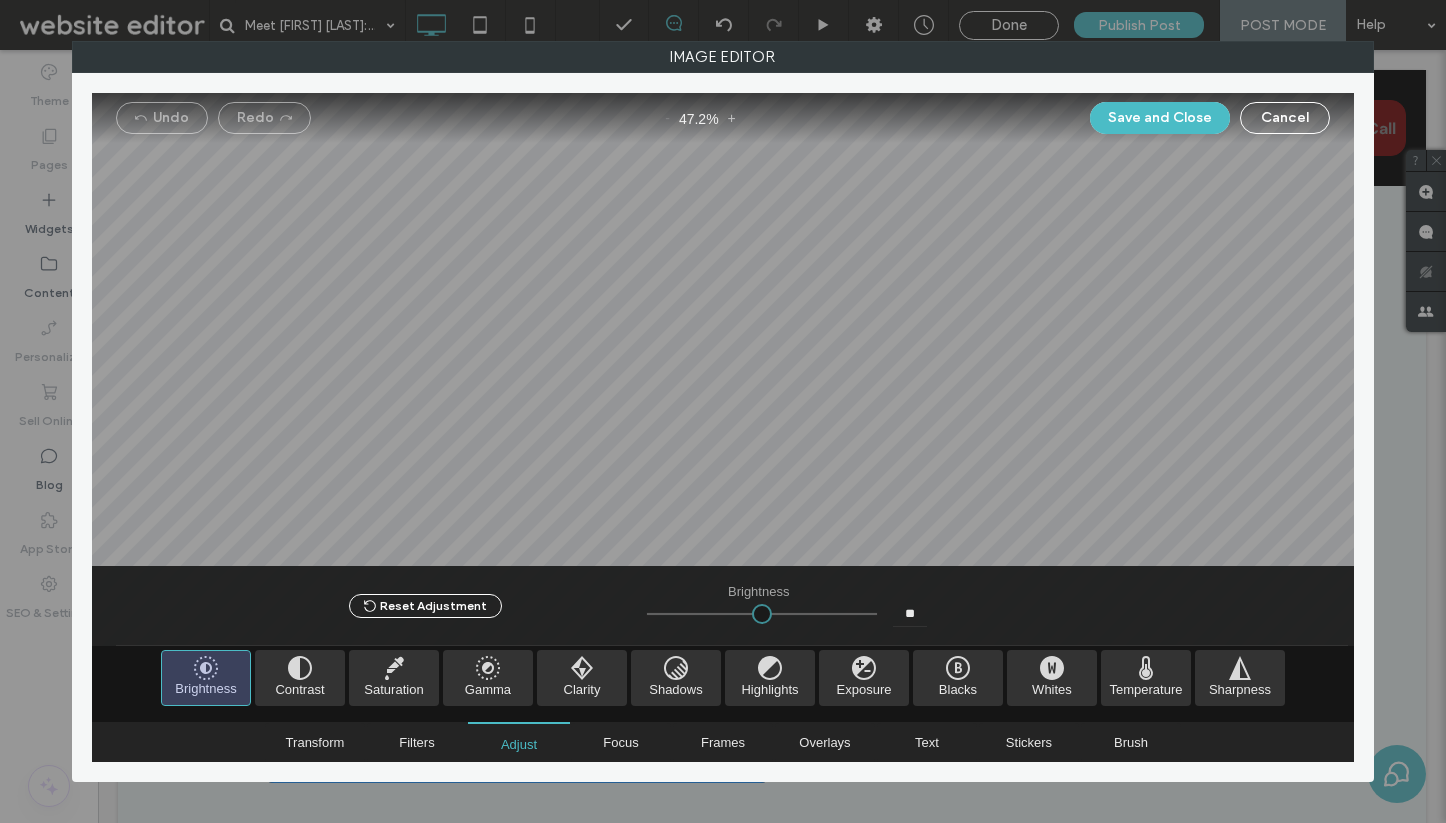 type on "**" 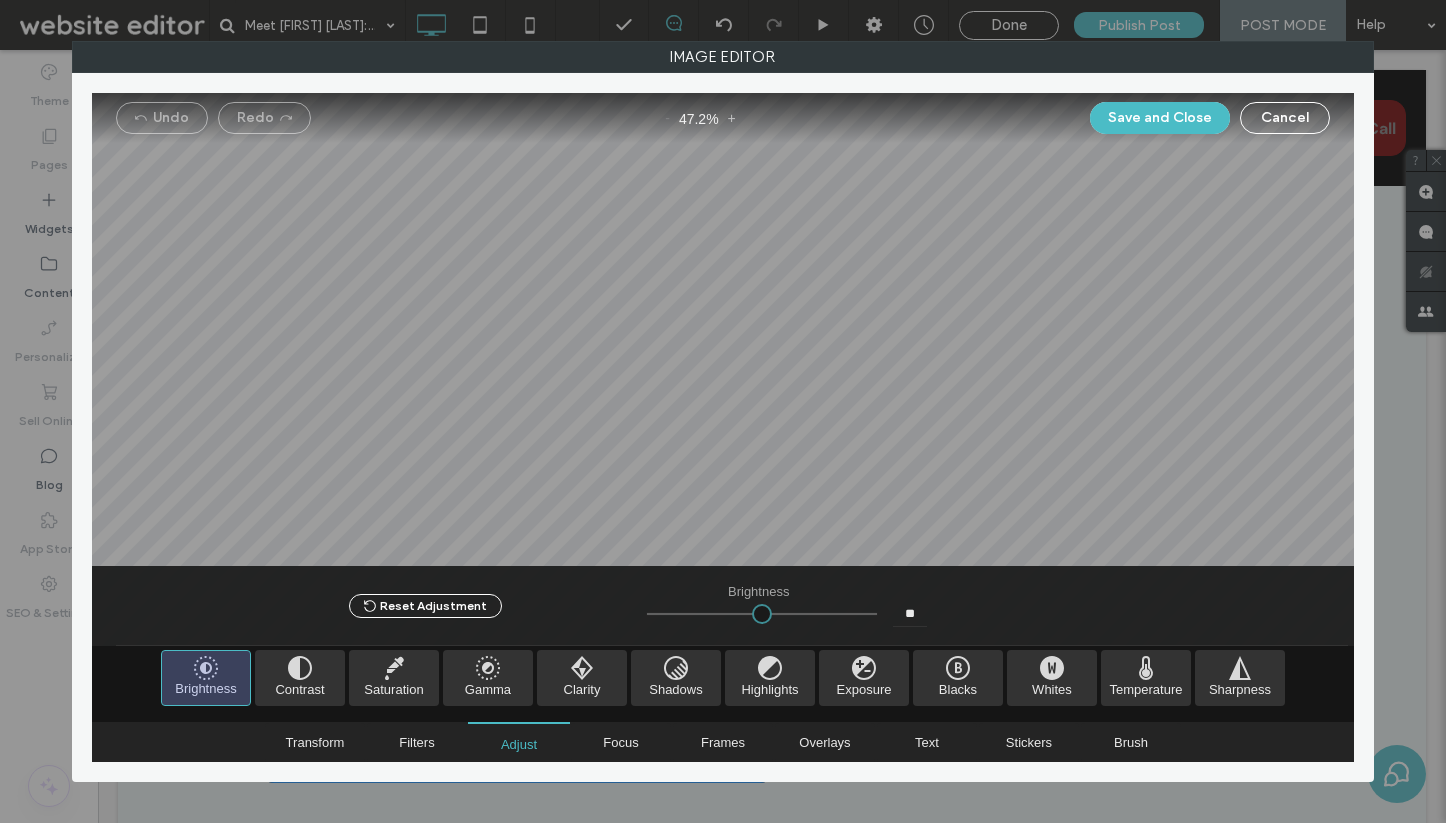 type on "*****" 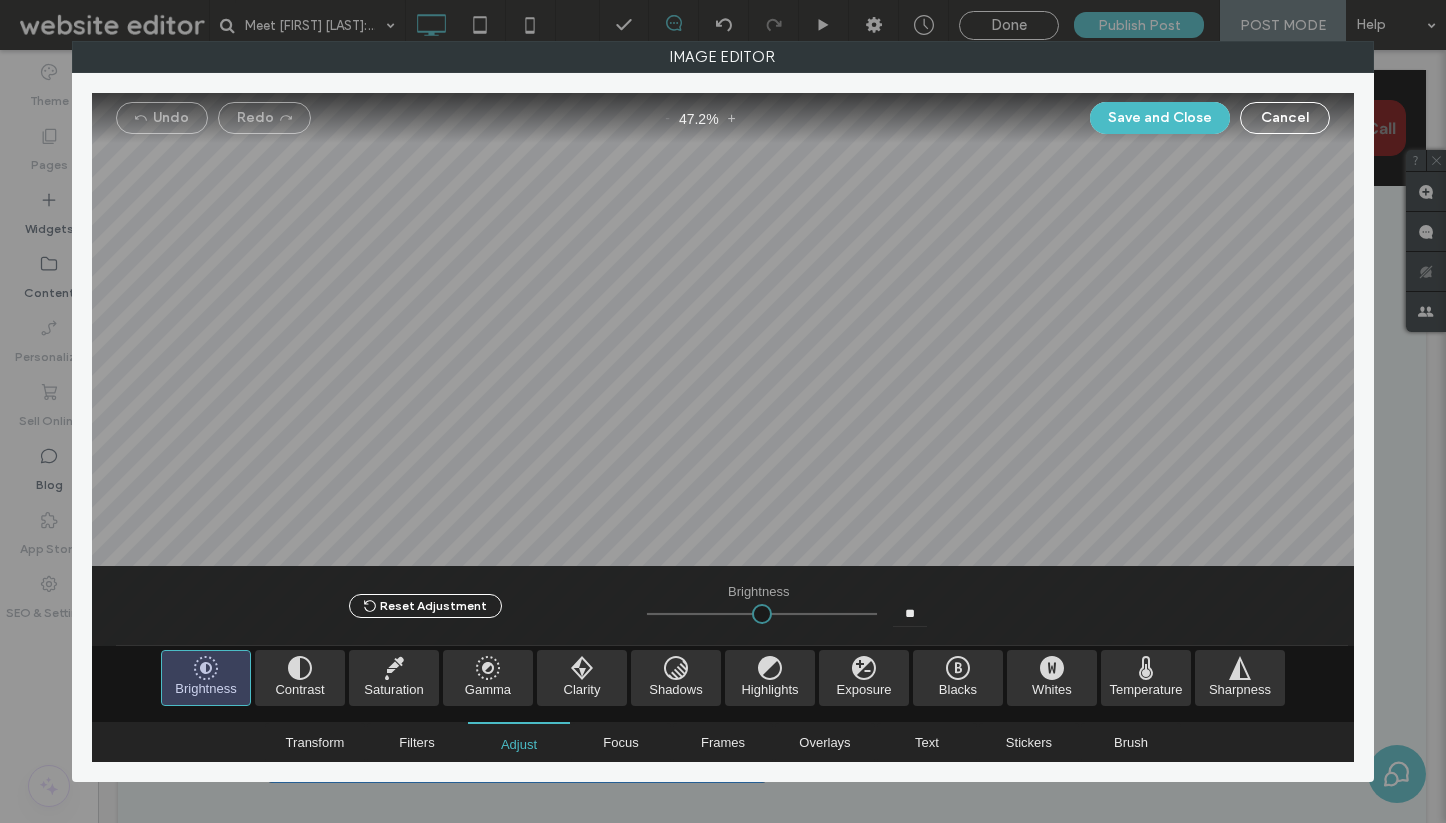 type on "**" 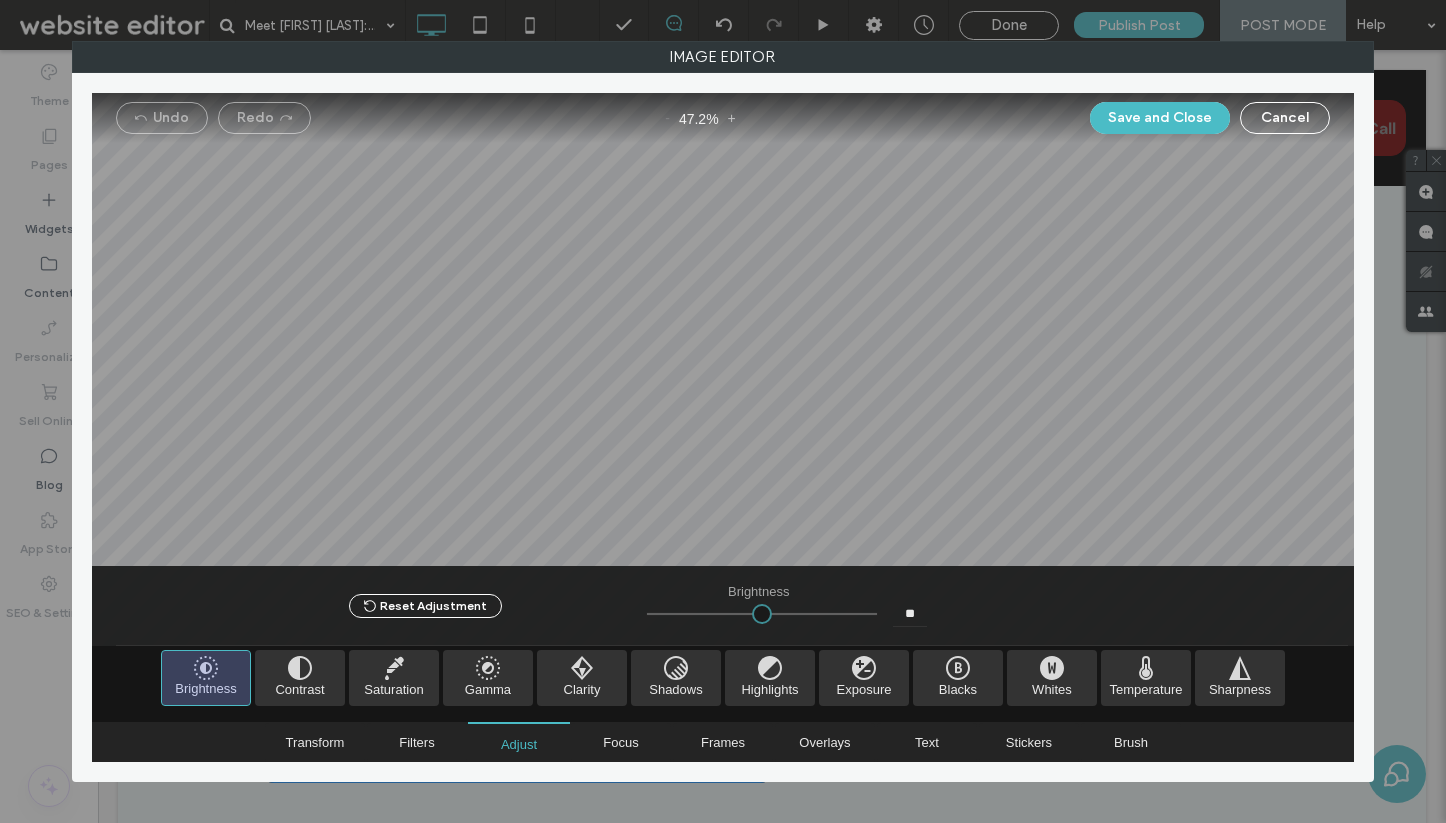type on "***" 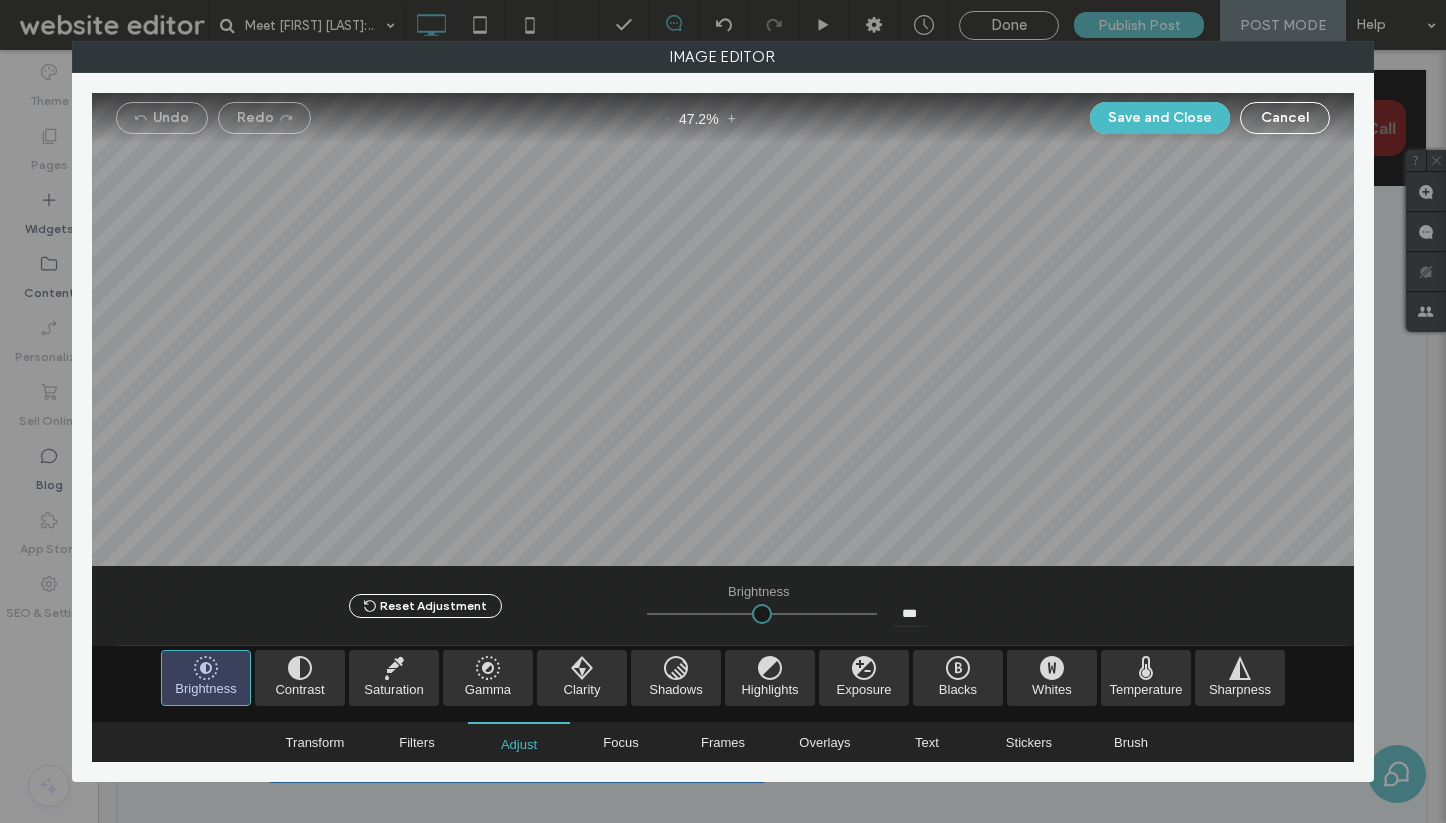 type on "*****" 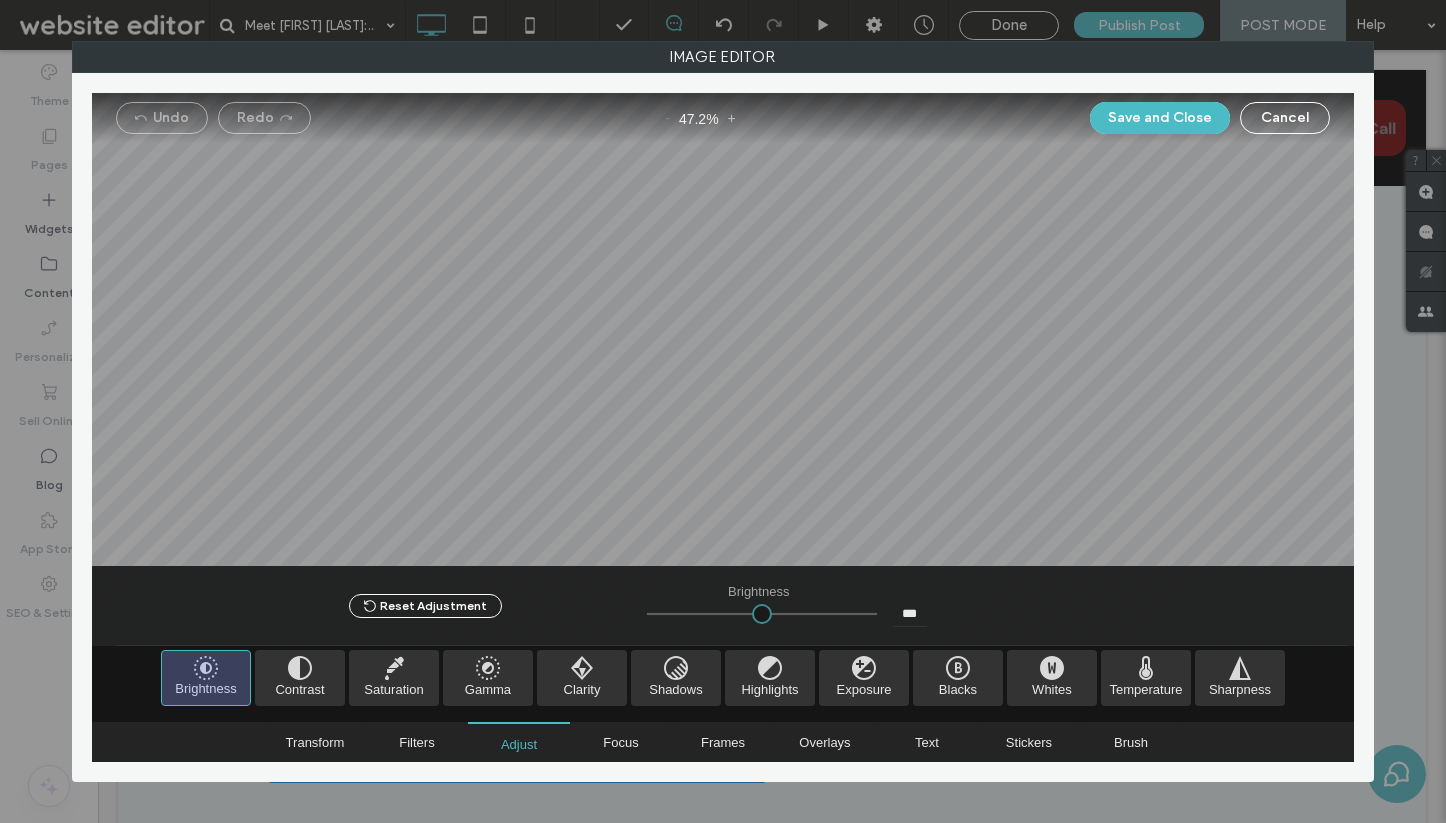type on "***" 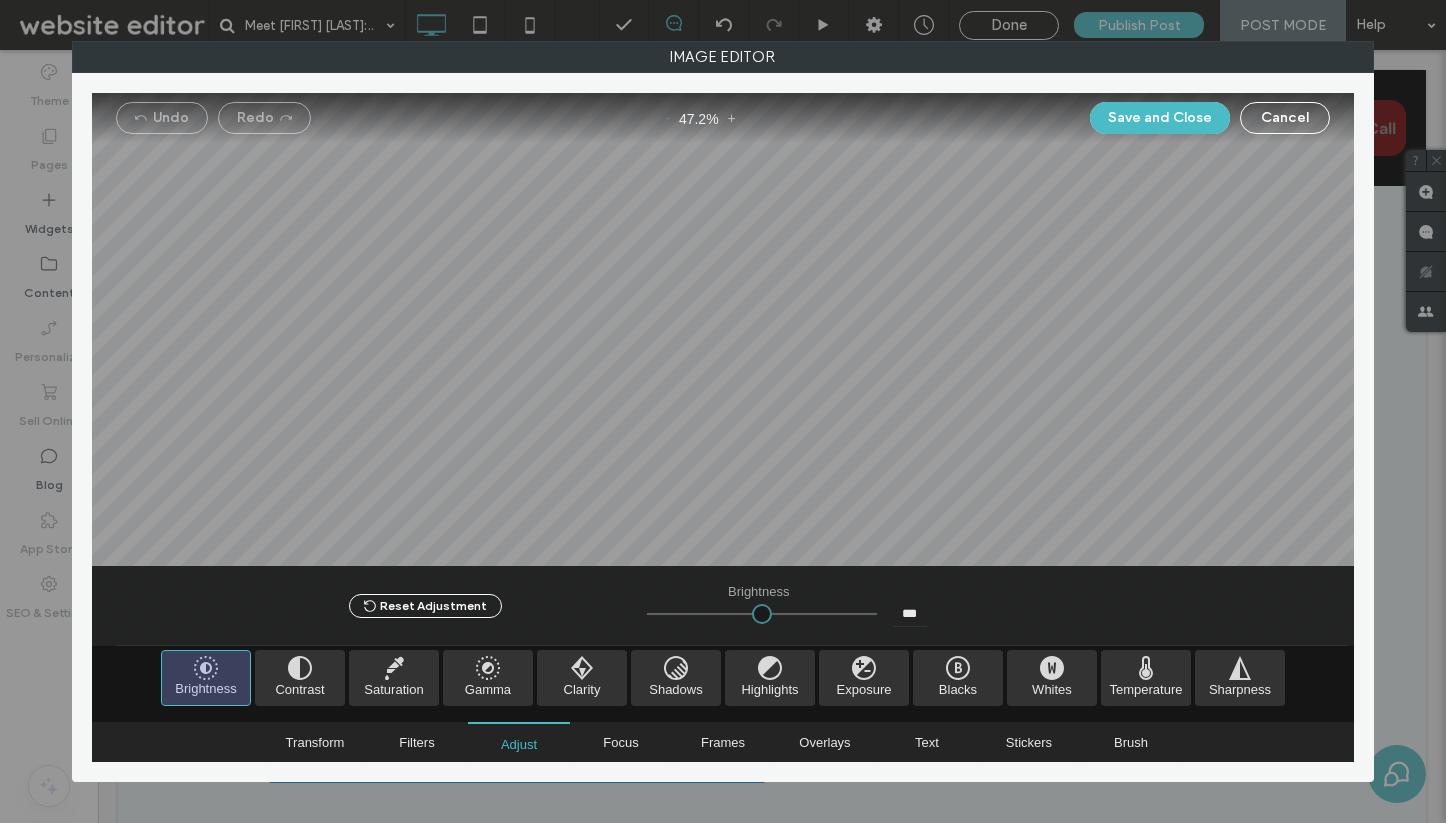 type on "*****" 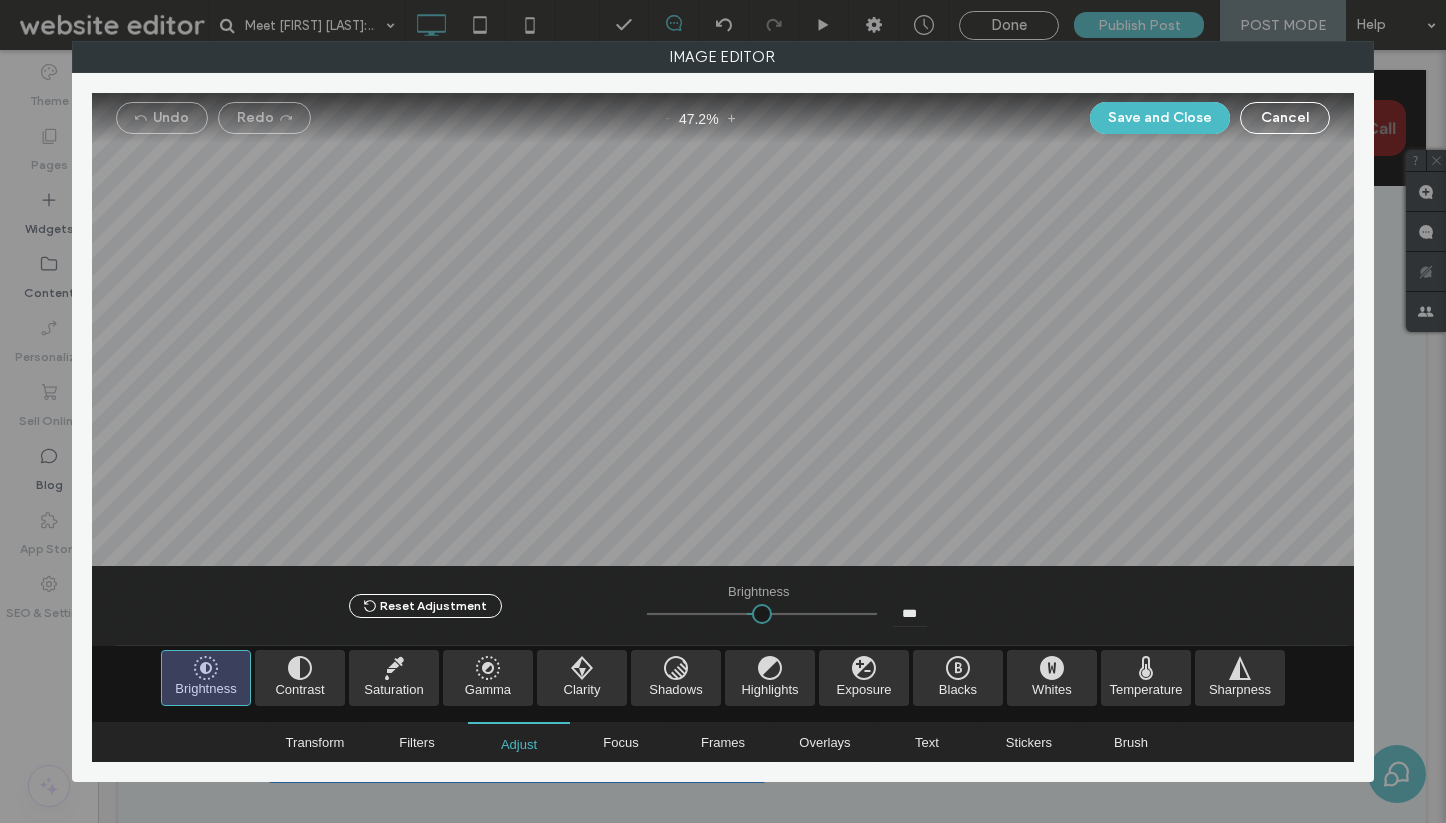type on "*****" 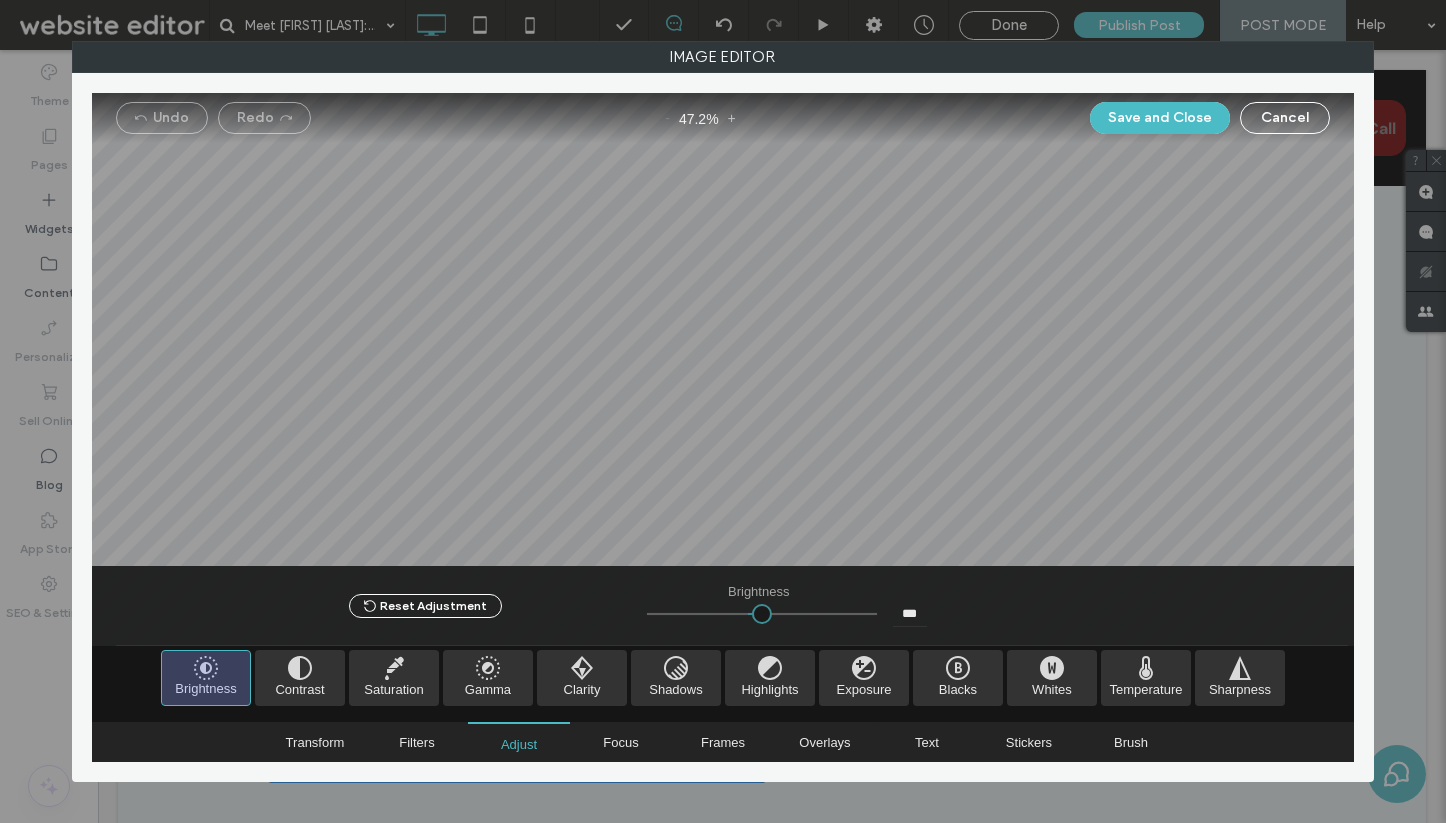 type on "*****" 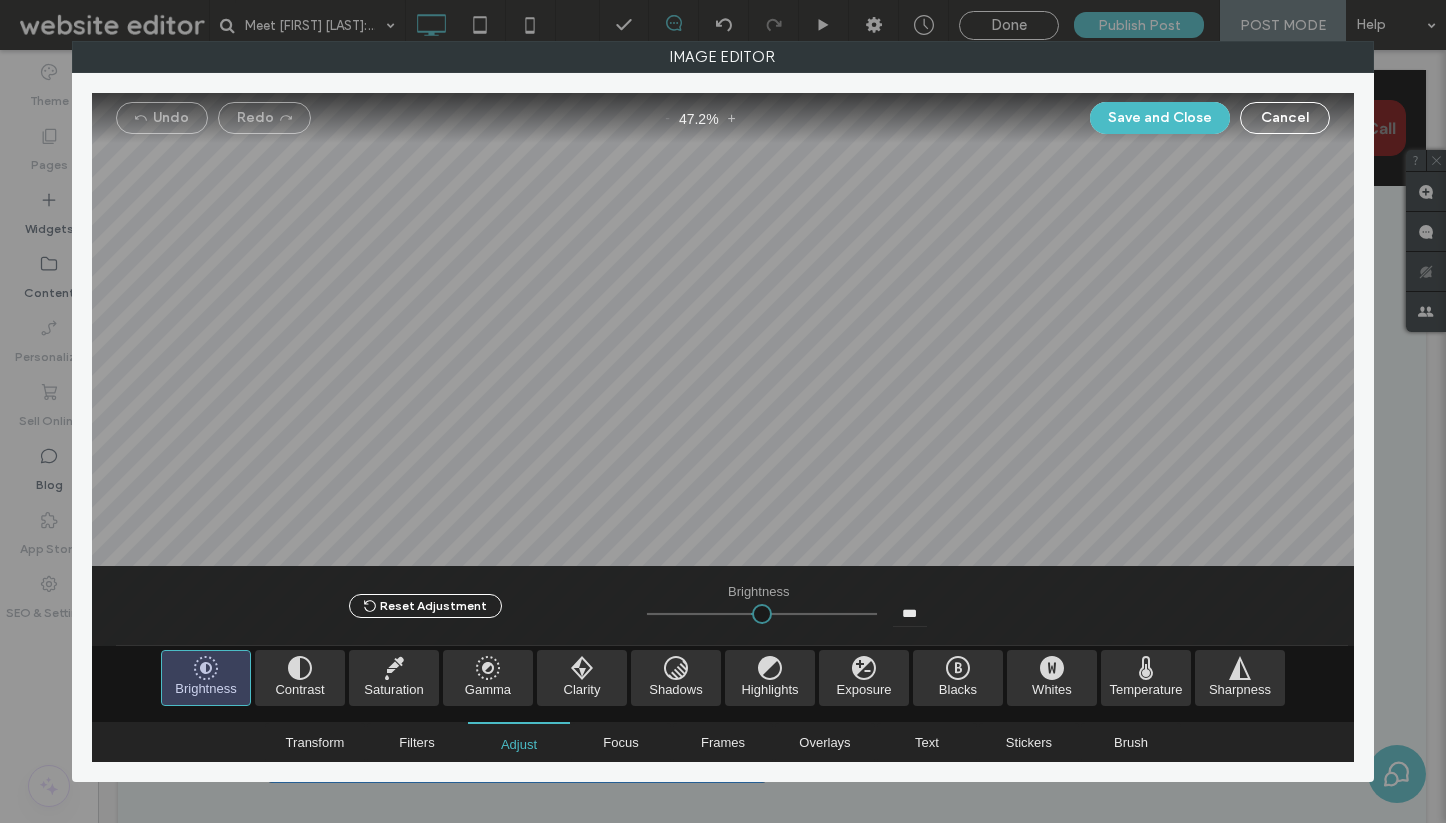 type on "*****" 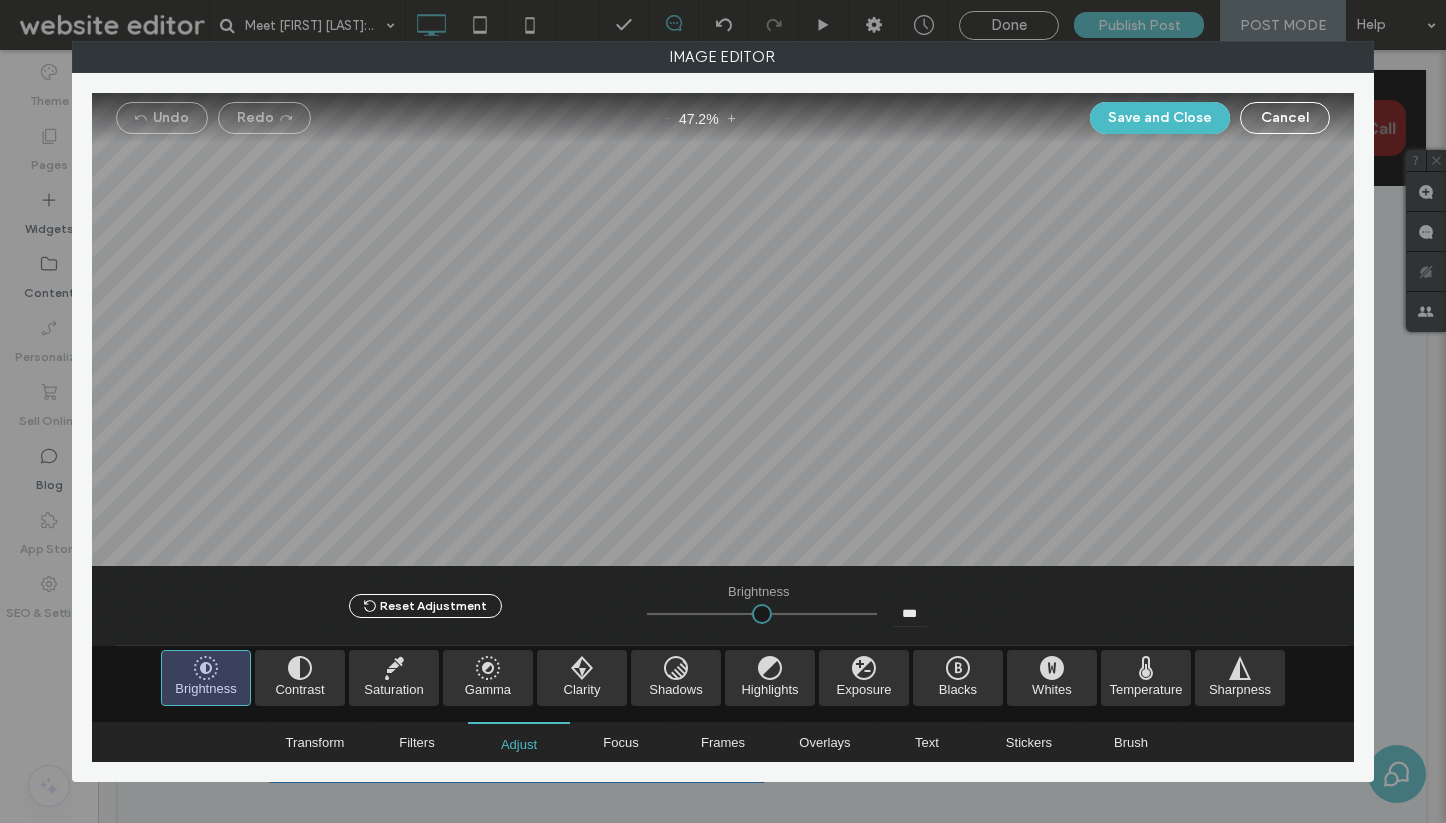 type on "**" 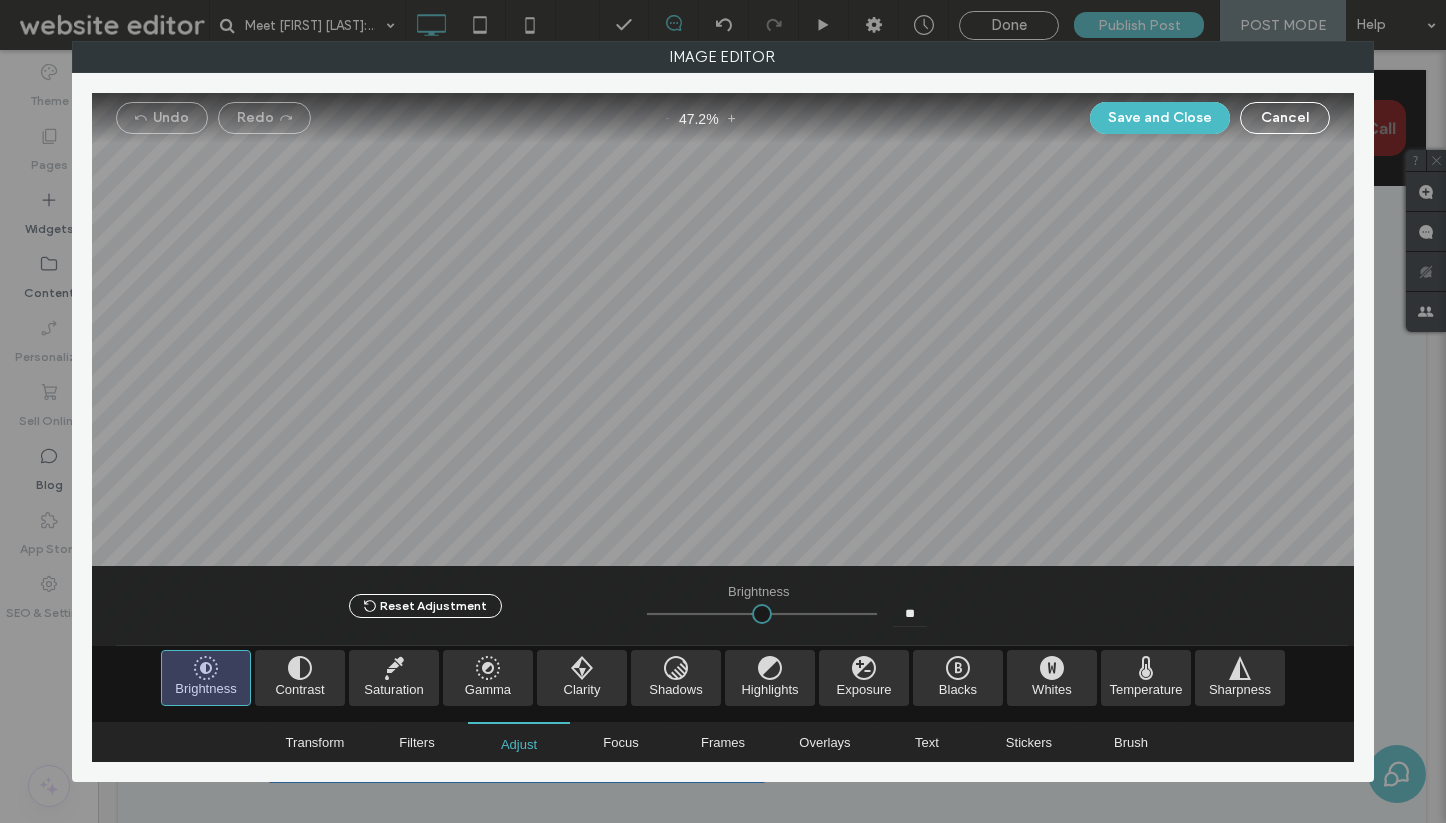 type on "*****" 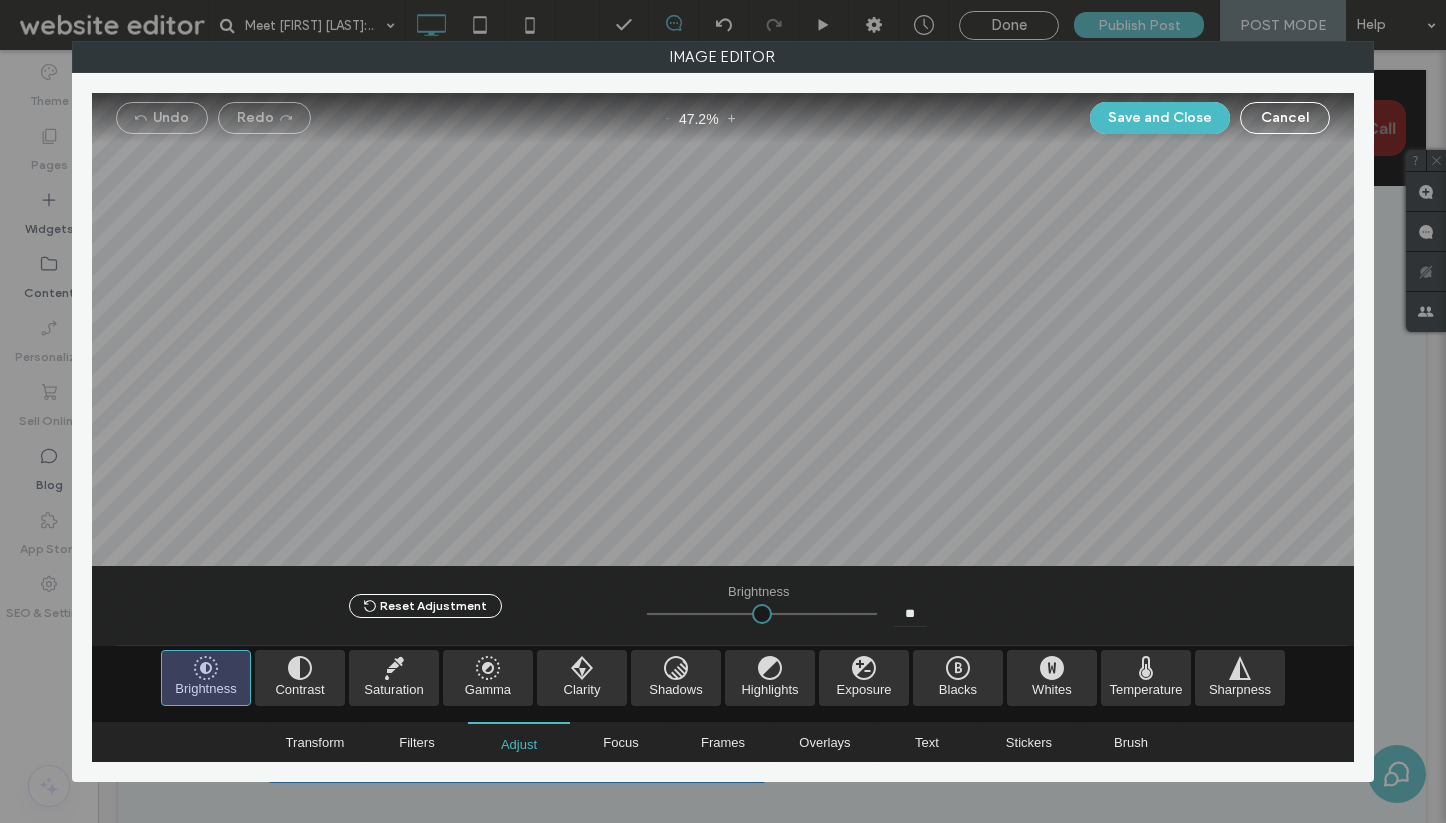 type on "*****" 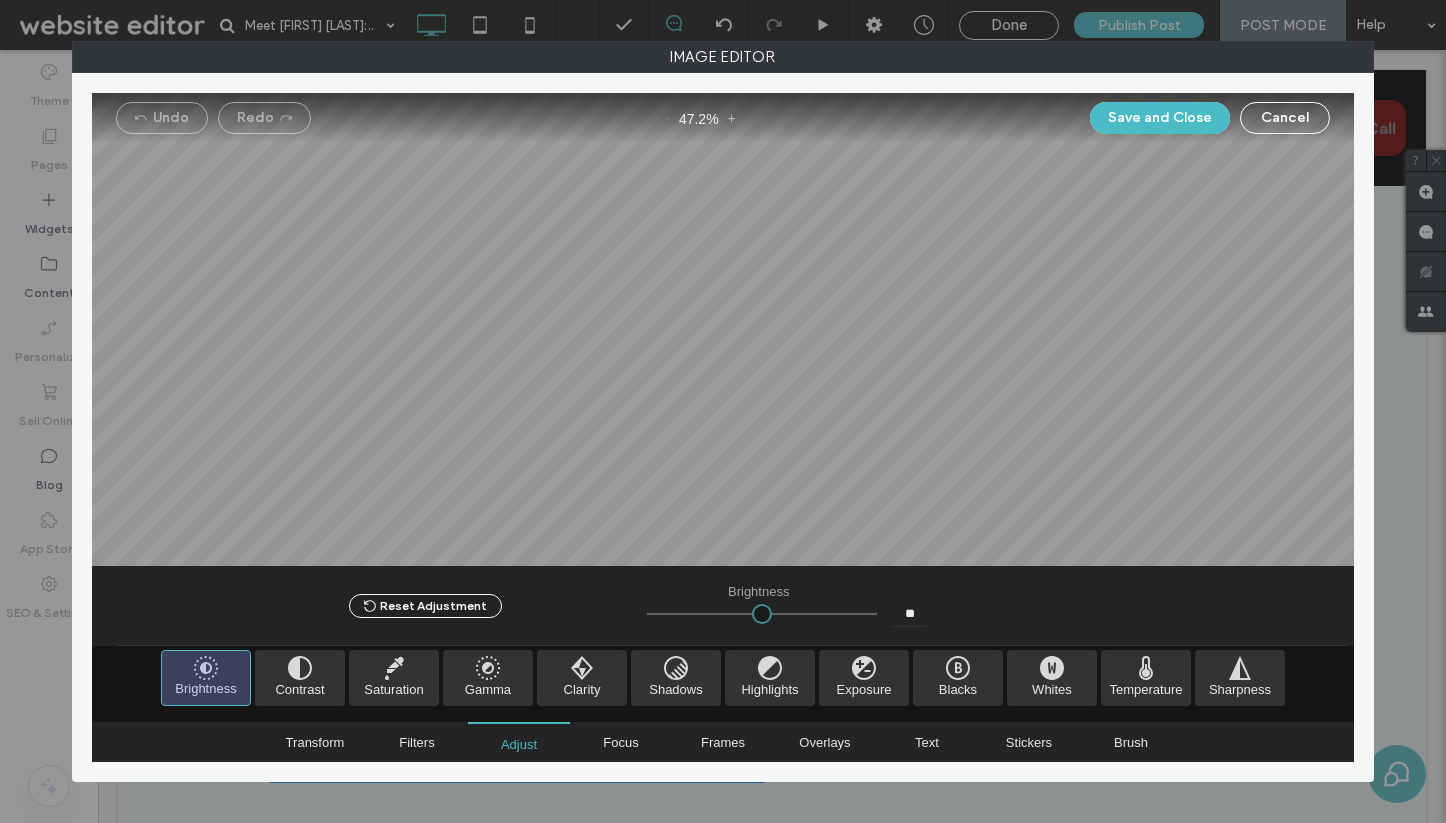 type on "*****" 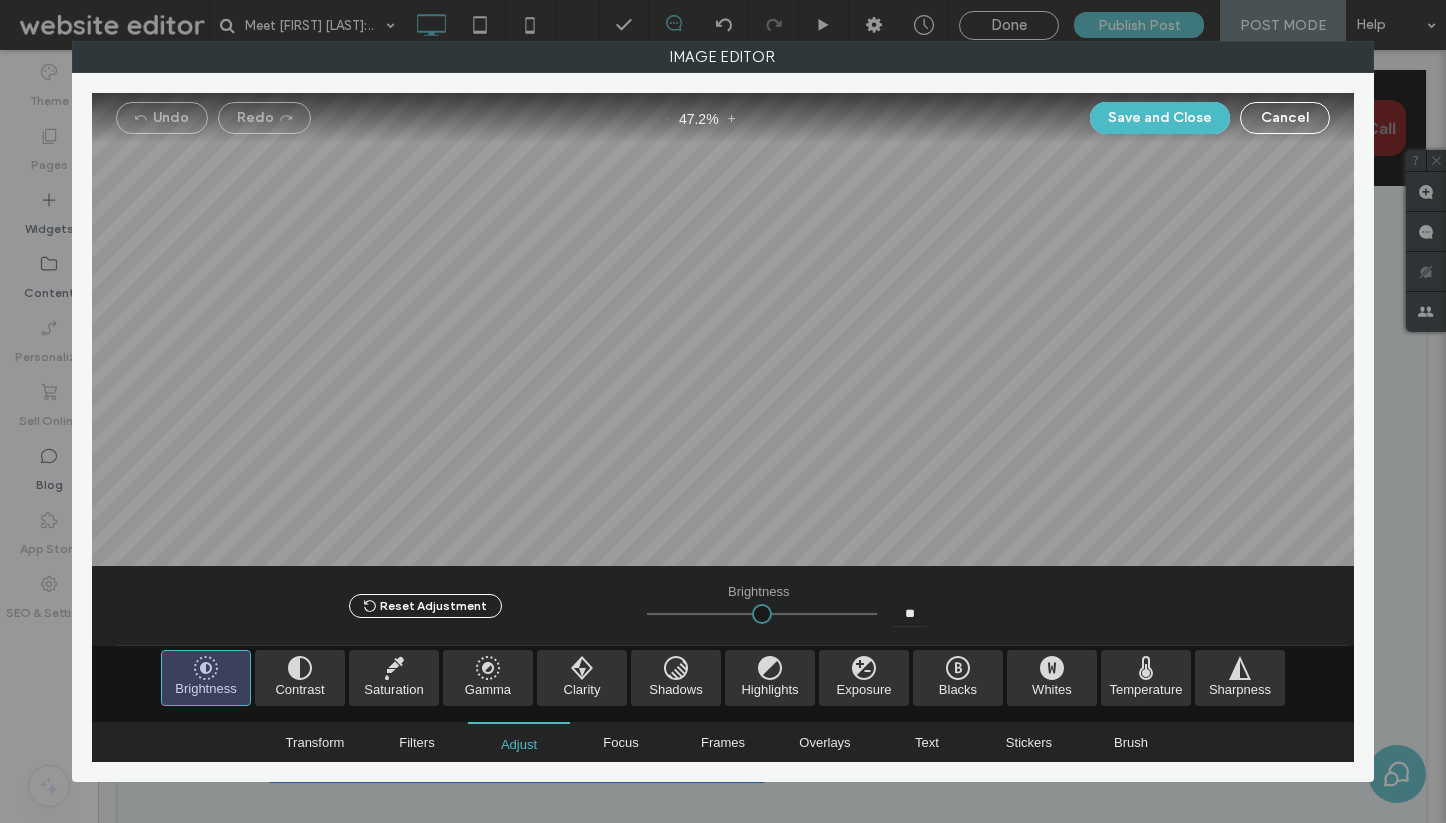 type on "**" 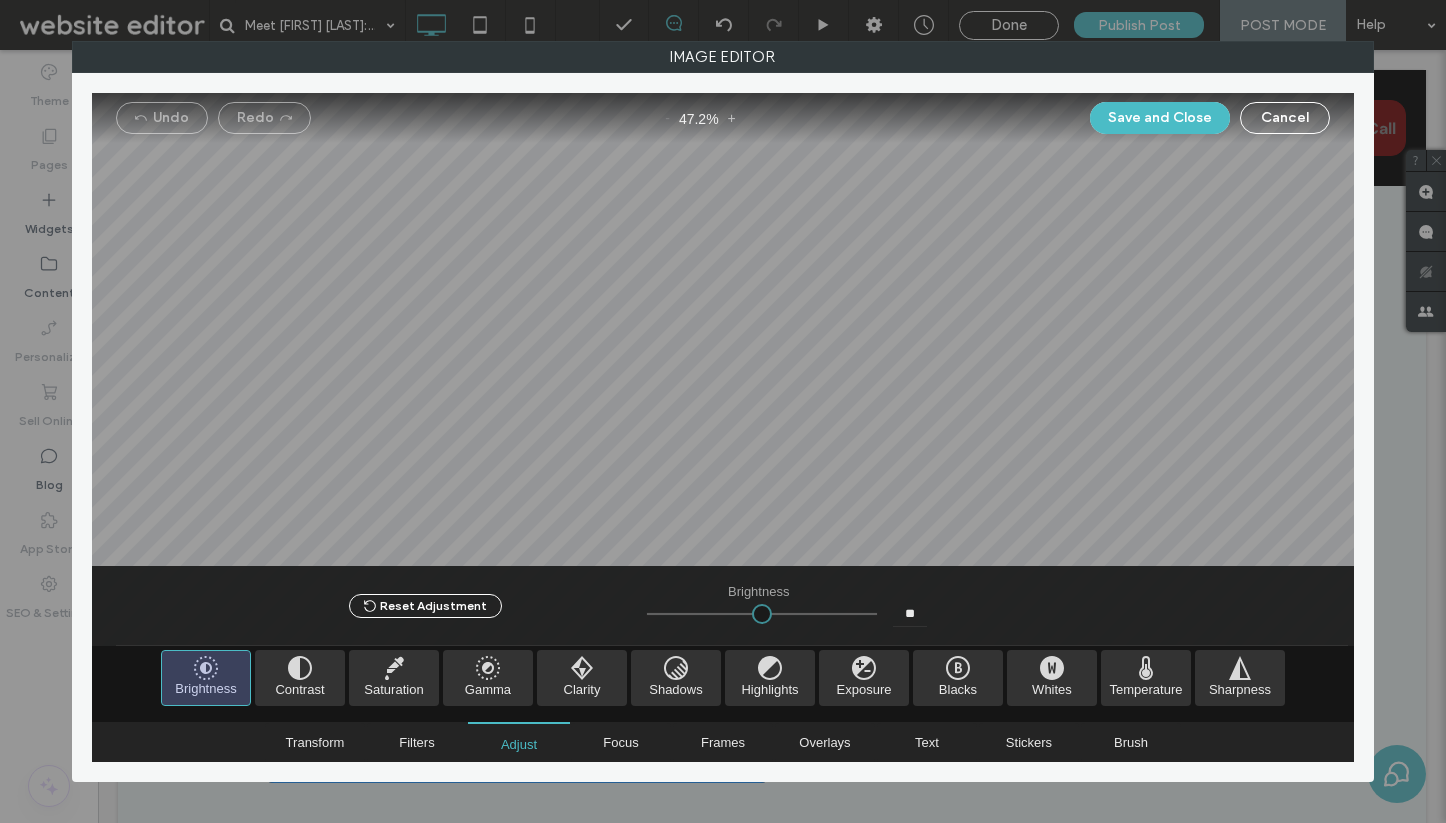 type on "*****" 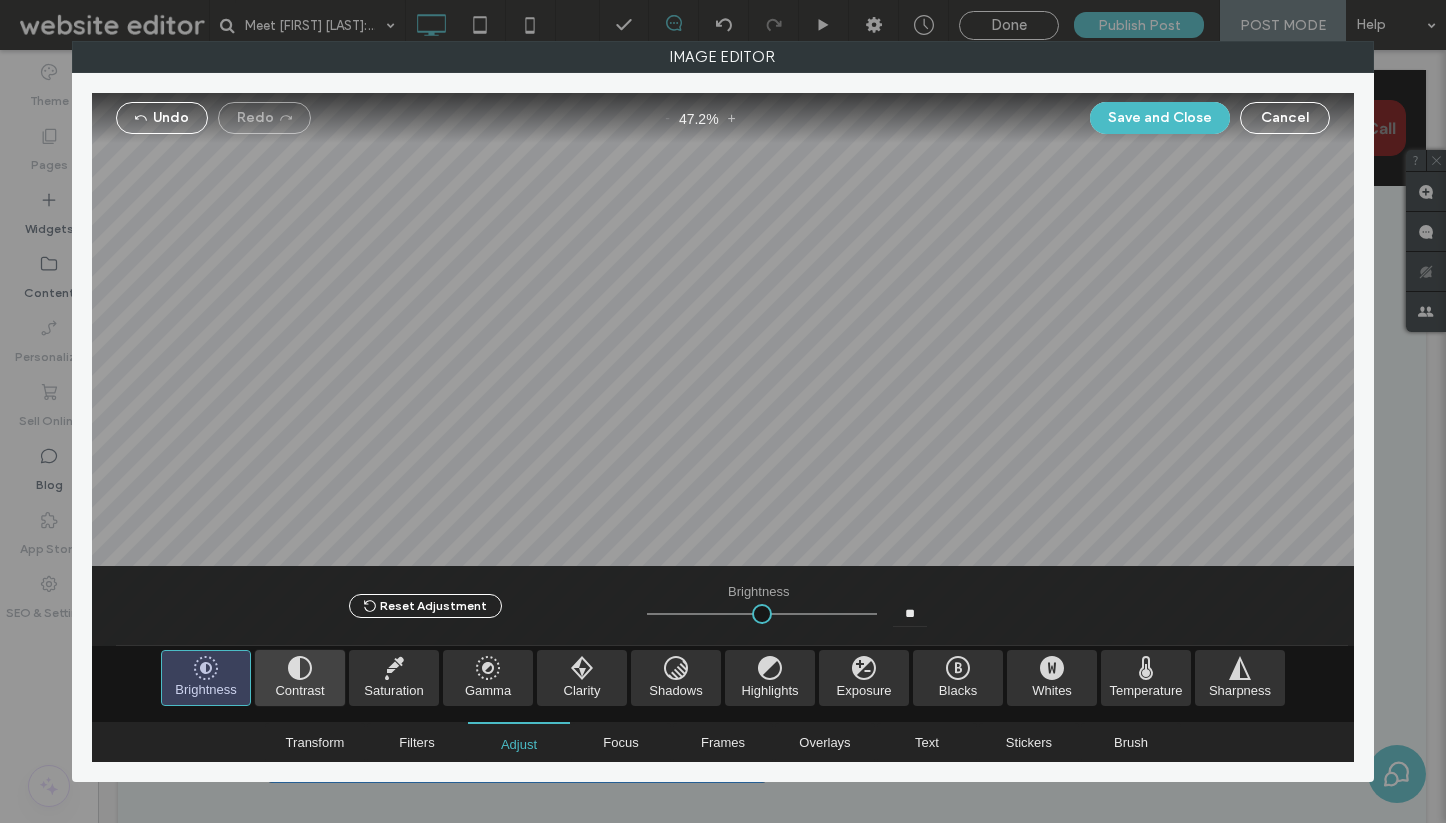 click at bounding box center (300, 678) 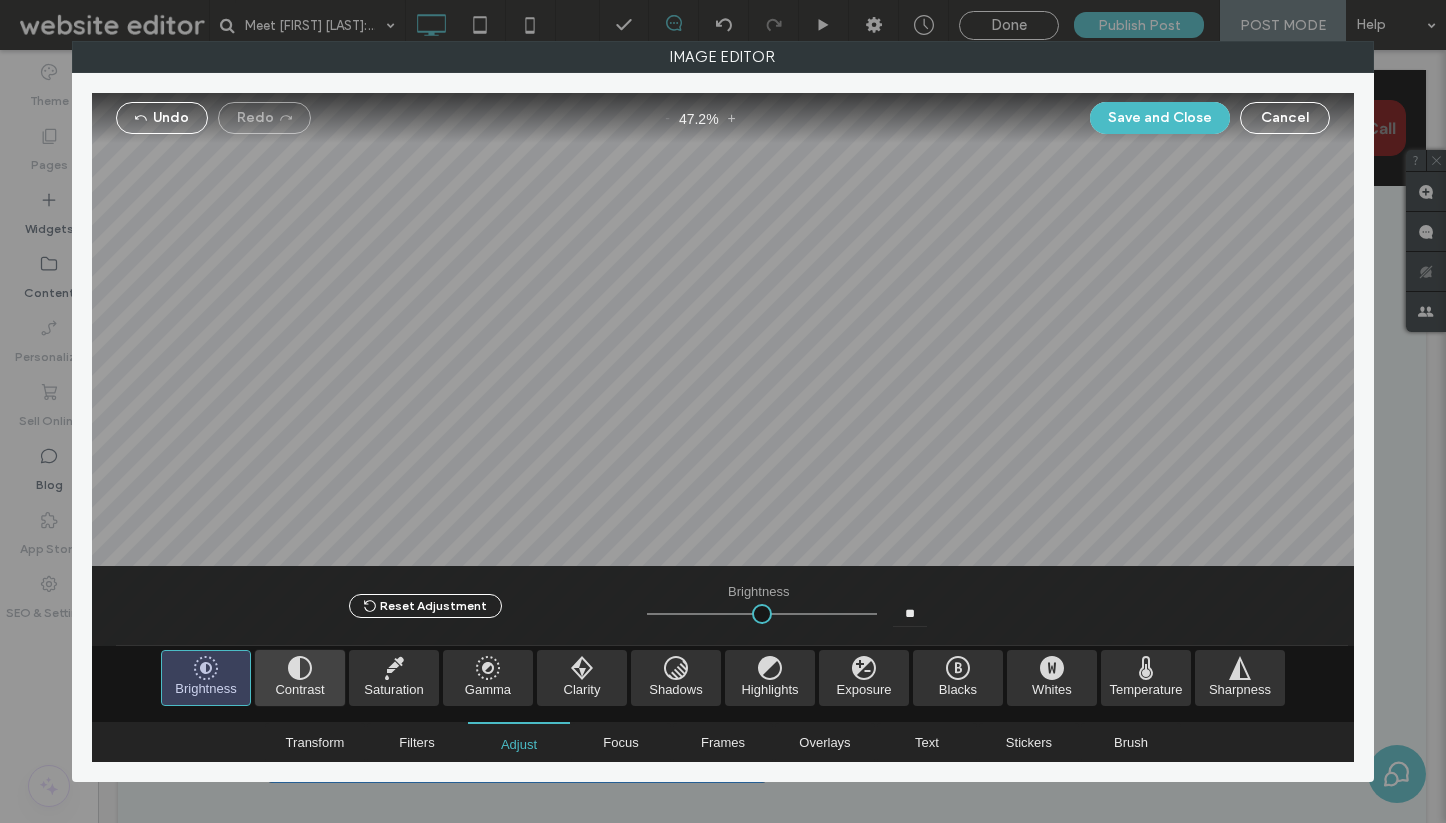 type on "*" 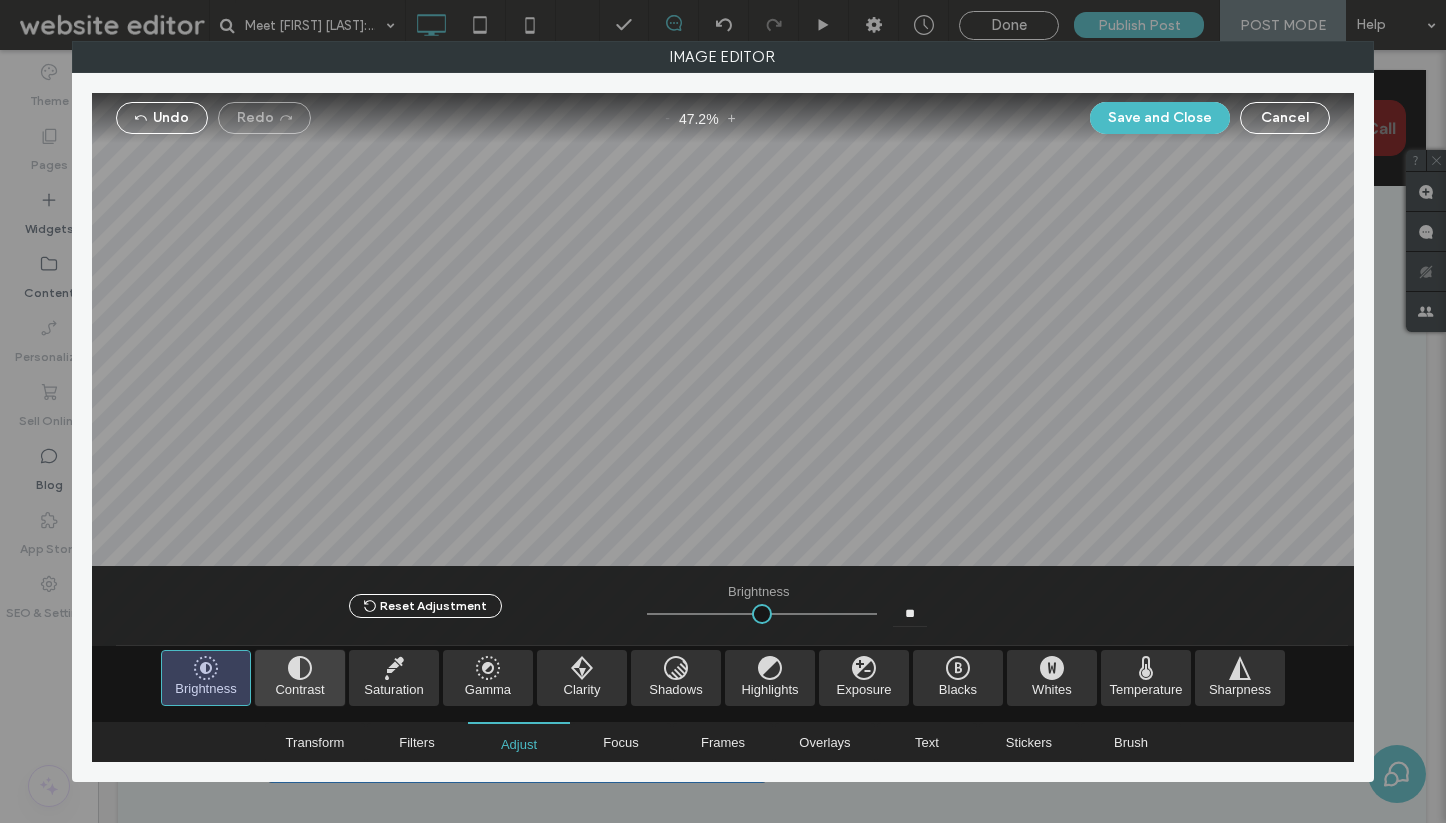 type on "*" 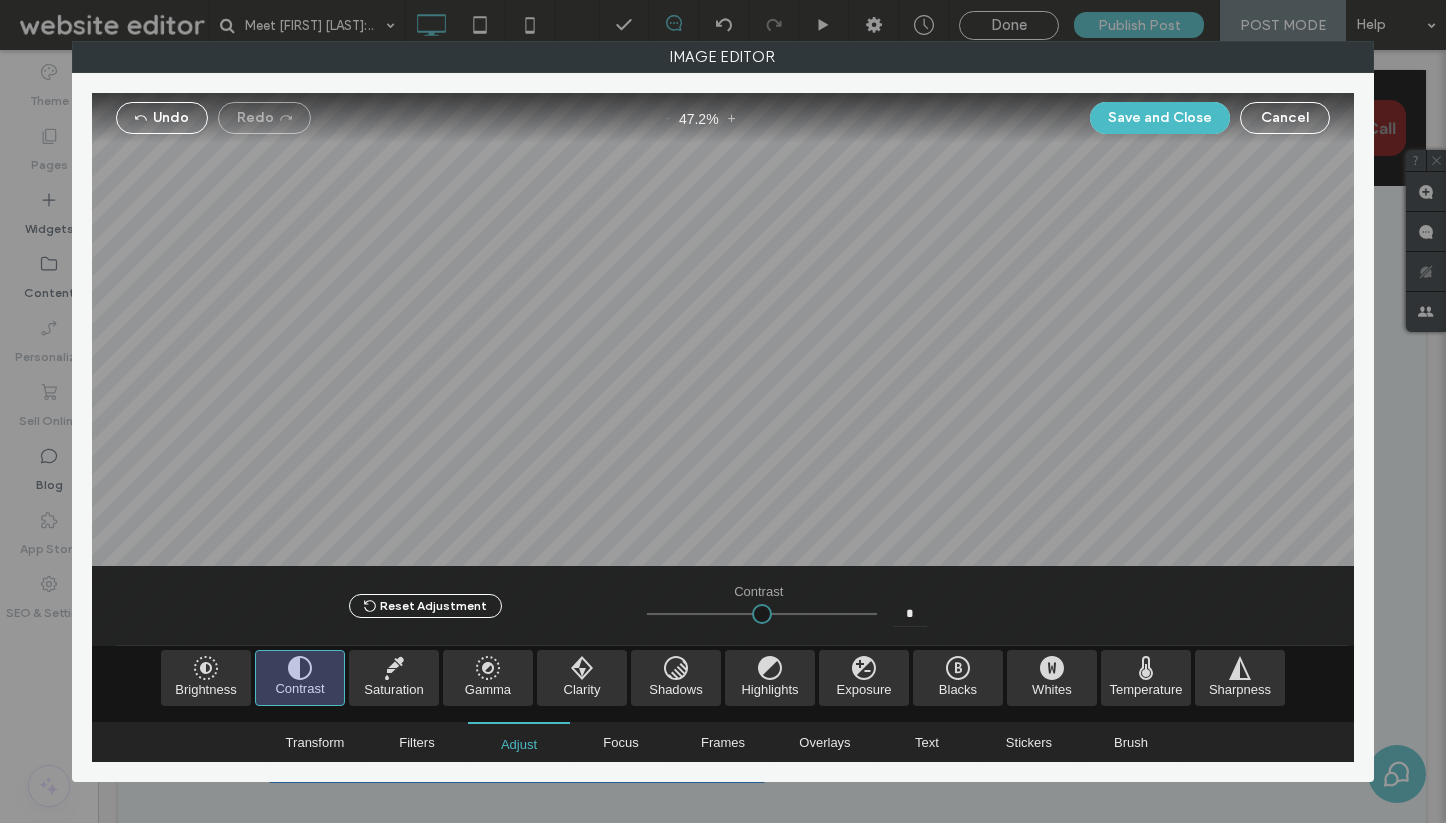 type on "****" 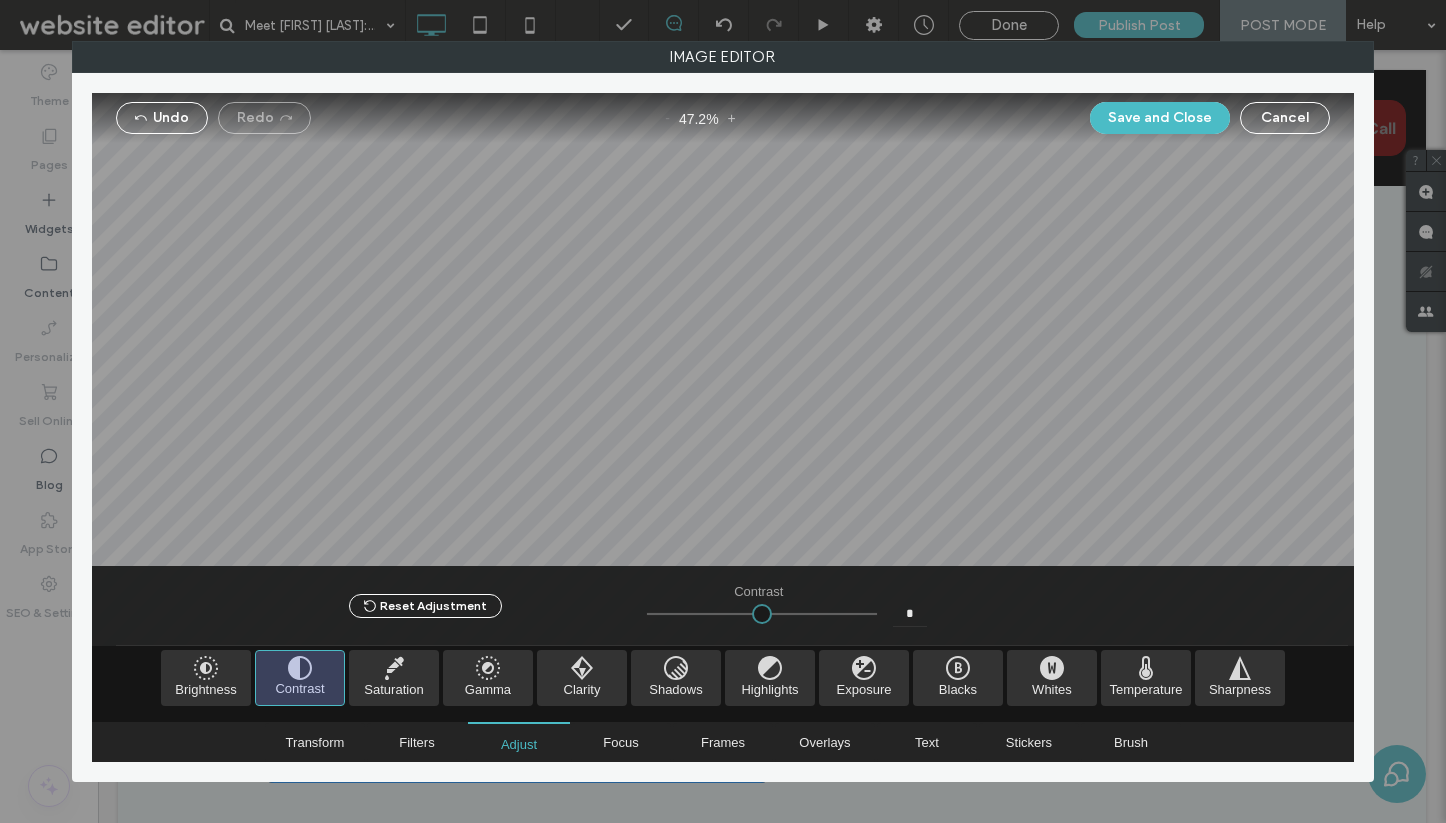 type on "****" 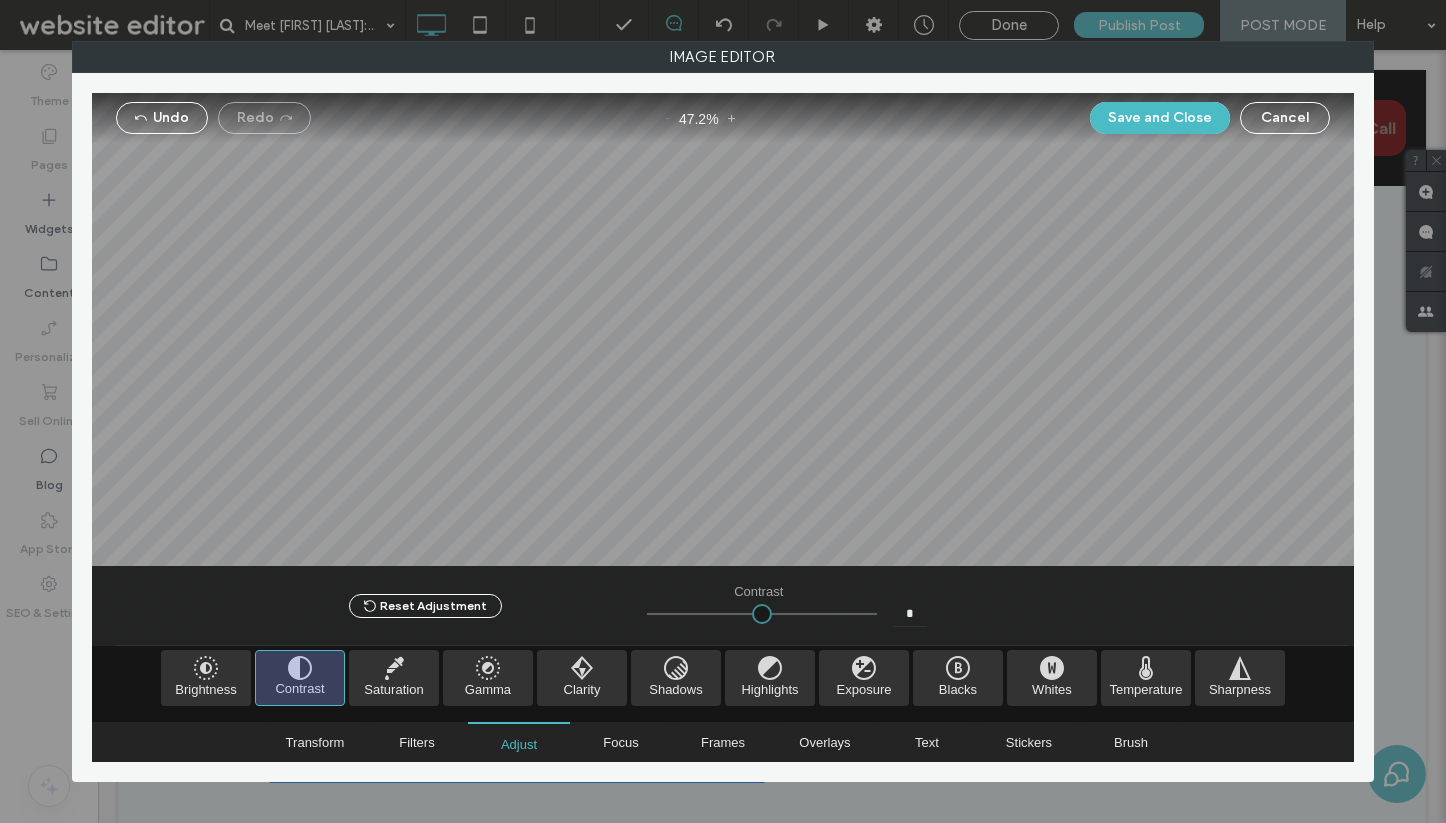type on "****" 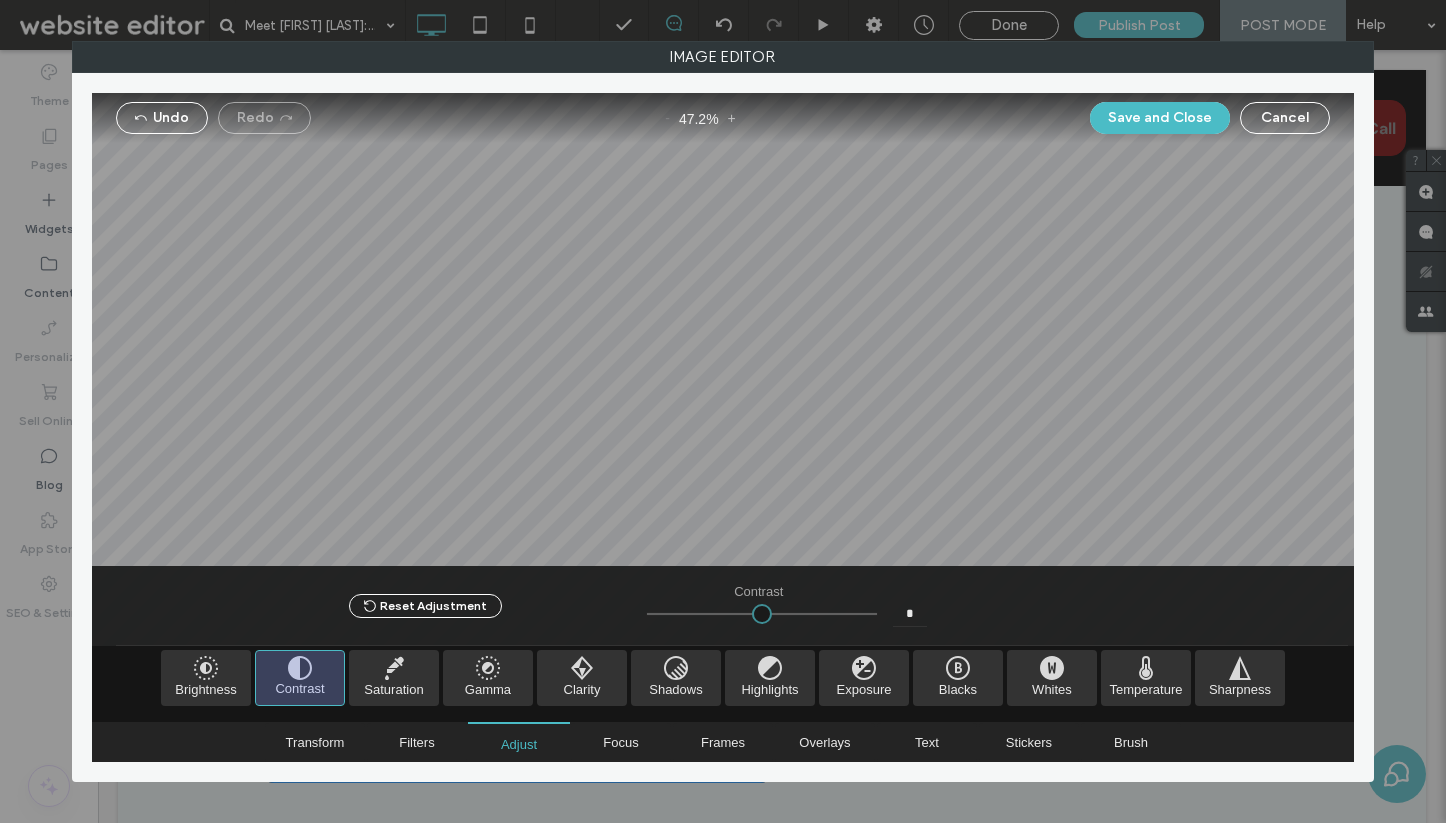 type on "*" 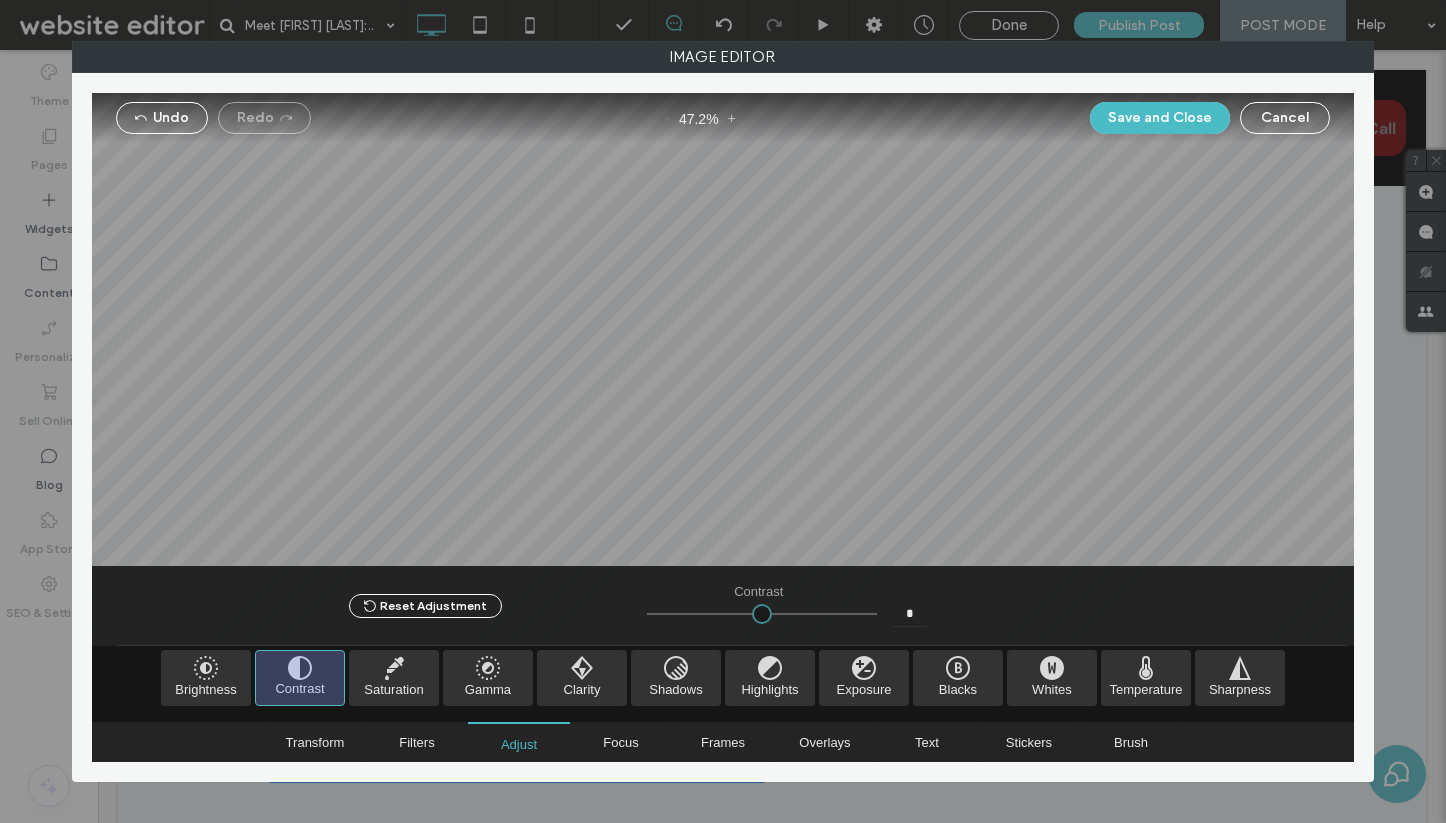 type on "****" 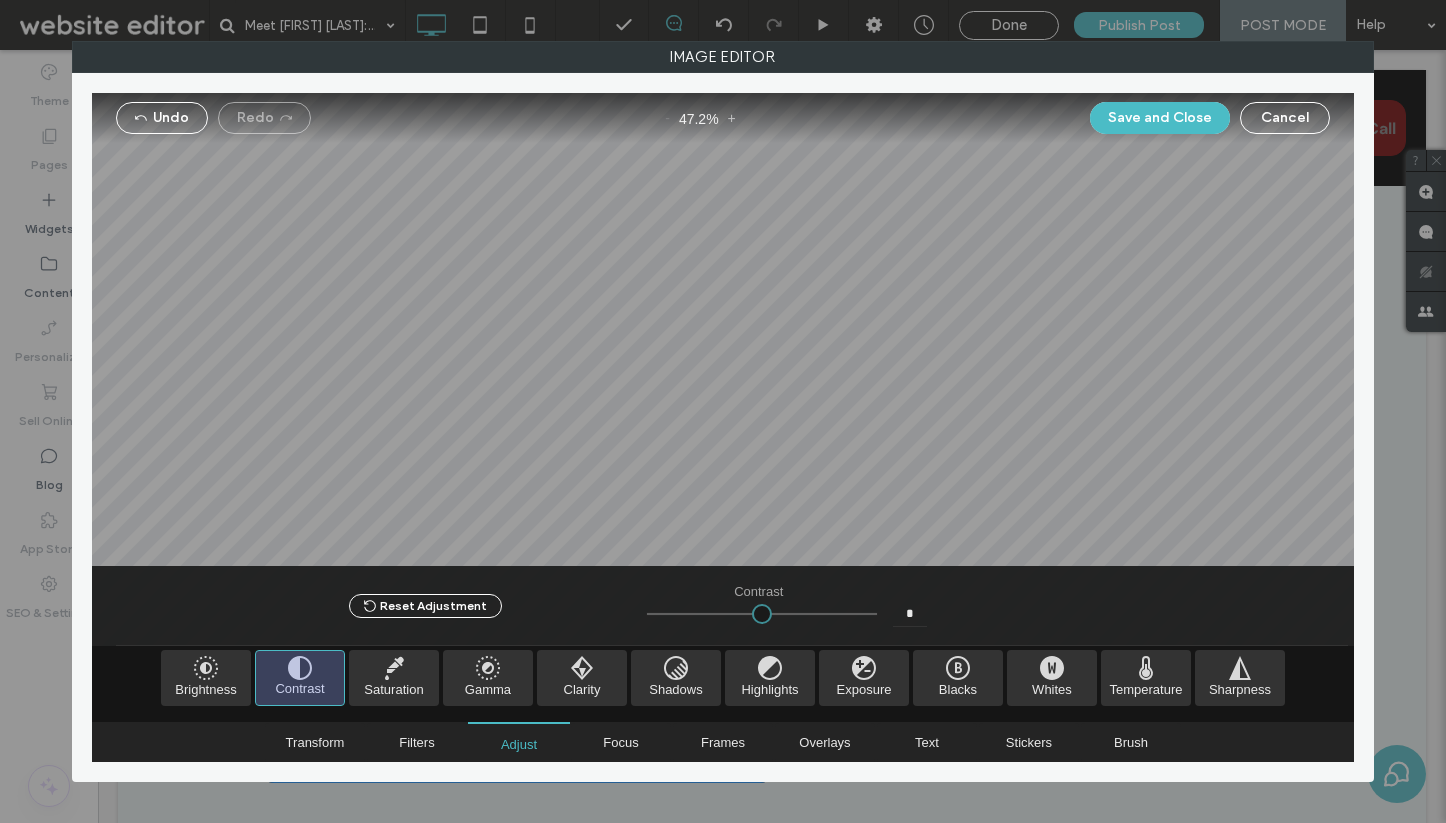 type on "*" 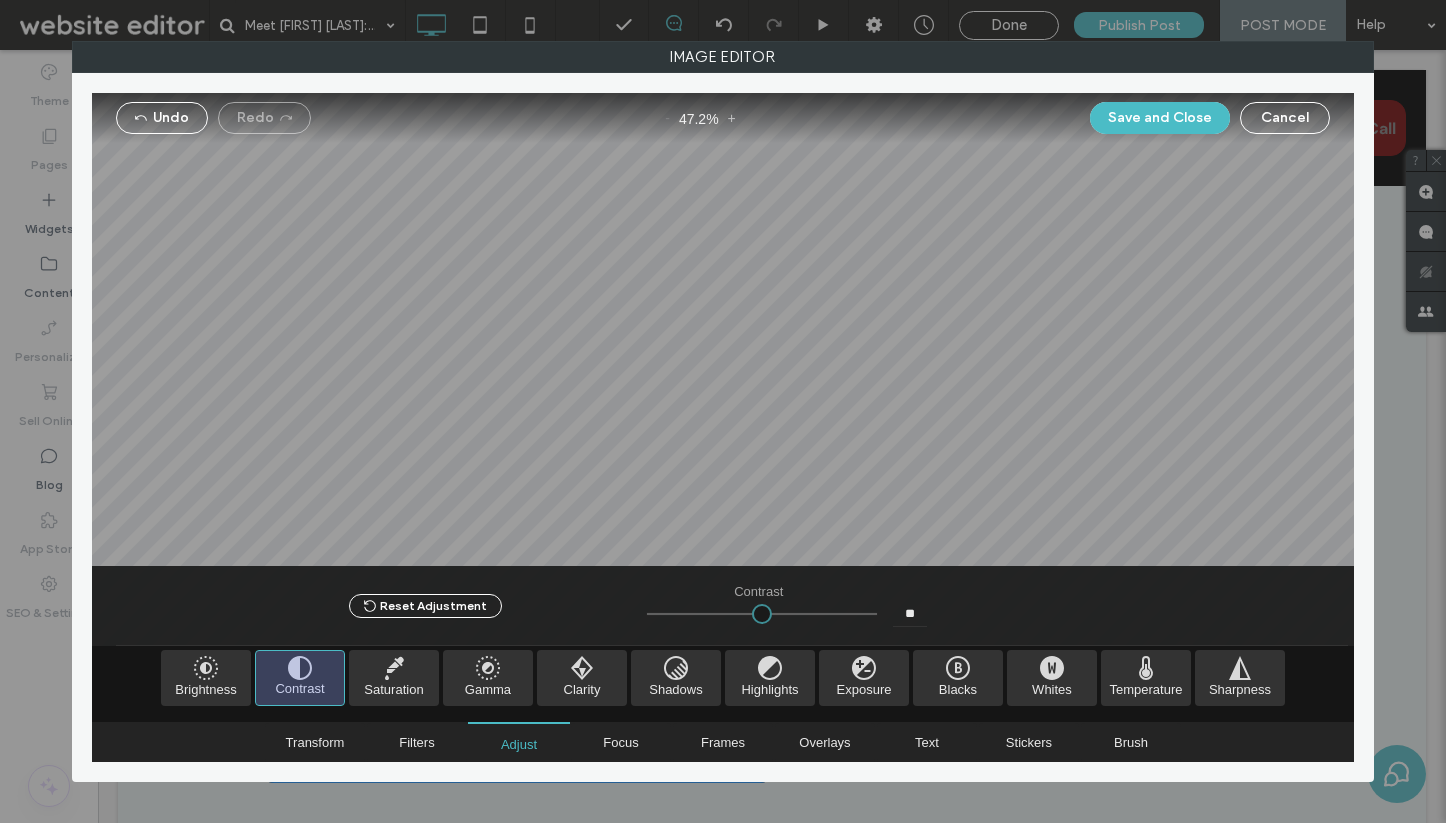 type on "****" 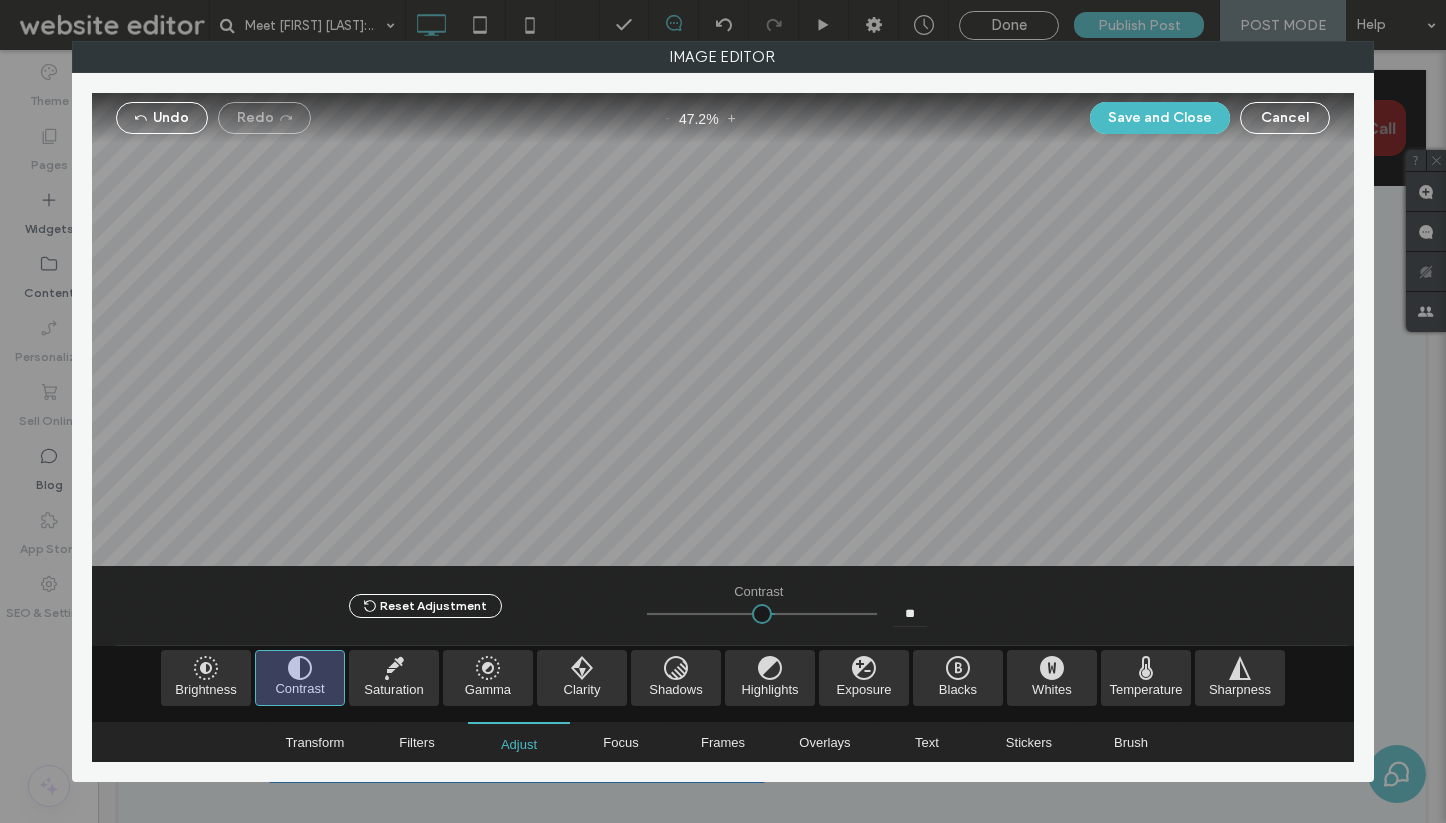type on "***" 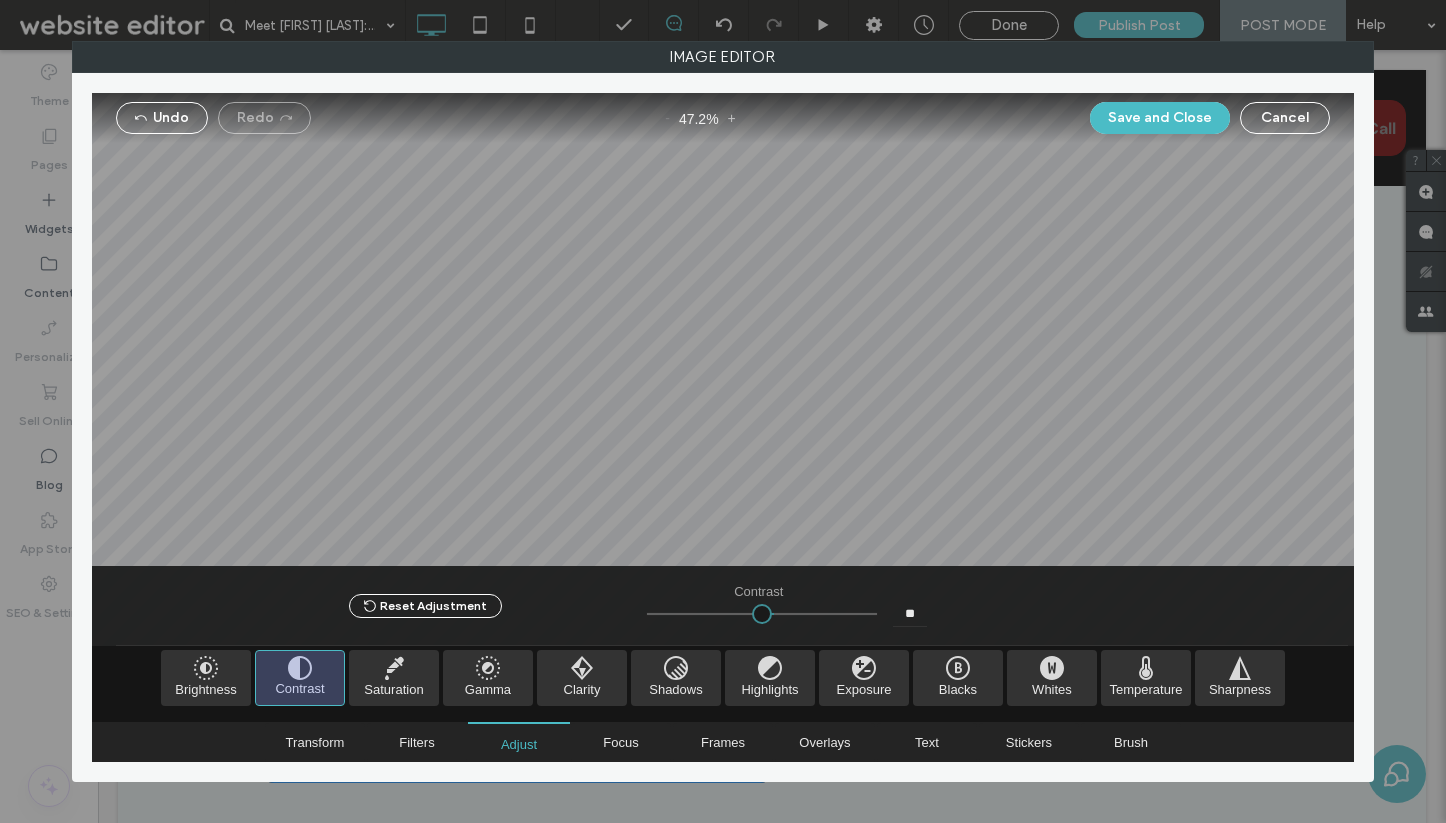 type on "****" 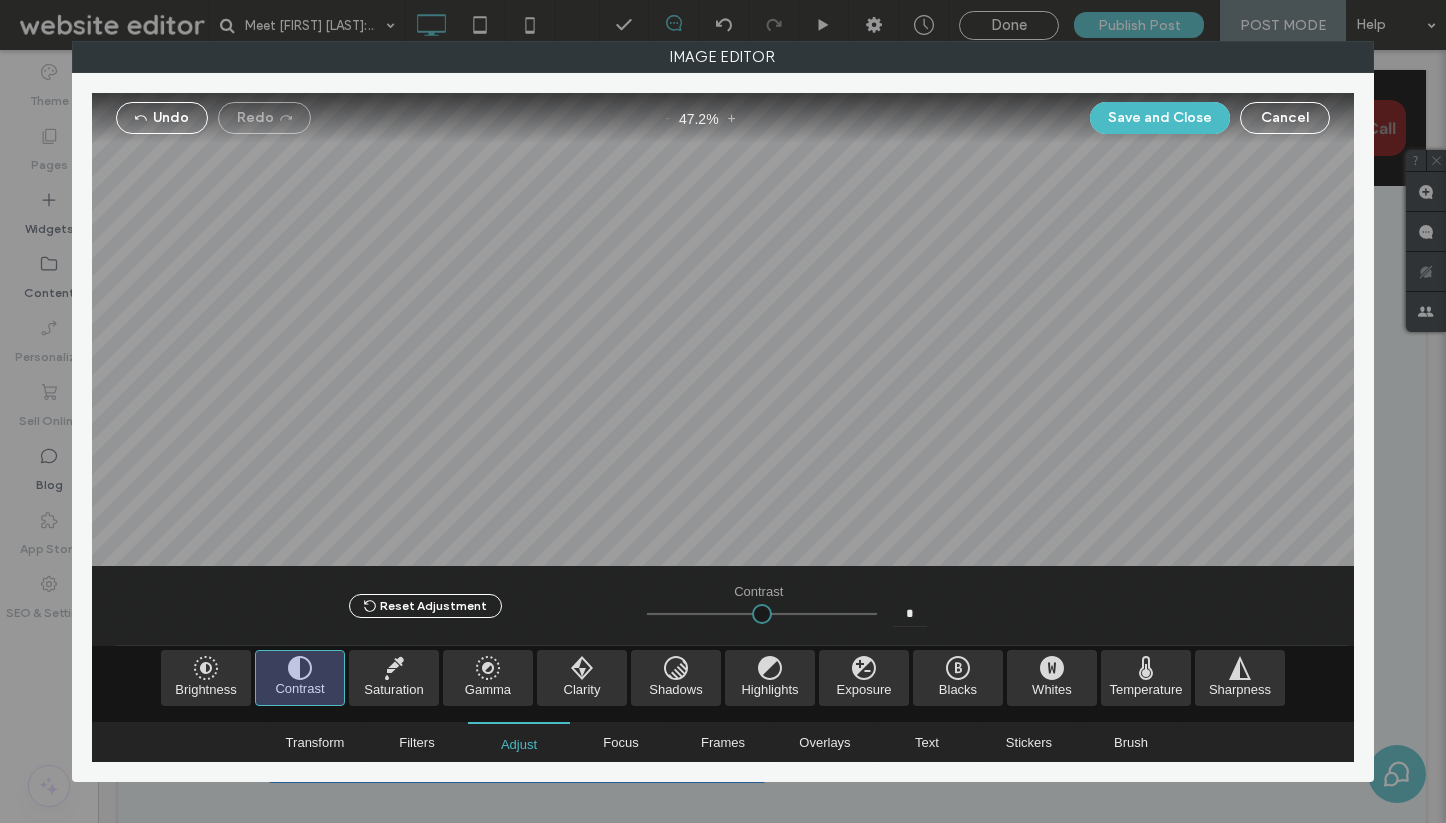 type on "***" 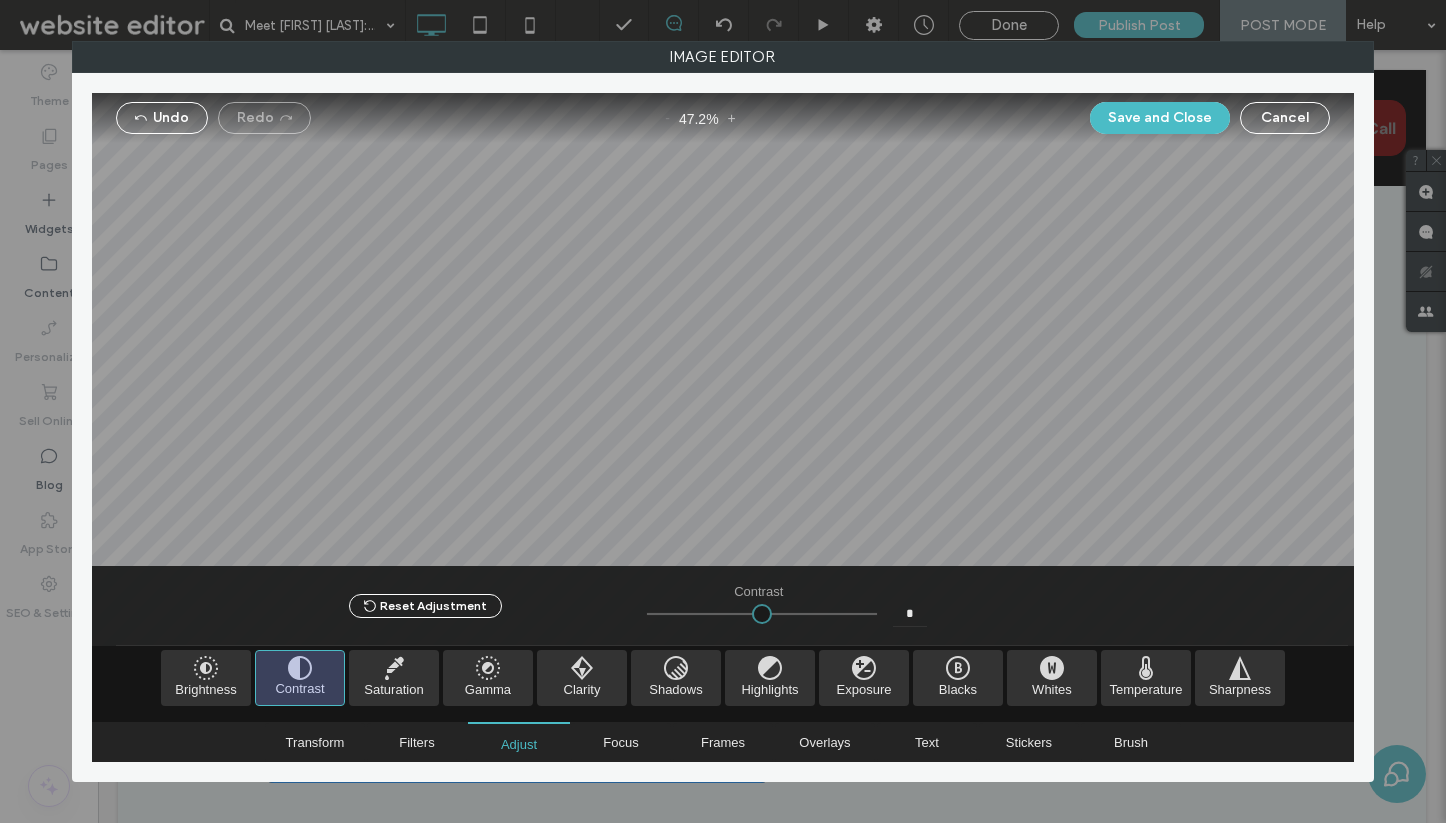 type on "**" 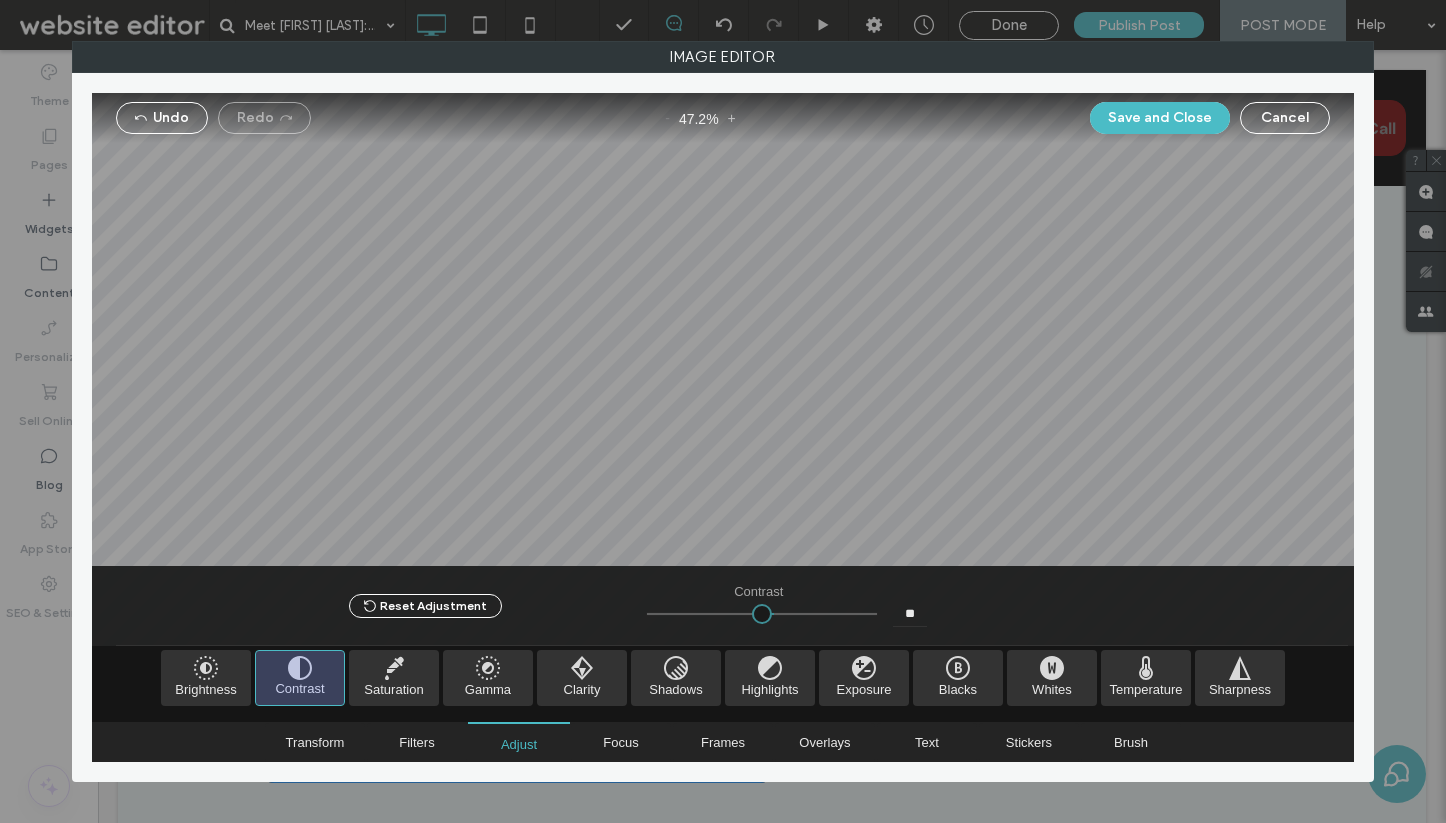 click at bounding box center (762, 614) 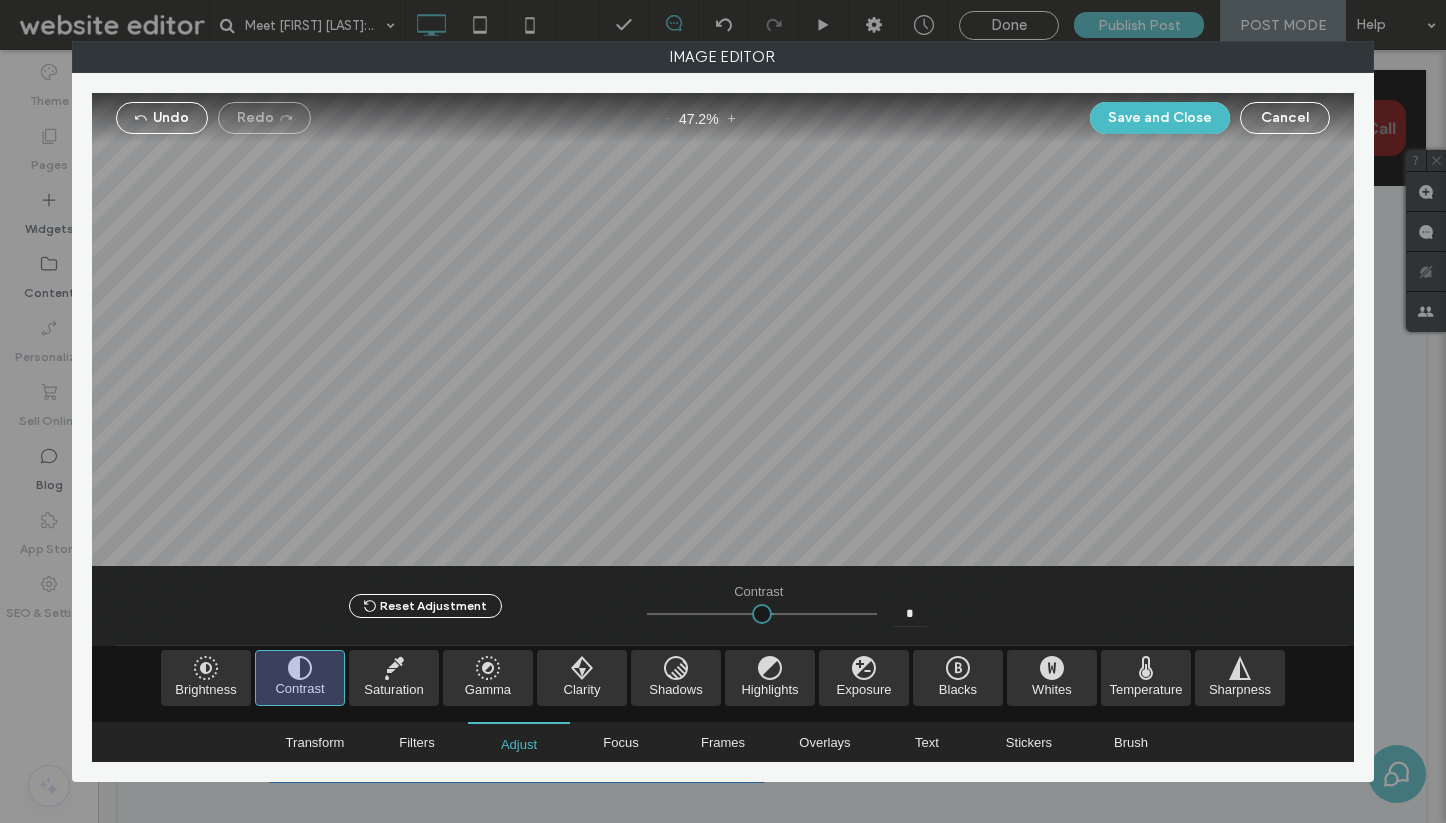 type on "****" 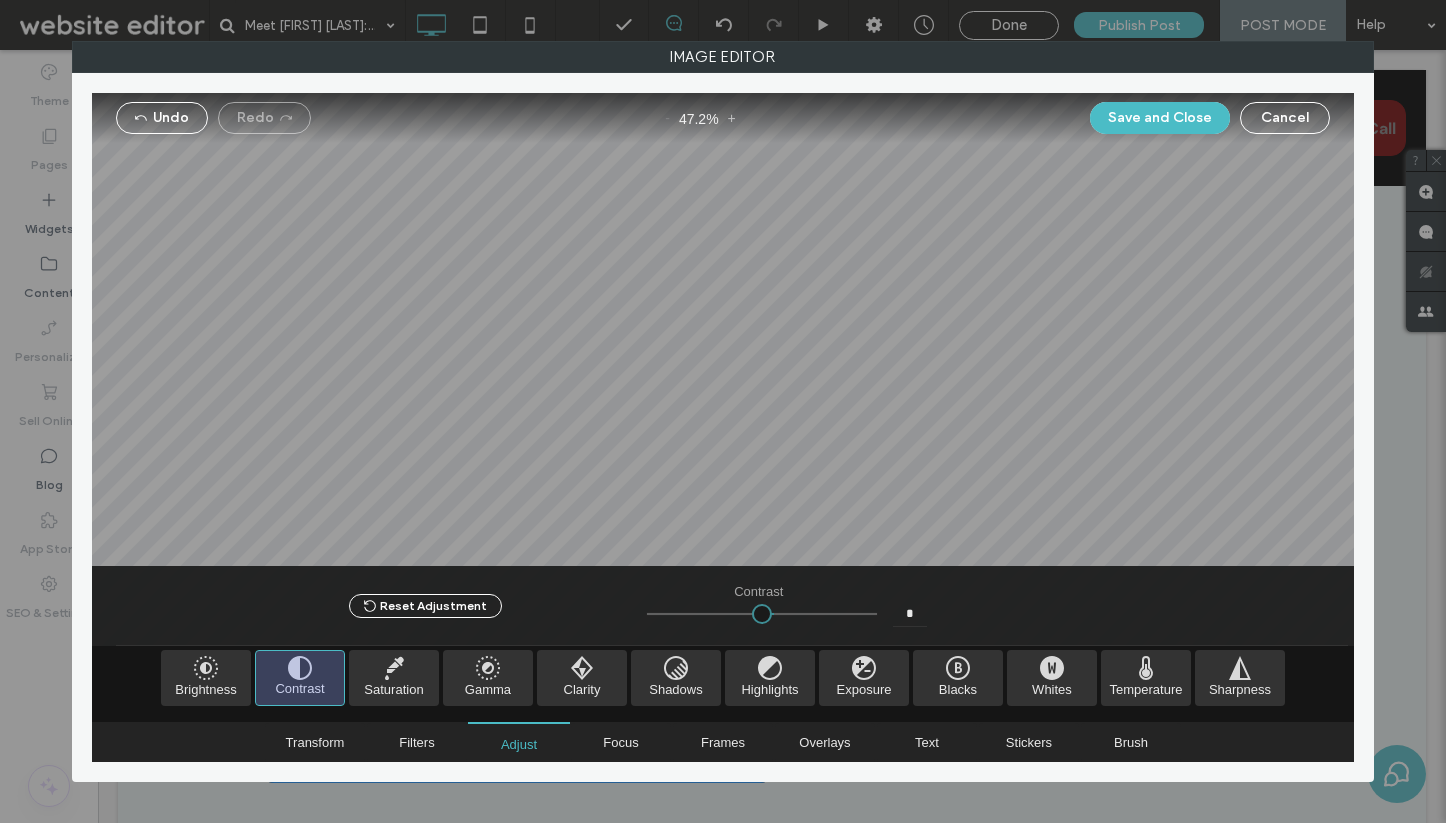 type on "*" 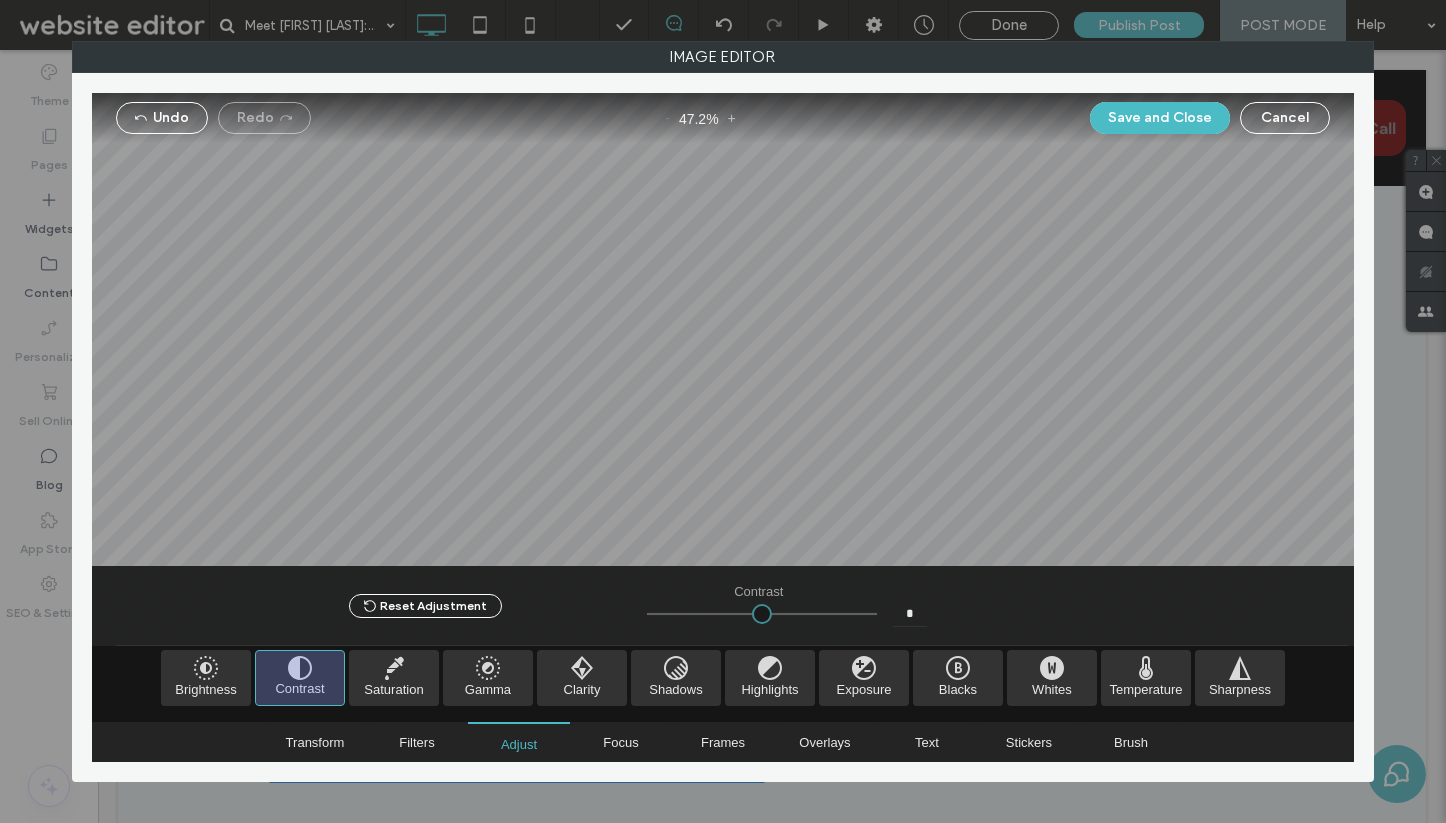 click at bounding box center (762, 614) 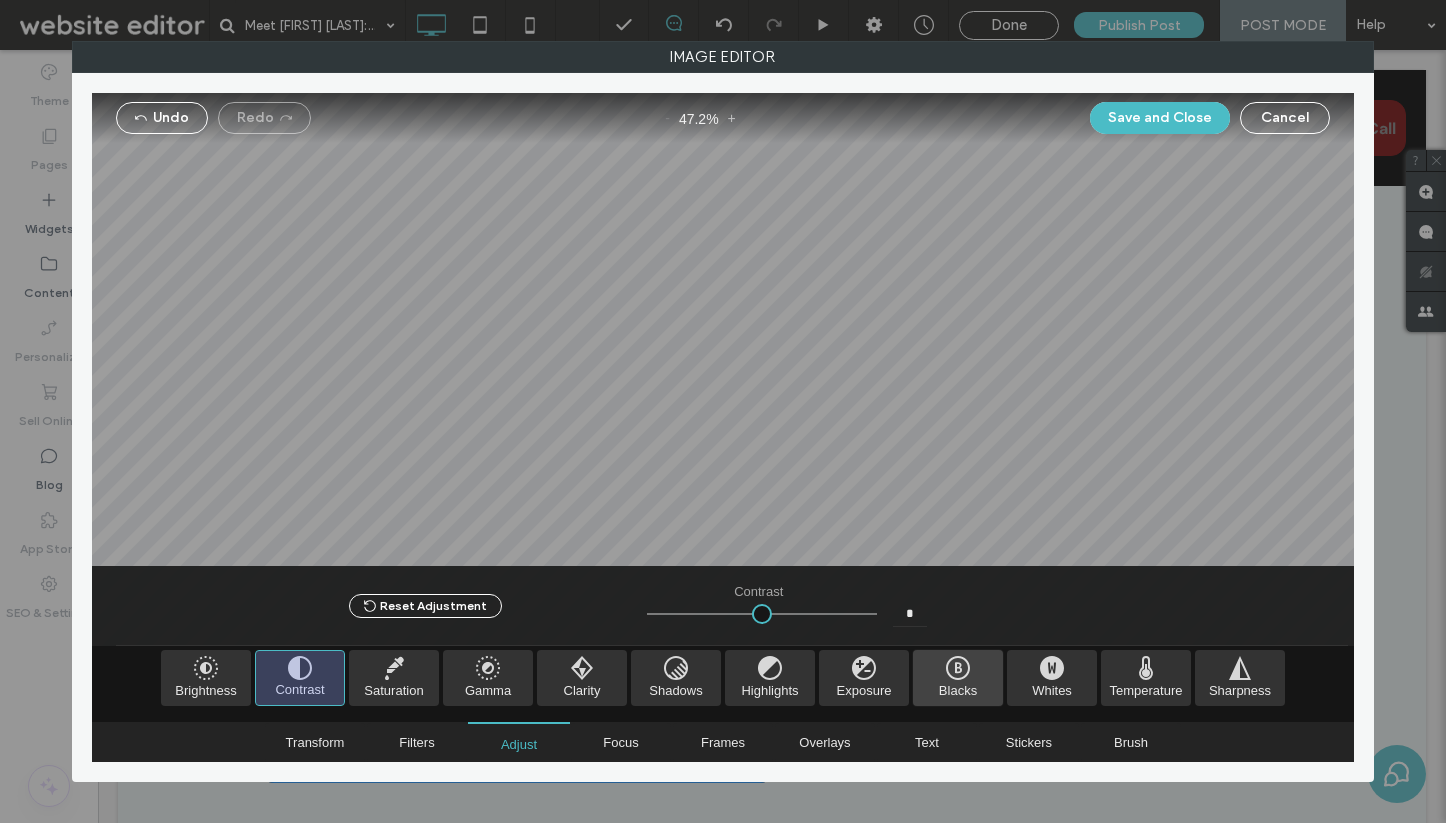 click at bounding box center (958, 678) 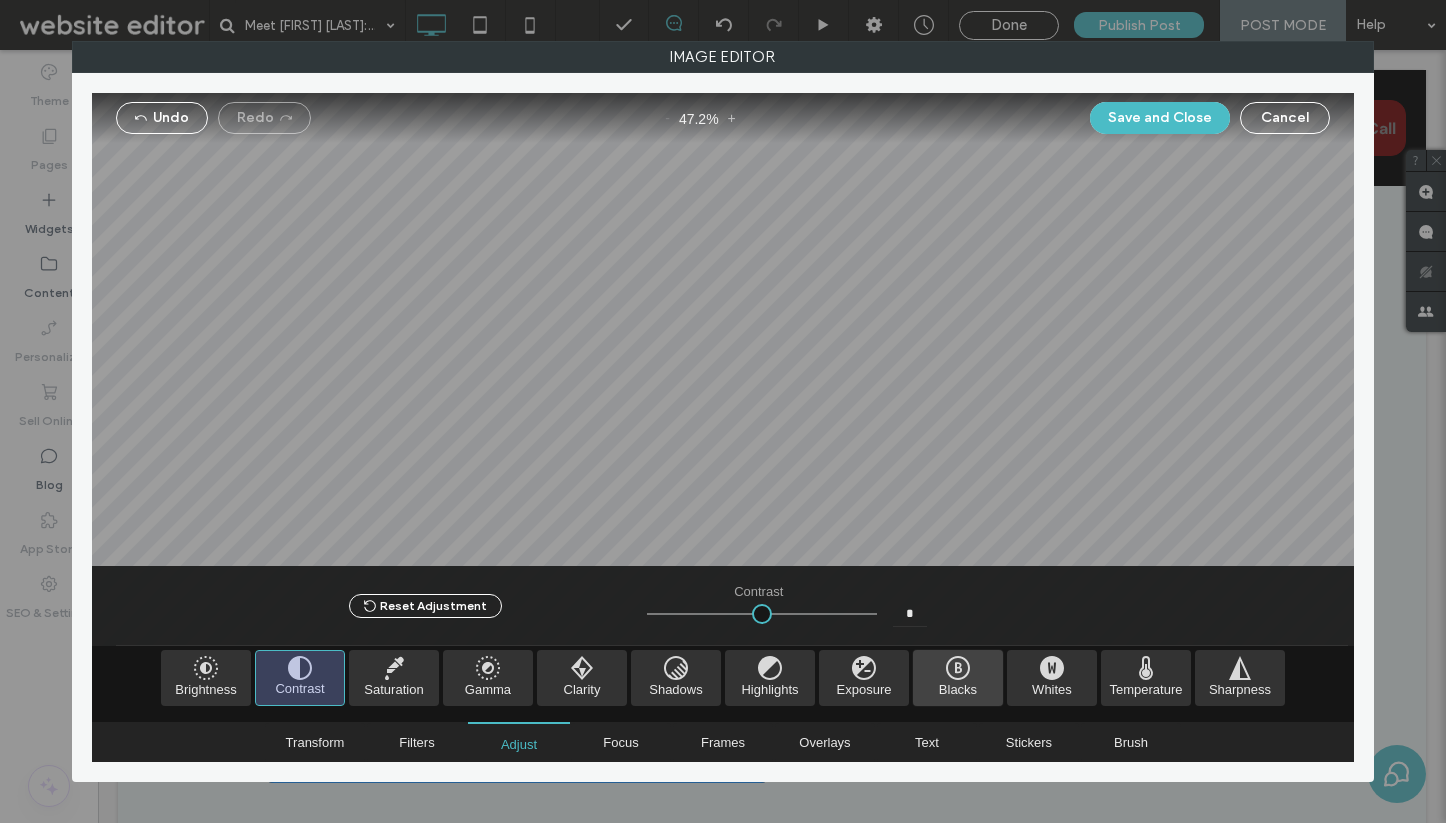 type on "*" 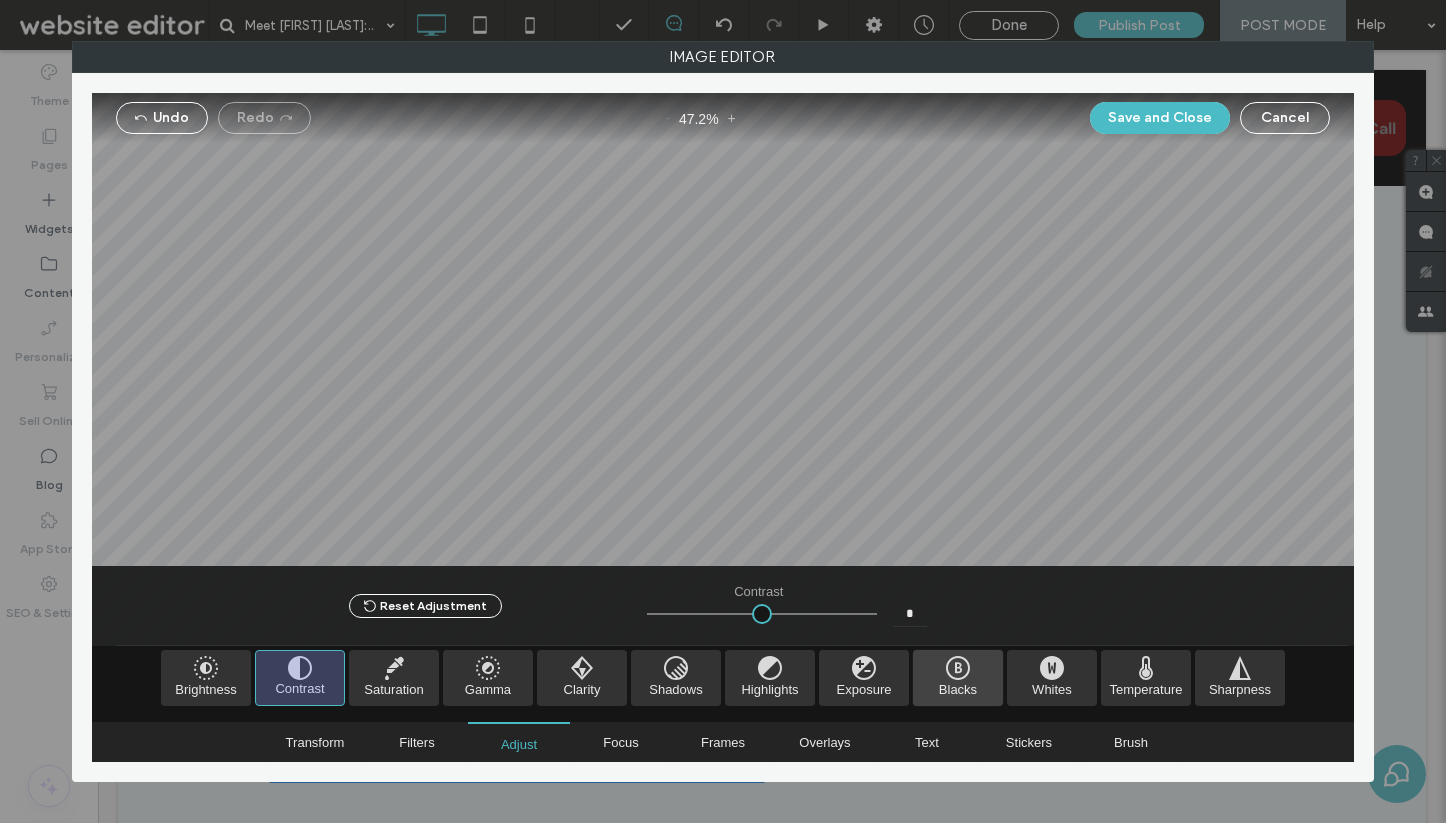 type on "*" 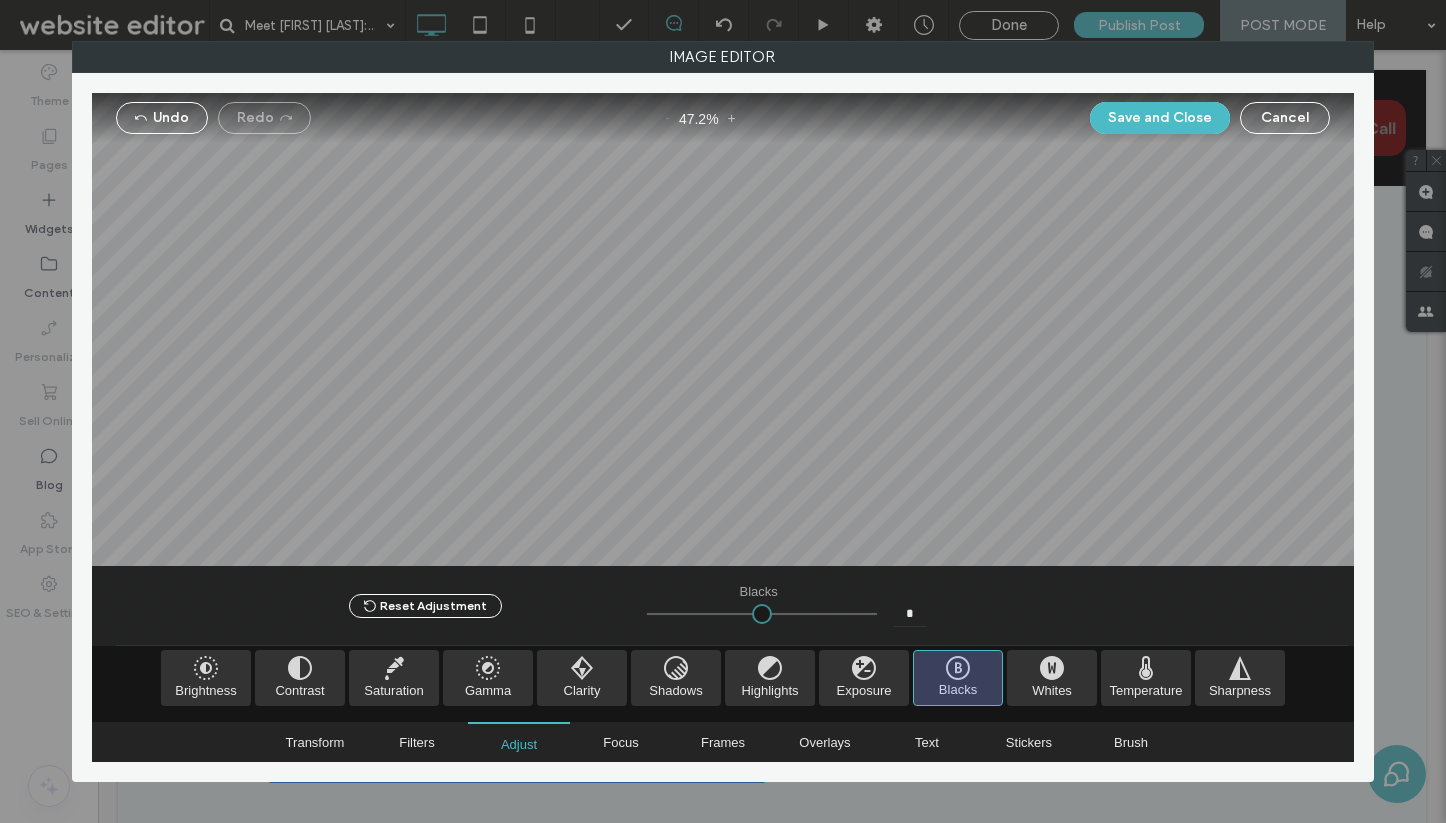 type on "*****" 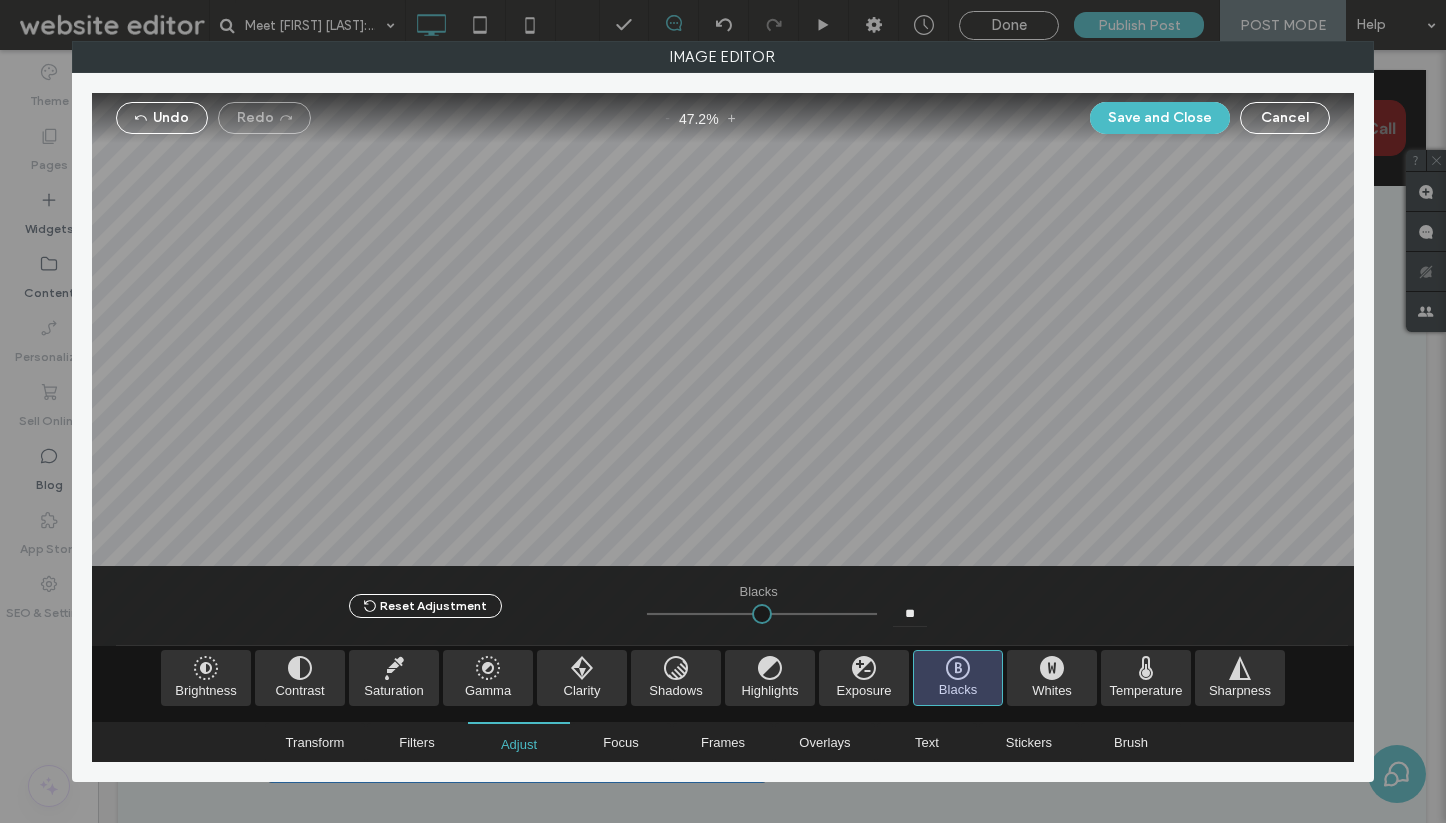 type on "*****" 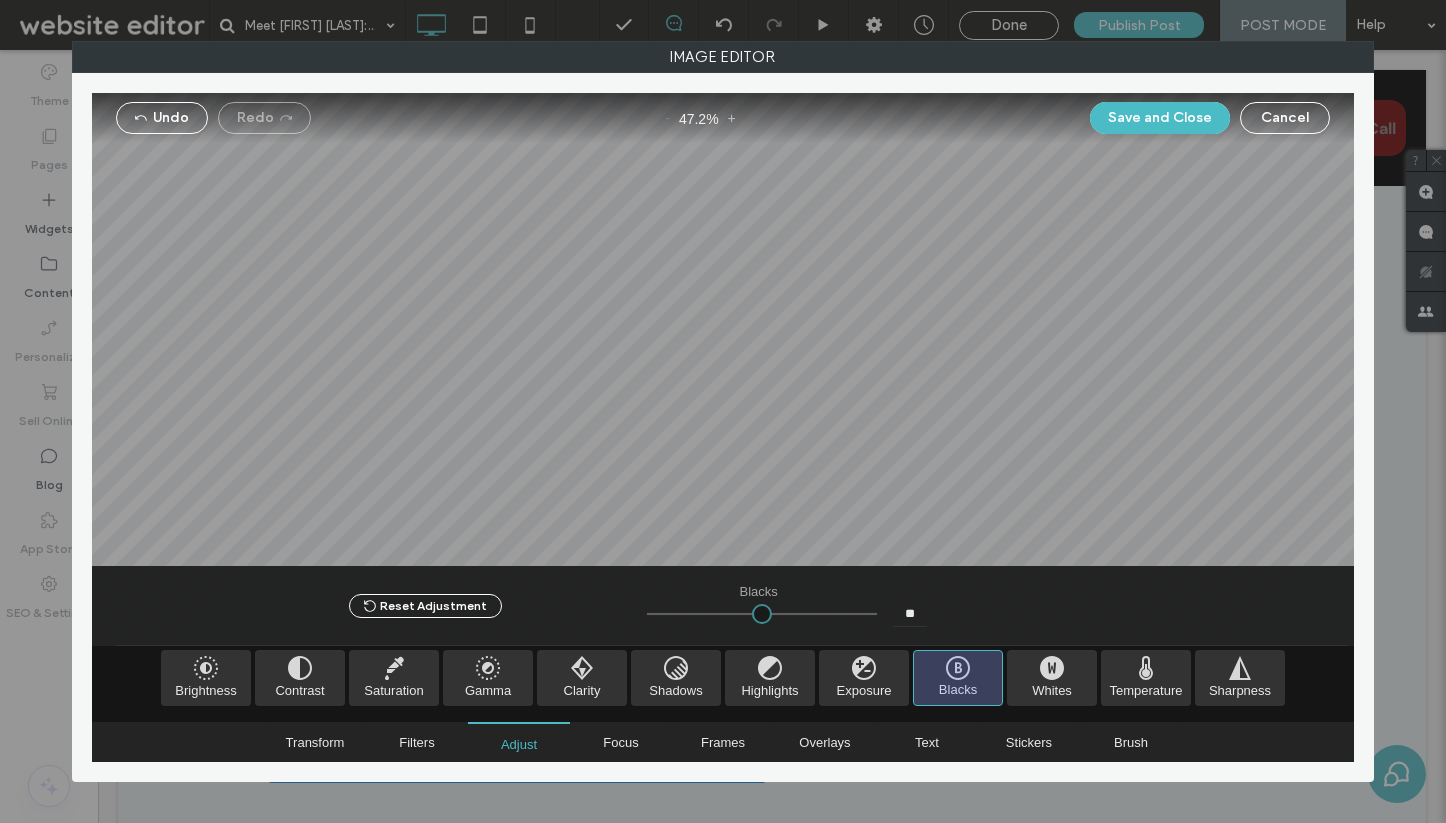 type on "**" 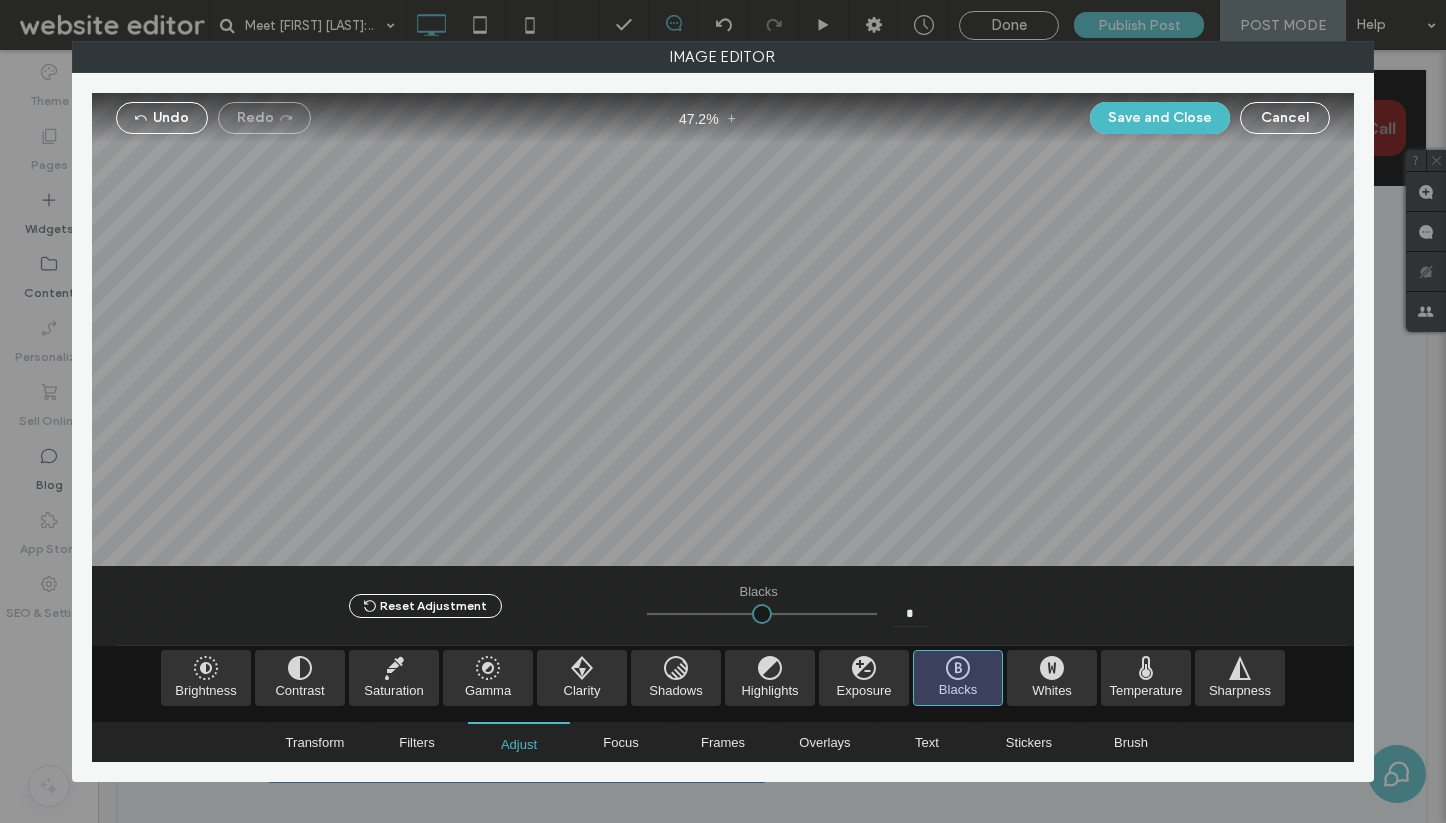 type on "****" 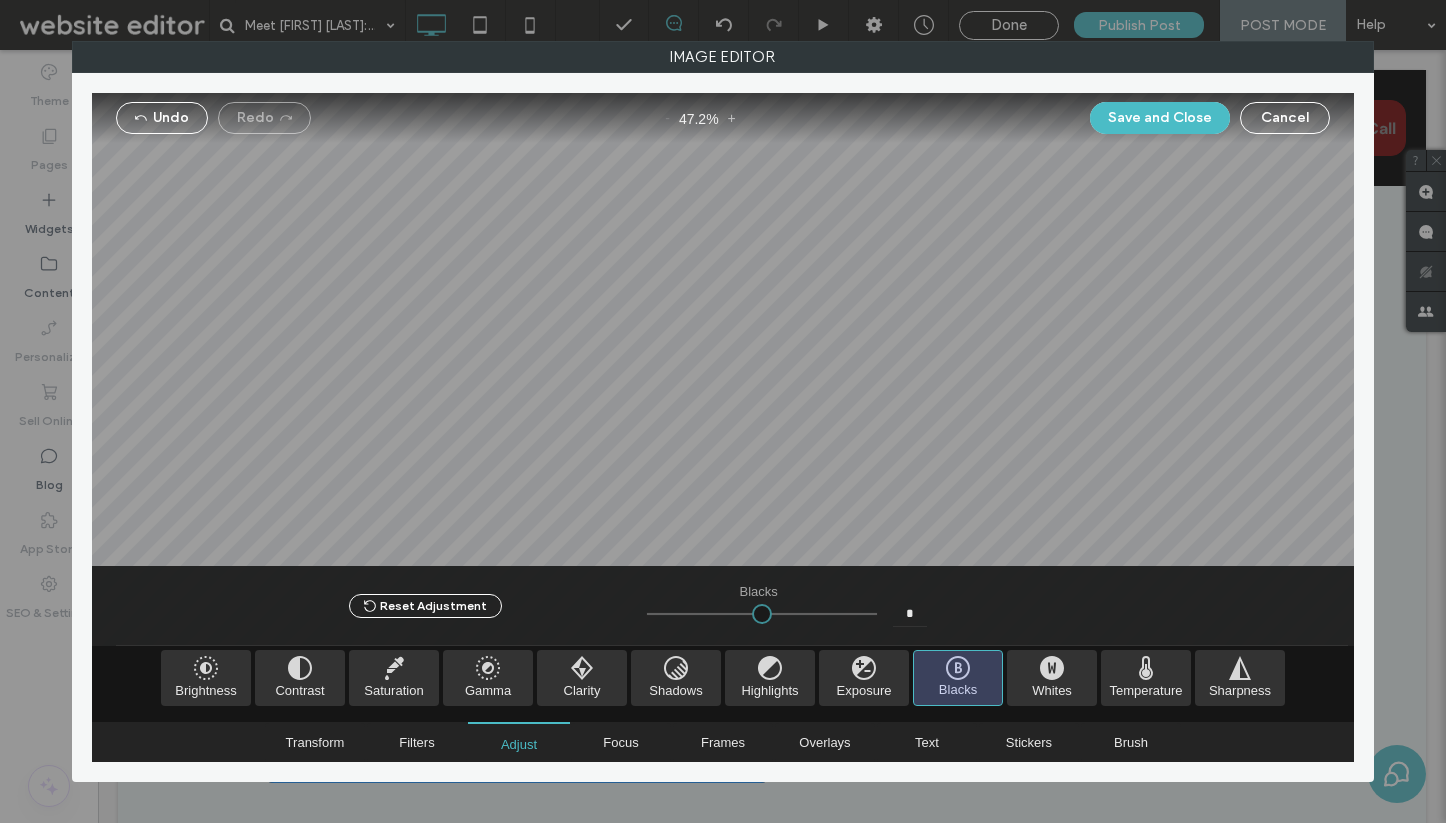 type on "*" 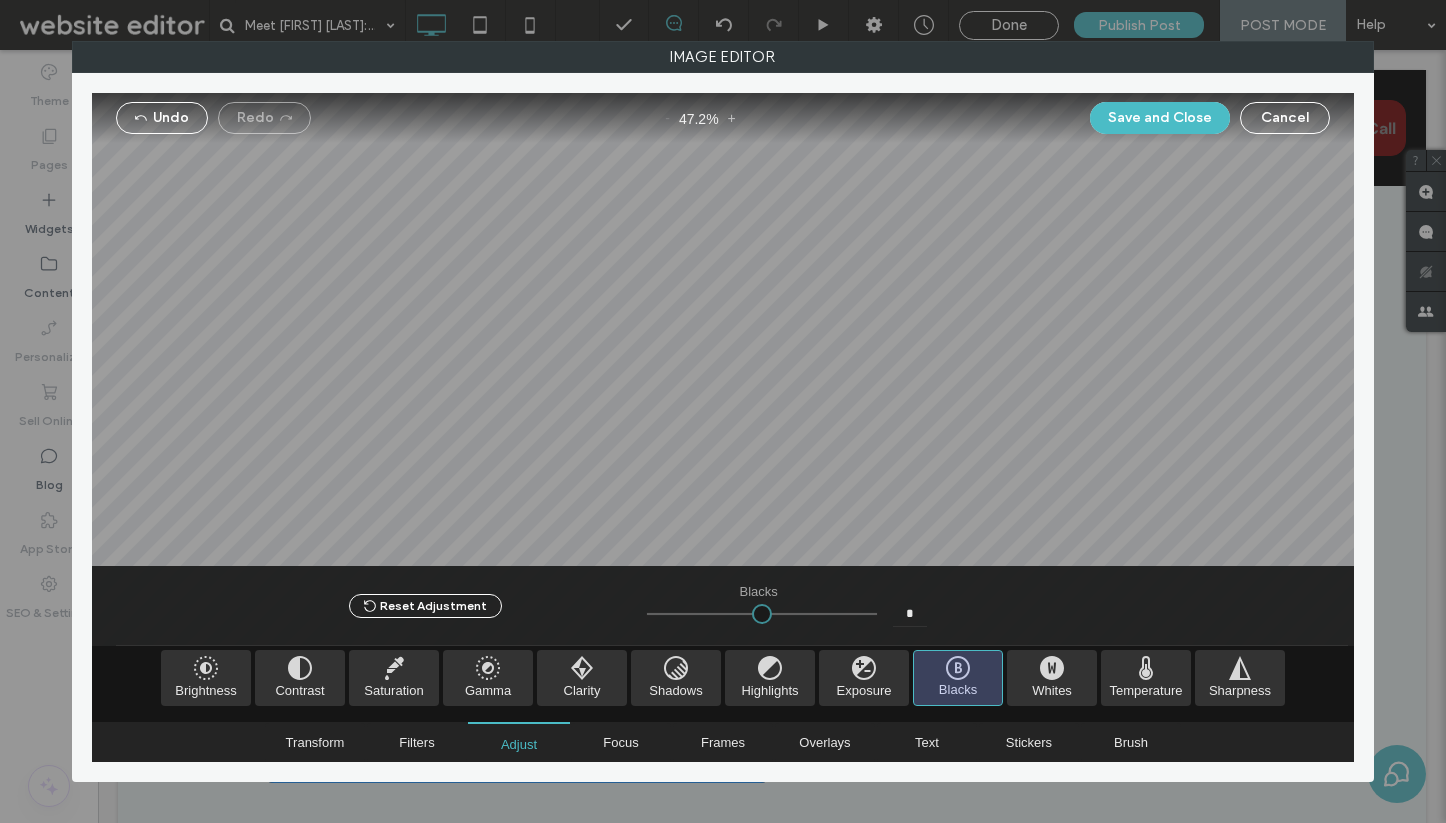 type on "****" 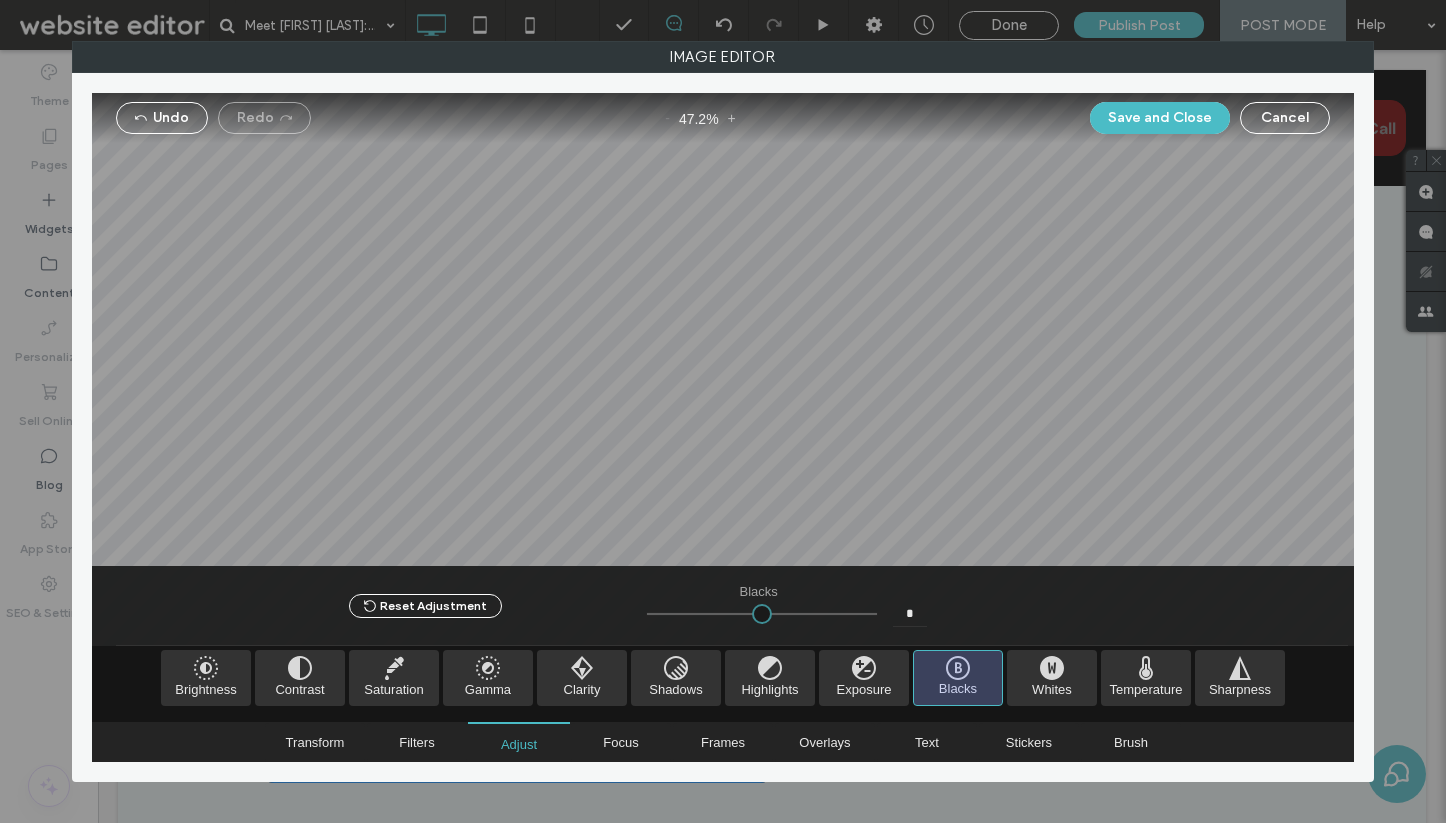type on "****" 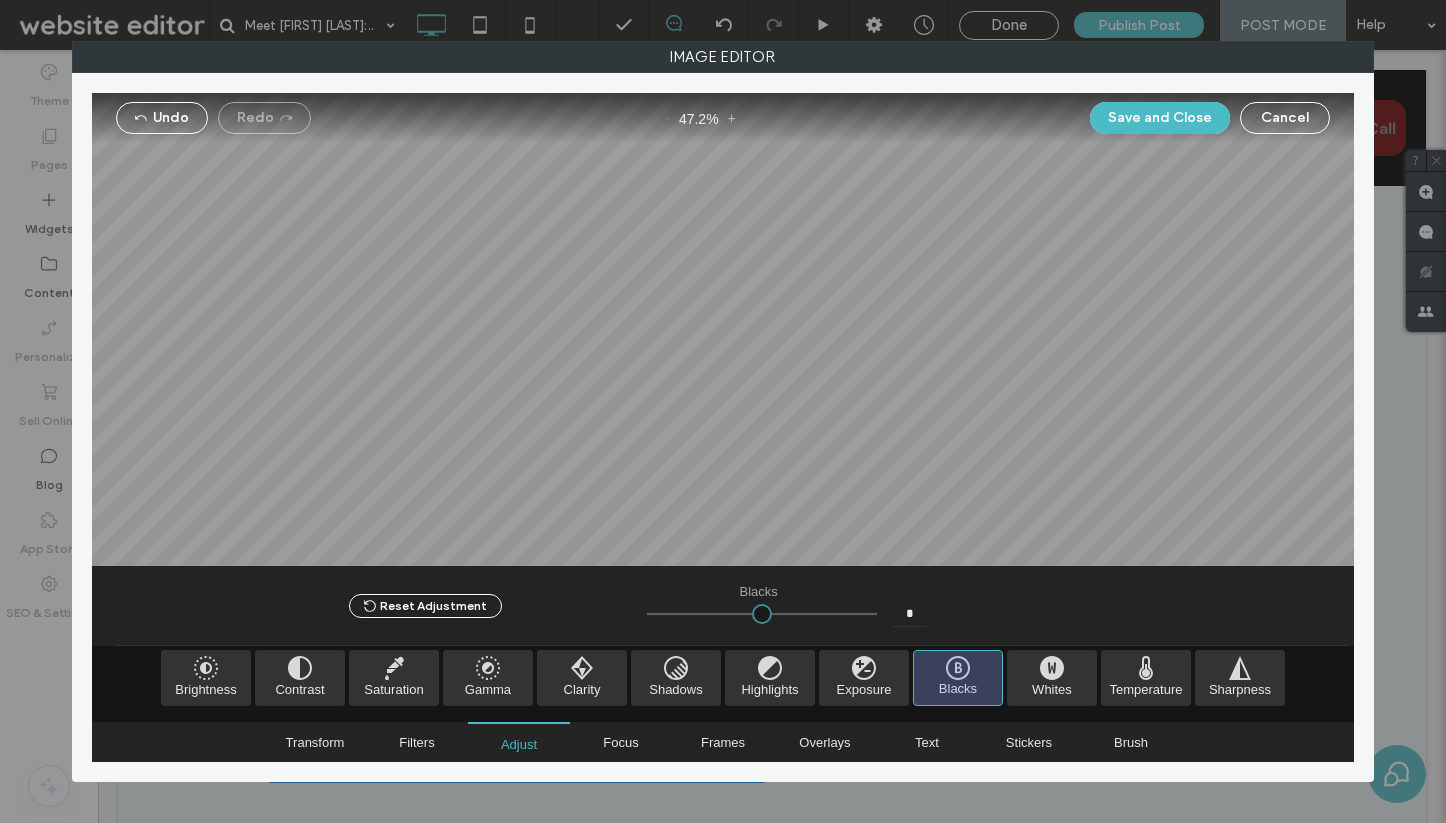 type on "*" 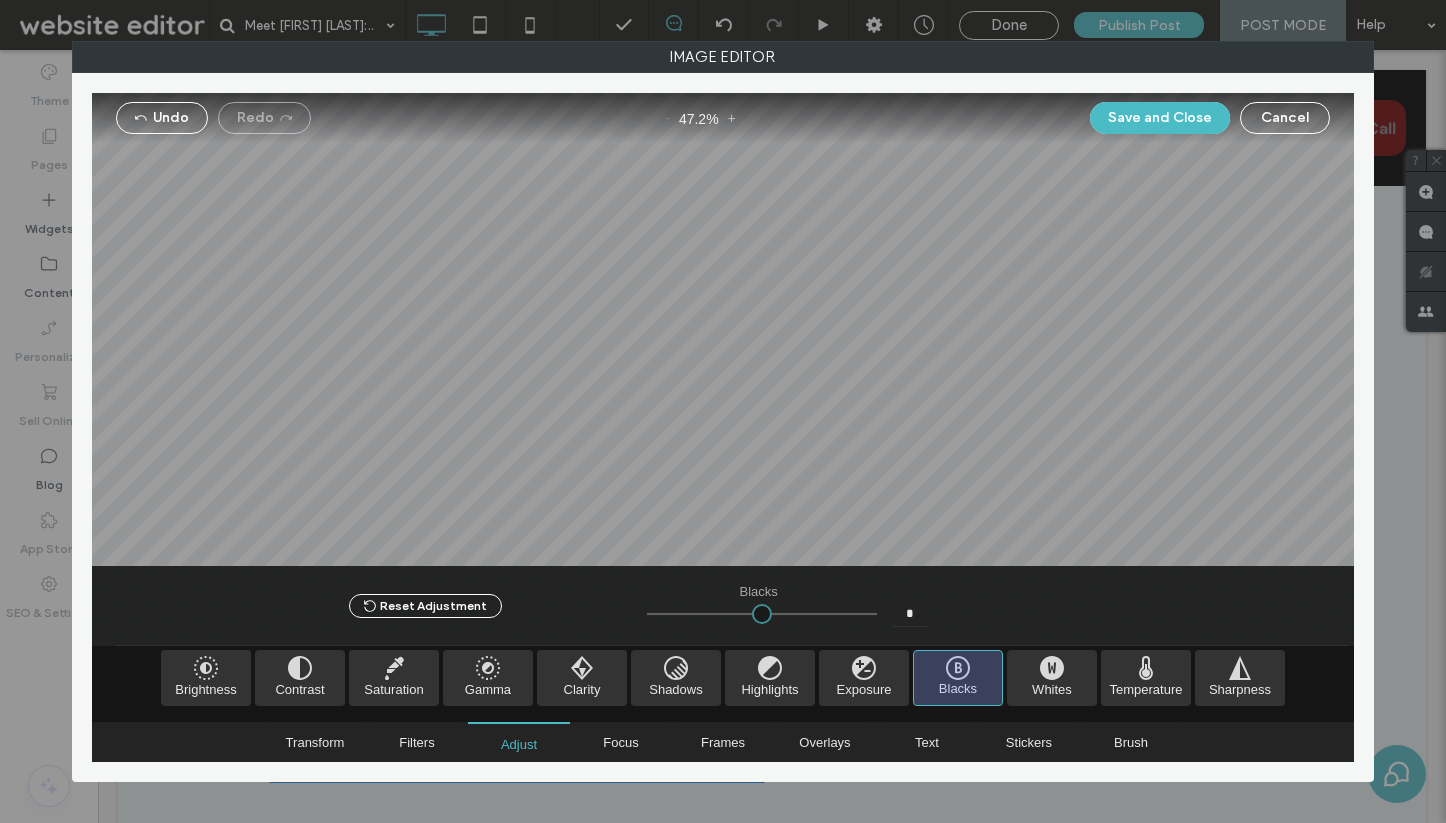 type on "*" 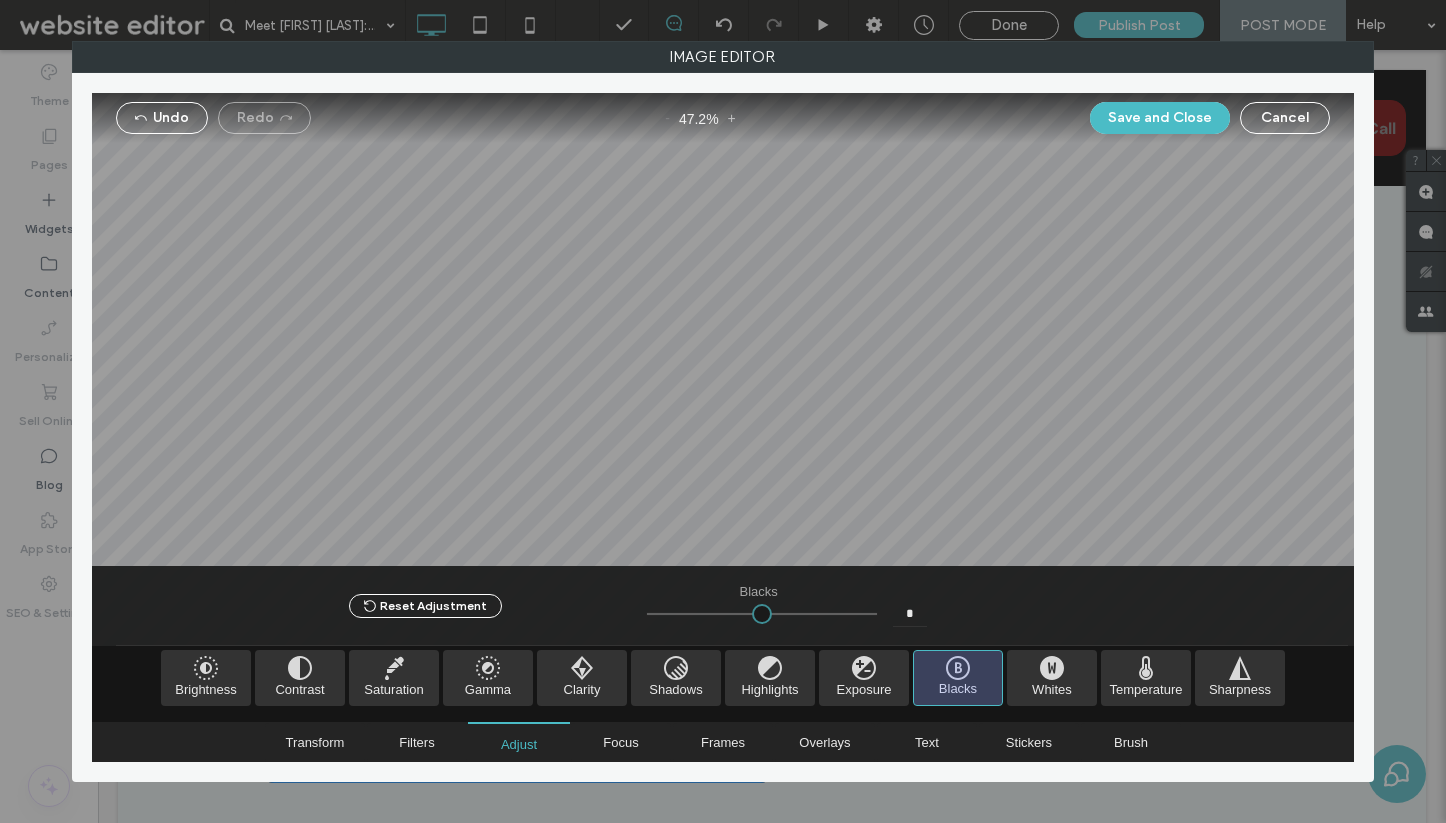 type on "*" 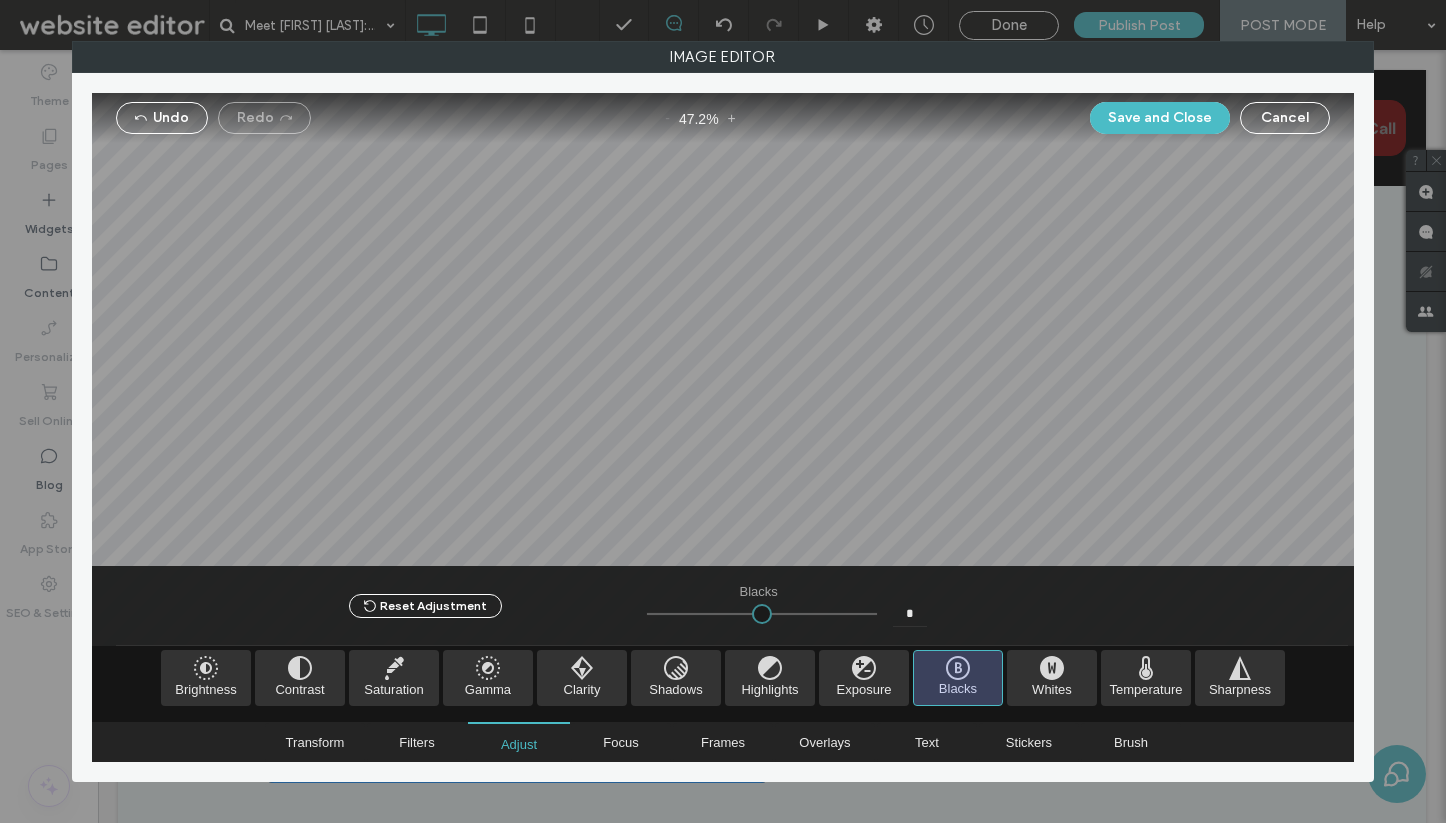 type on "****" 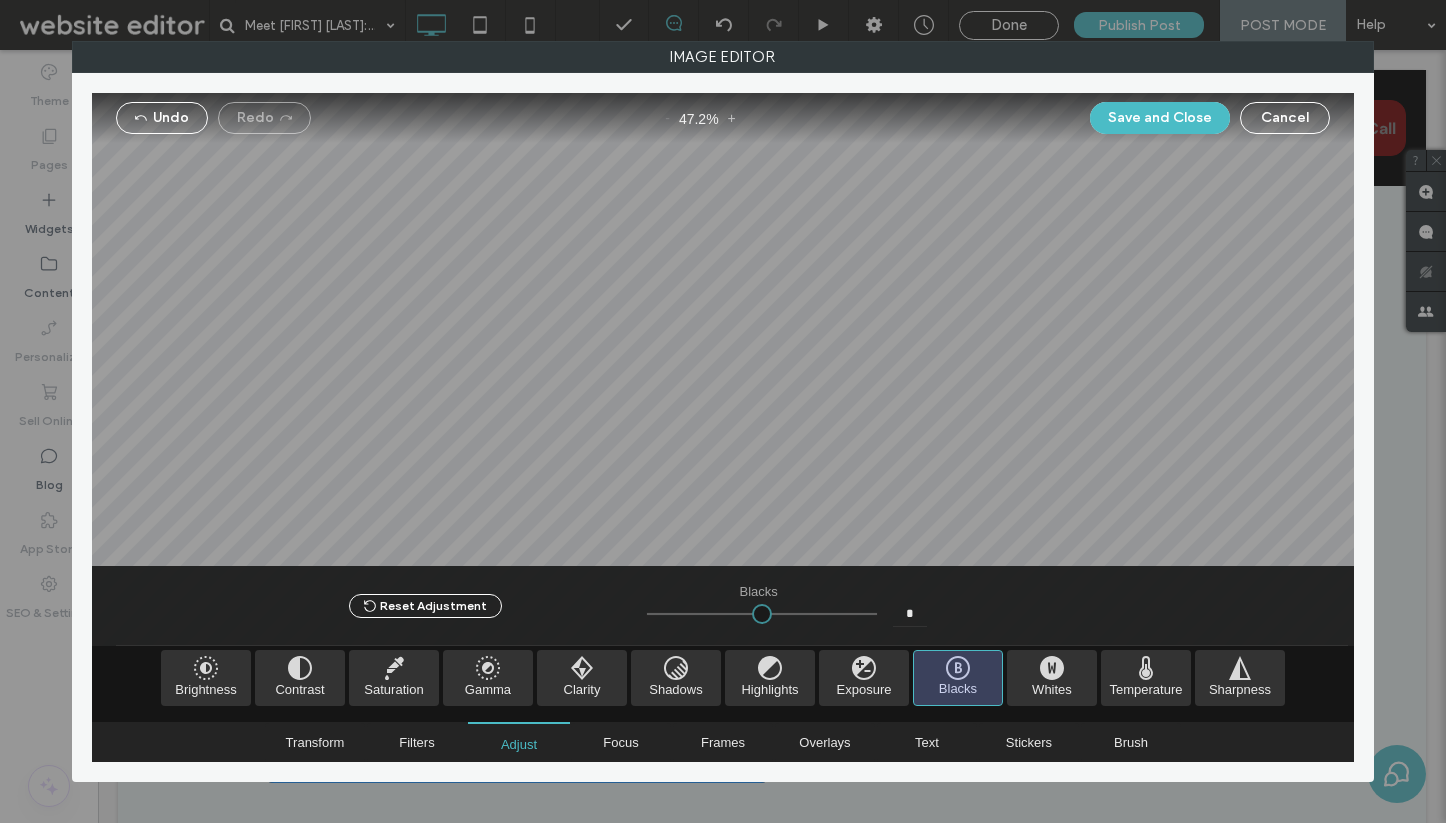 type on "****" 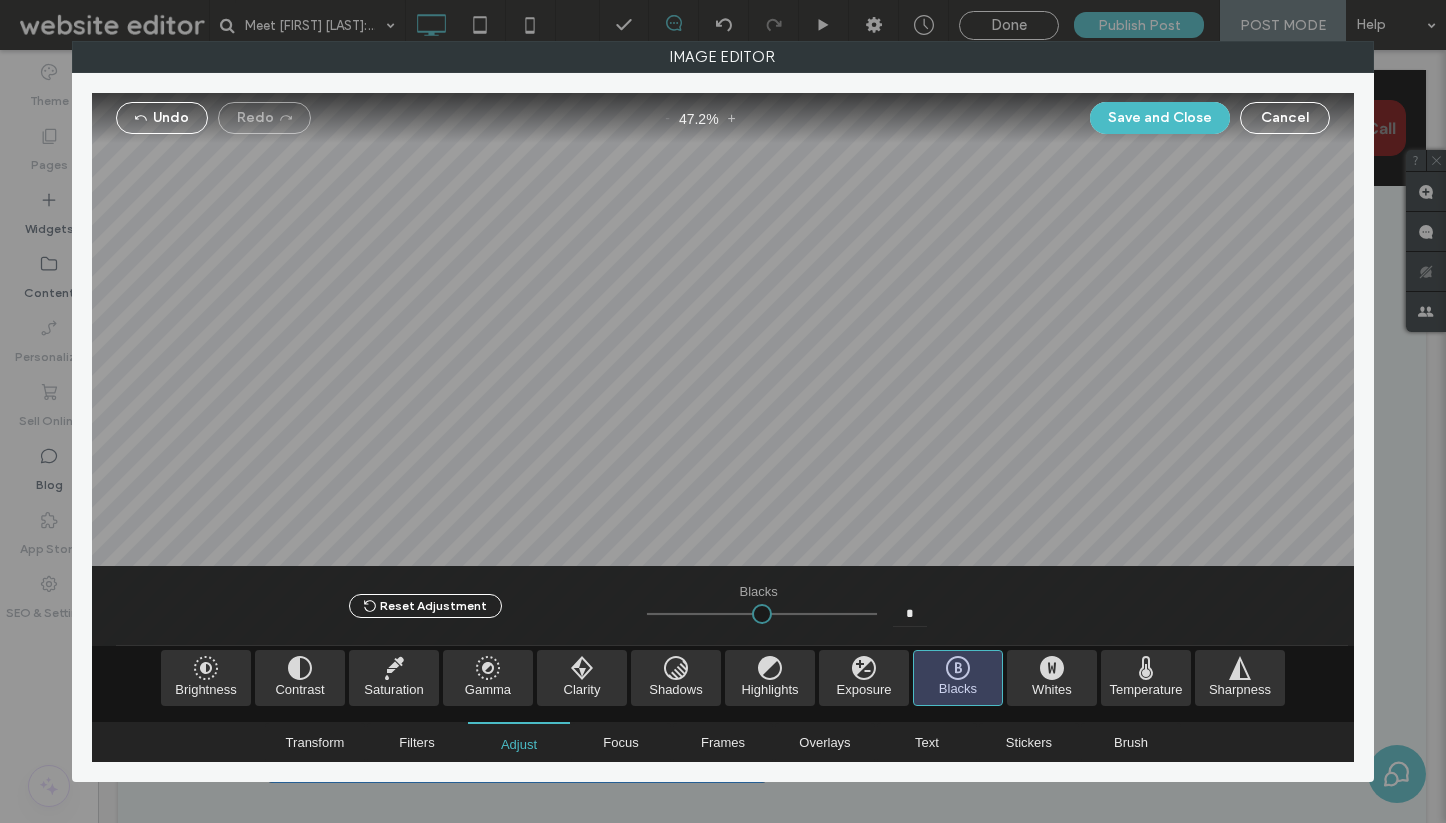 type on "****" 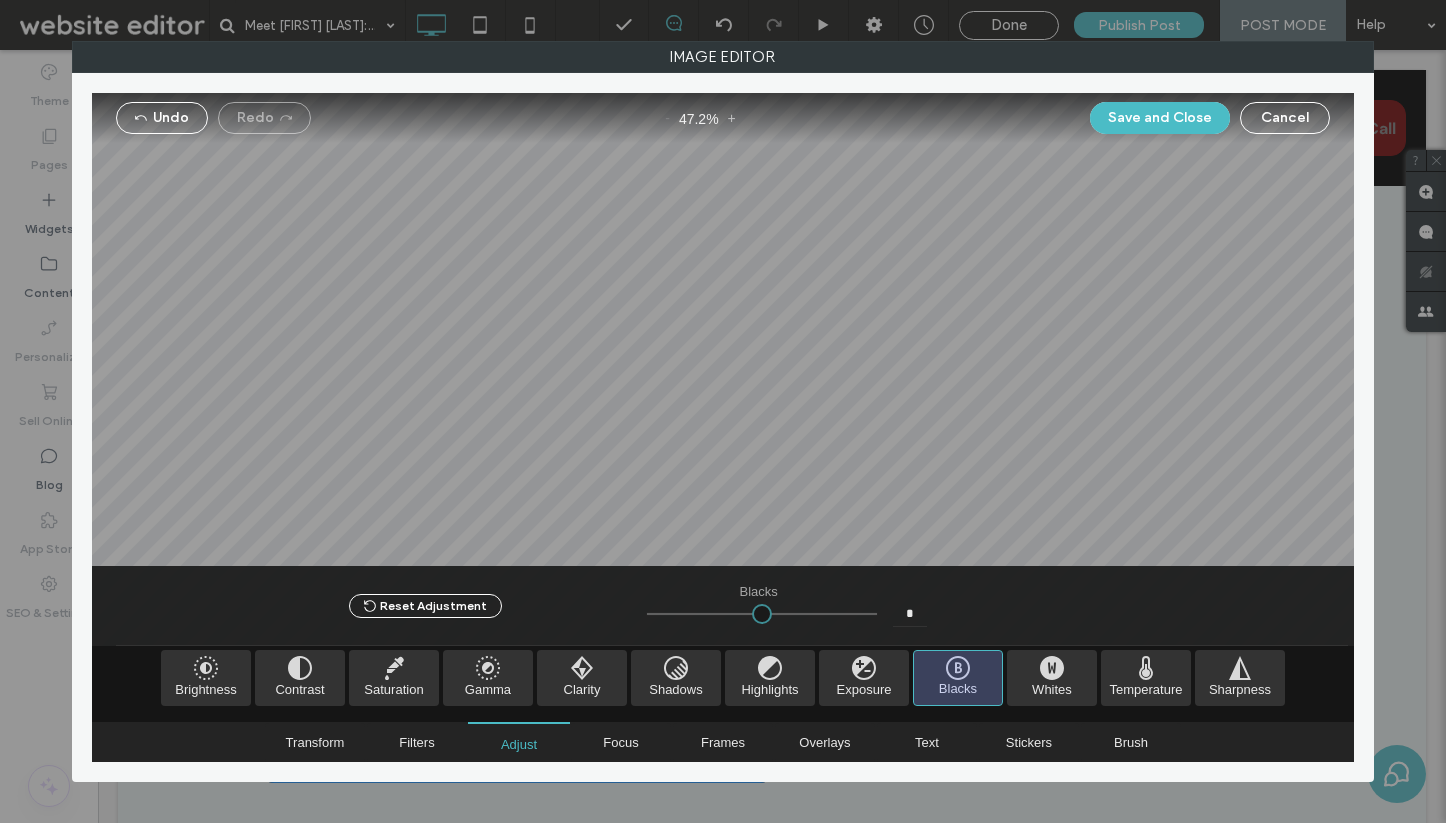 type on "*" 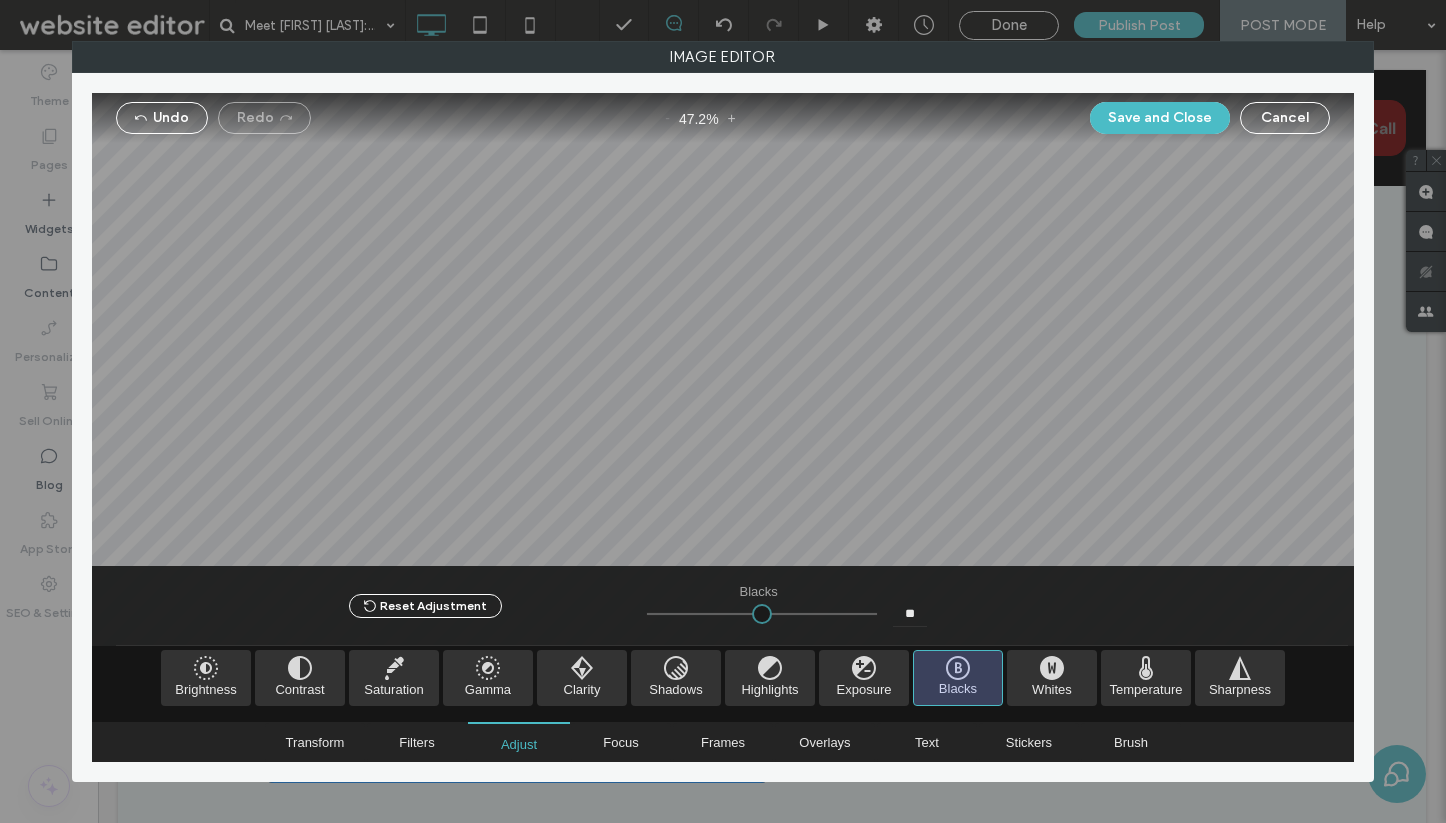 type on "*****" 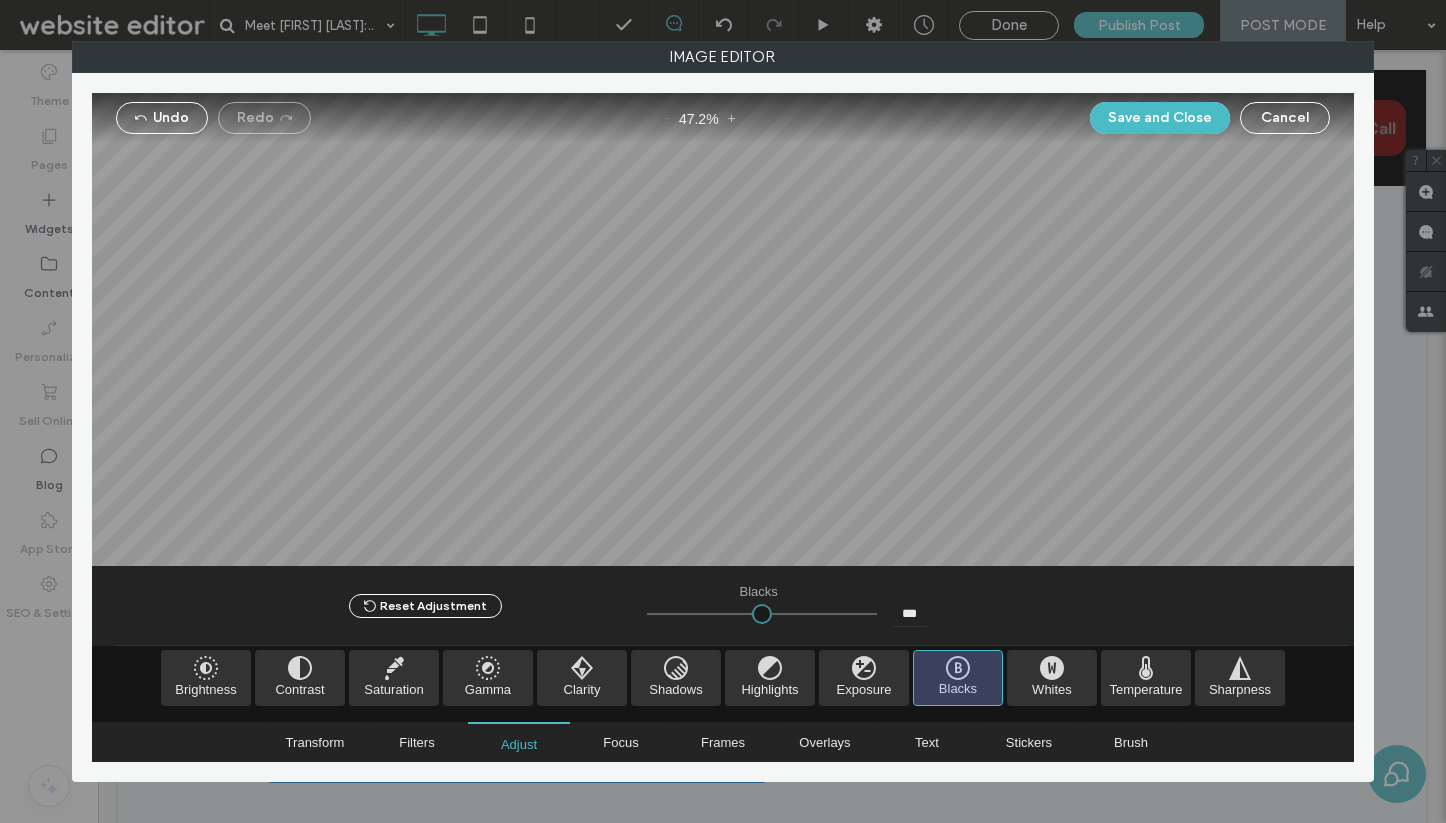 click at bounding box center [762, 614] 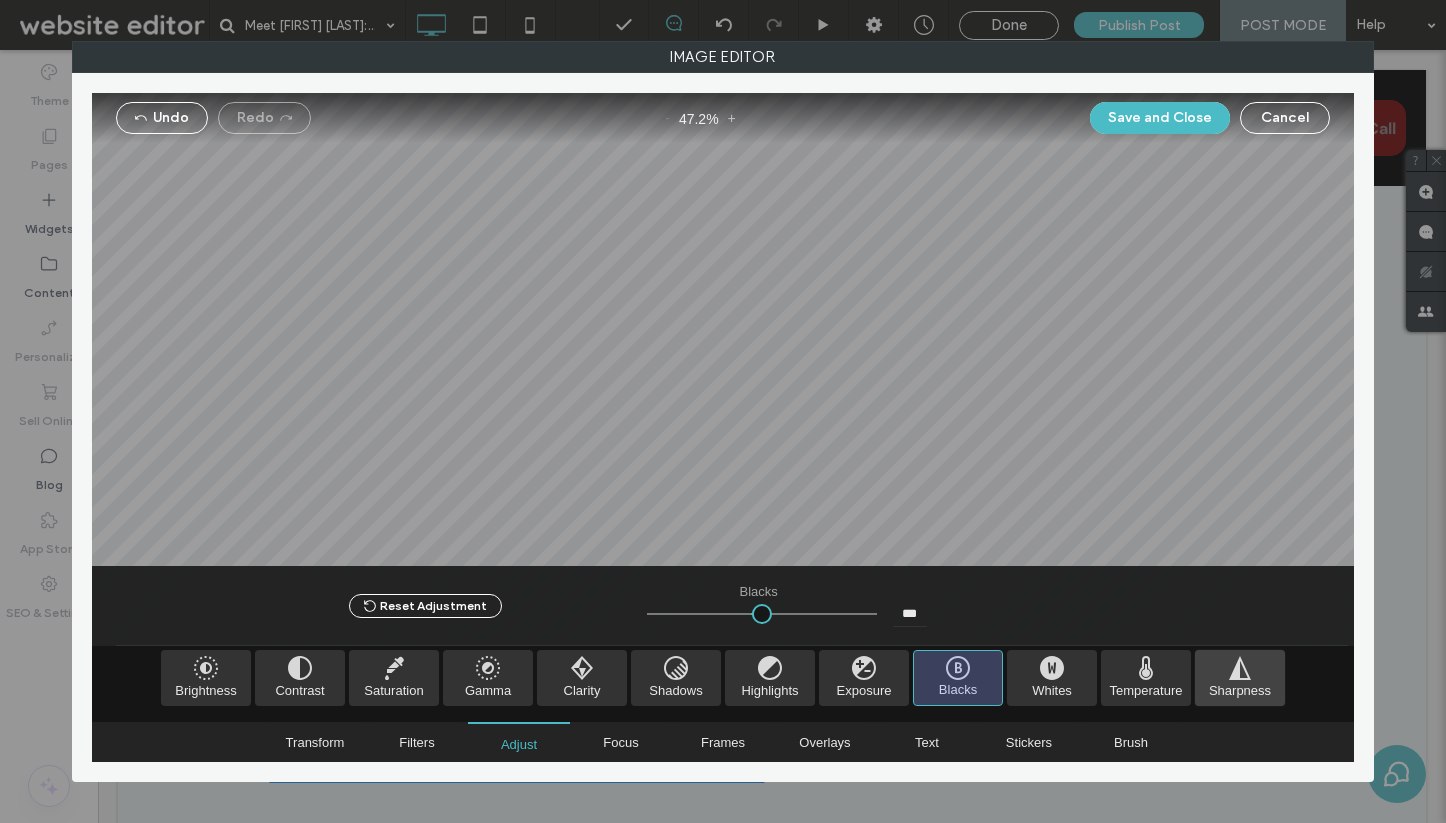 click at bounding box center (1240, 678) 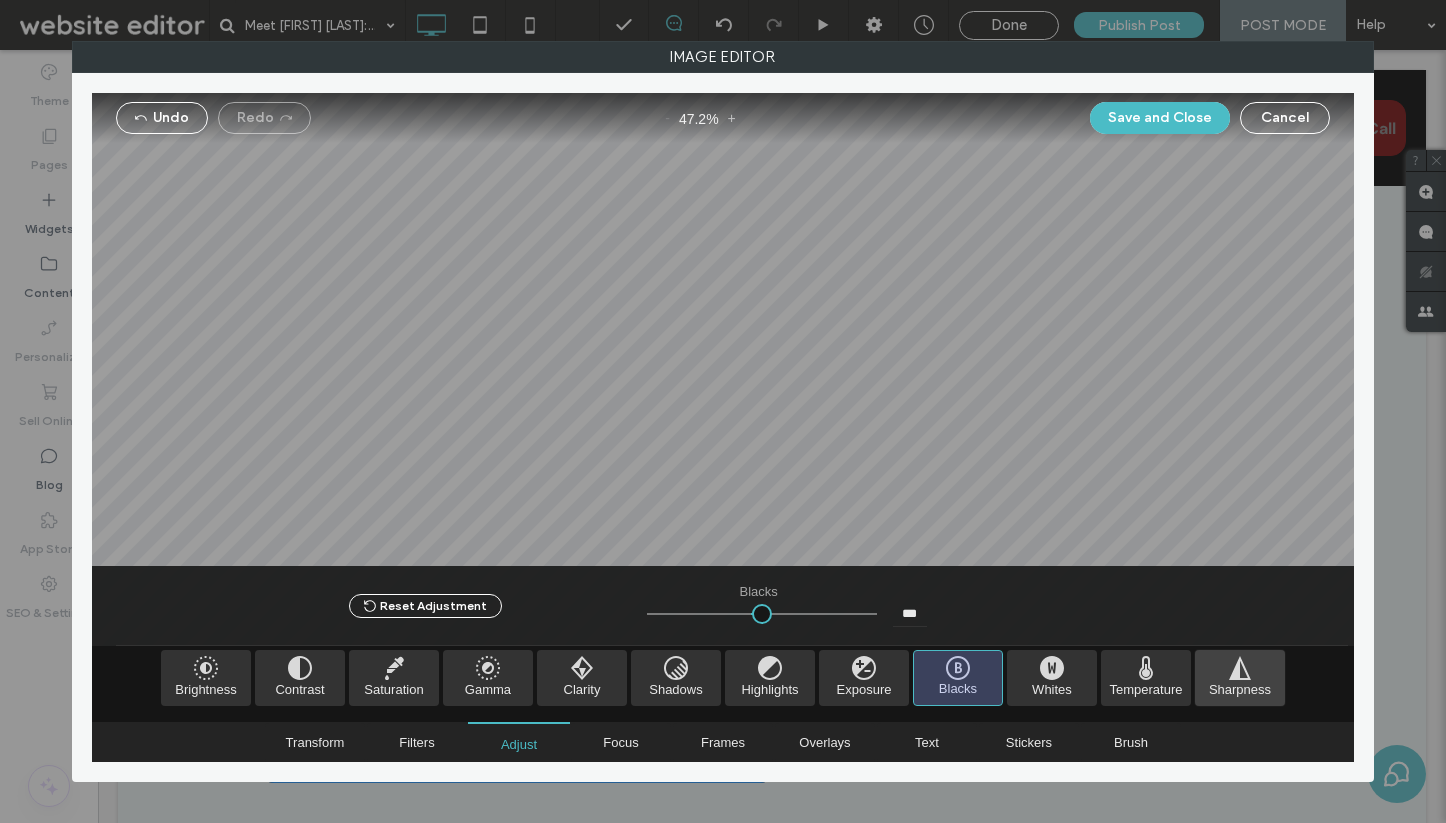 type on "*" 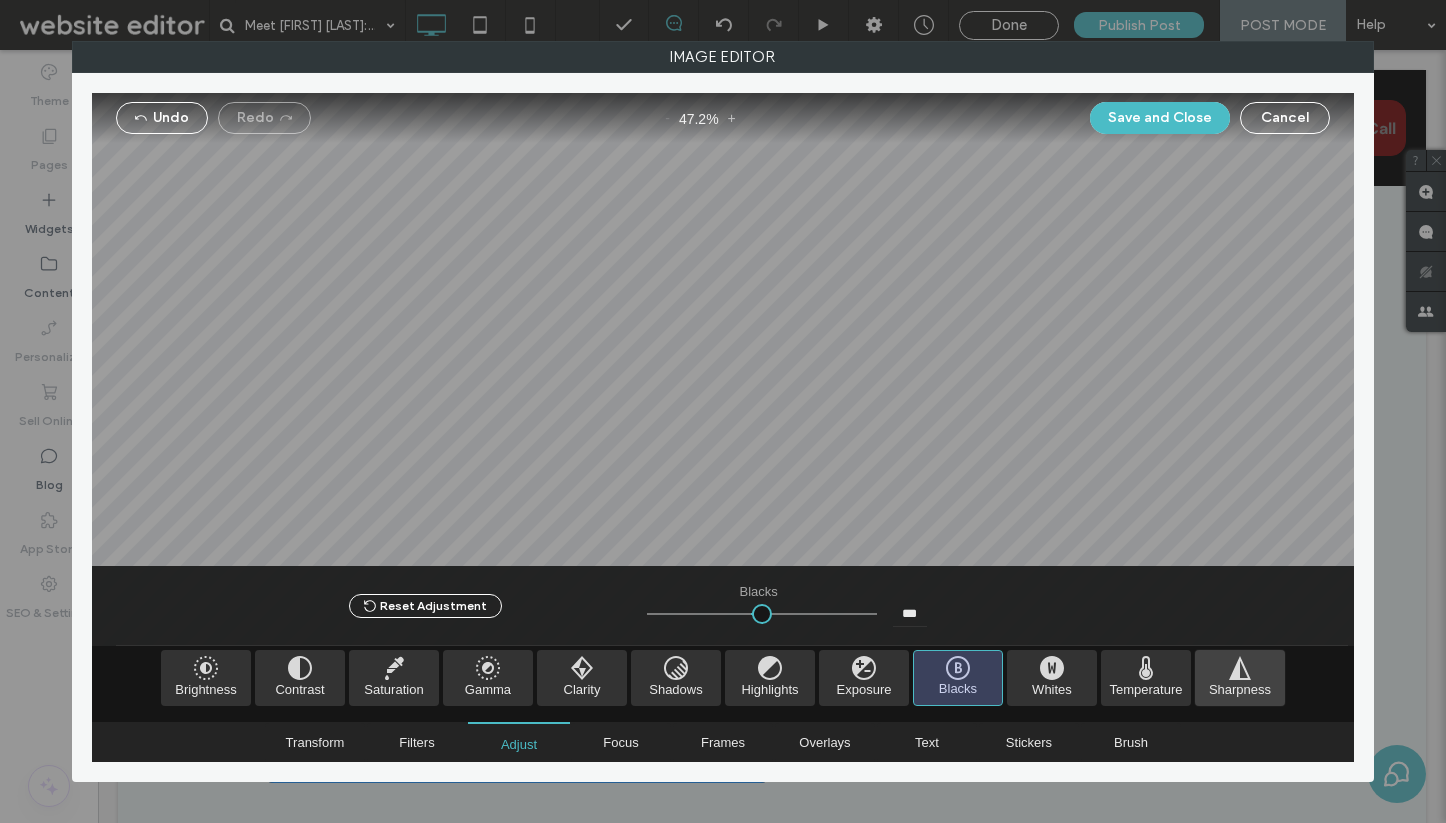 type on "*" 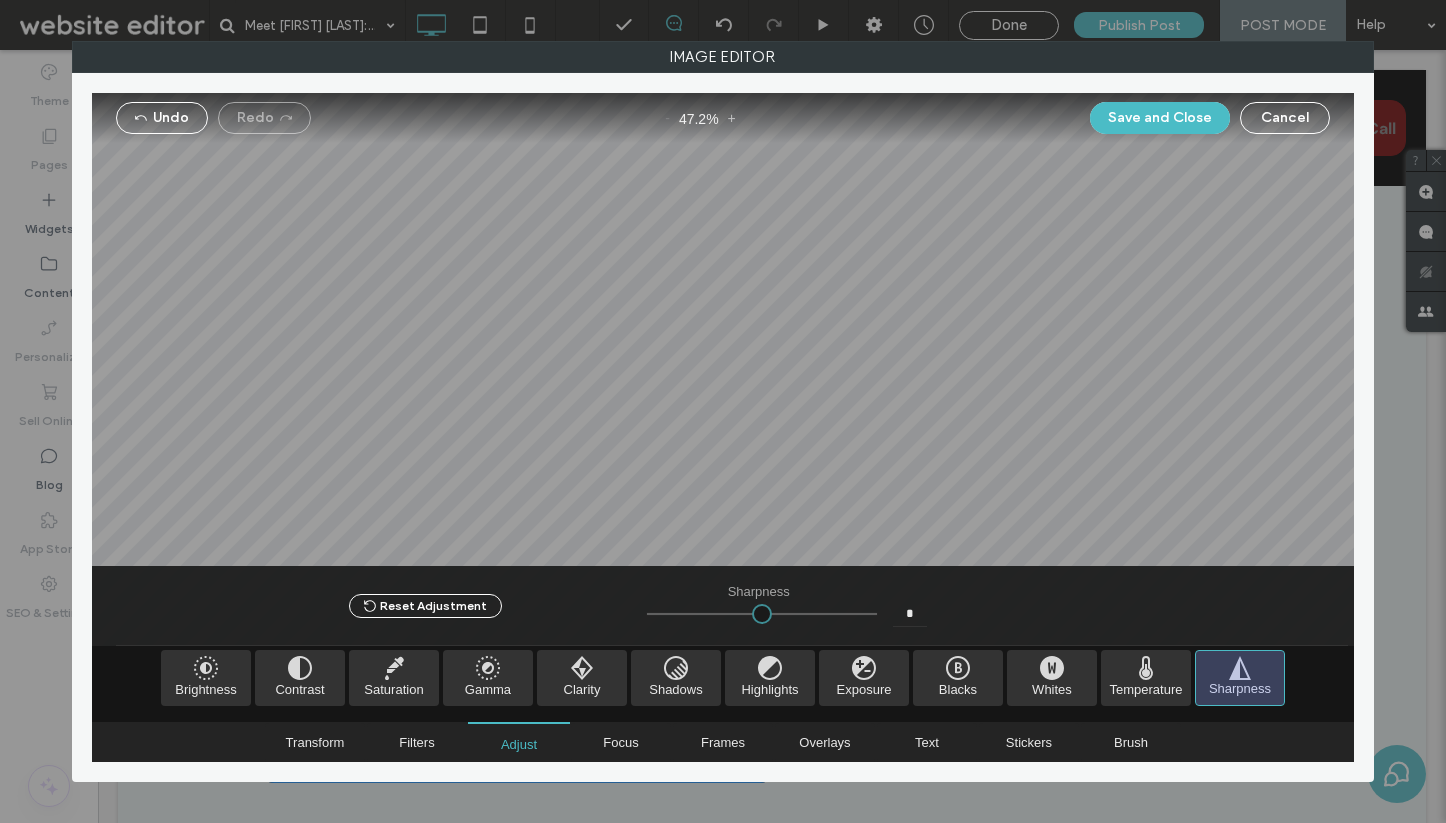 type on "****" 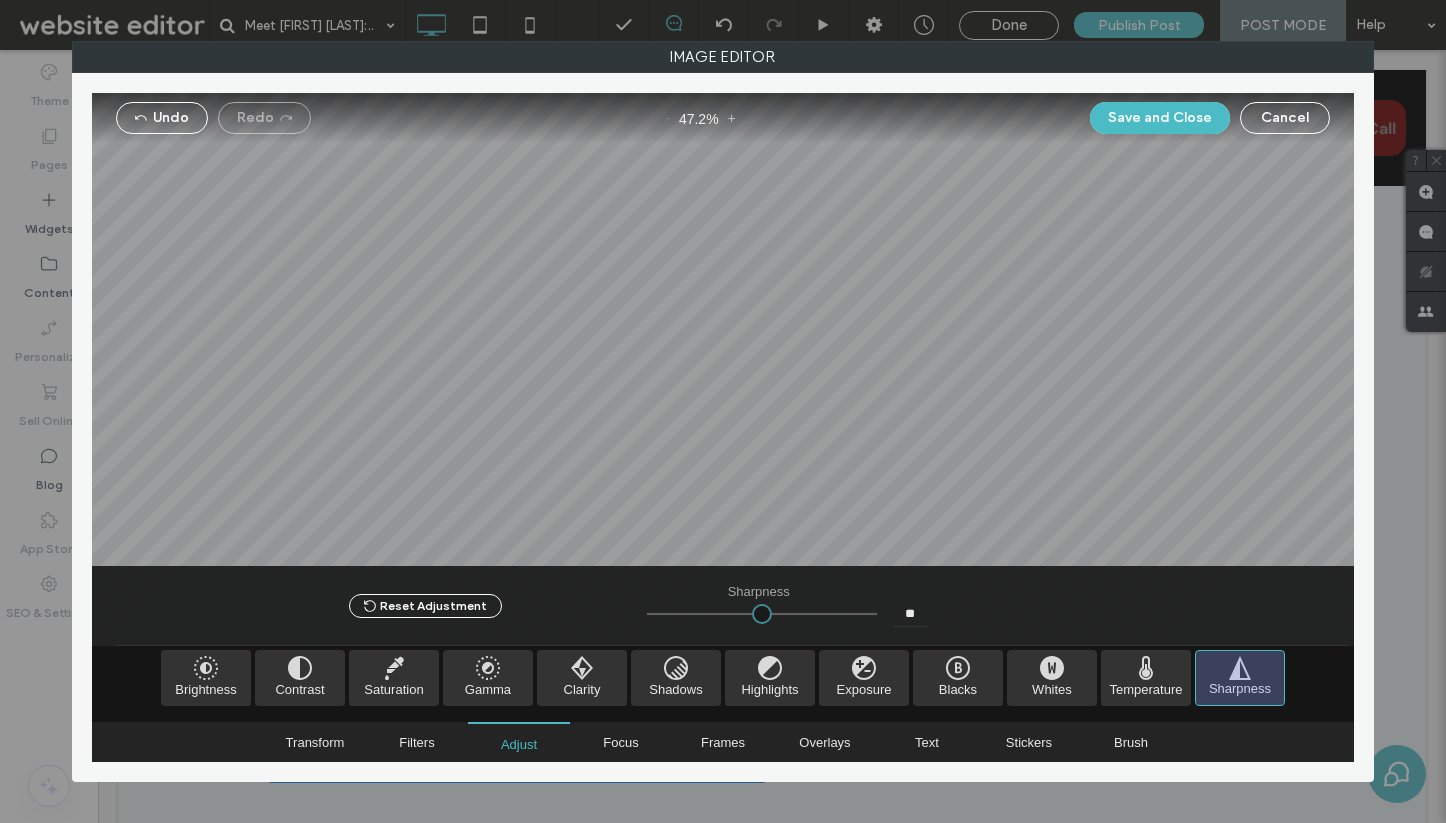 type on "****" 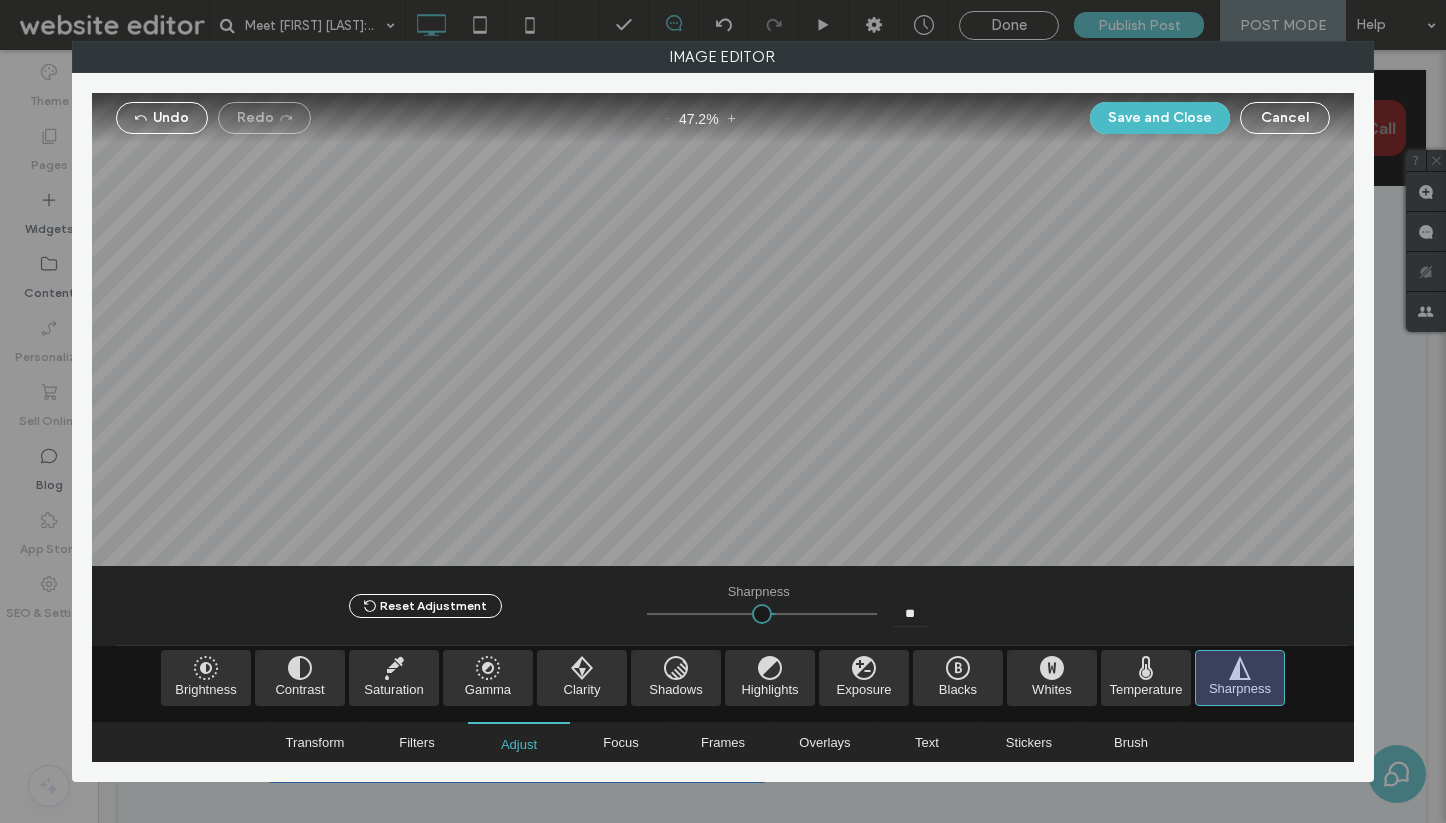 click at bounding box center [762, 614] 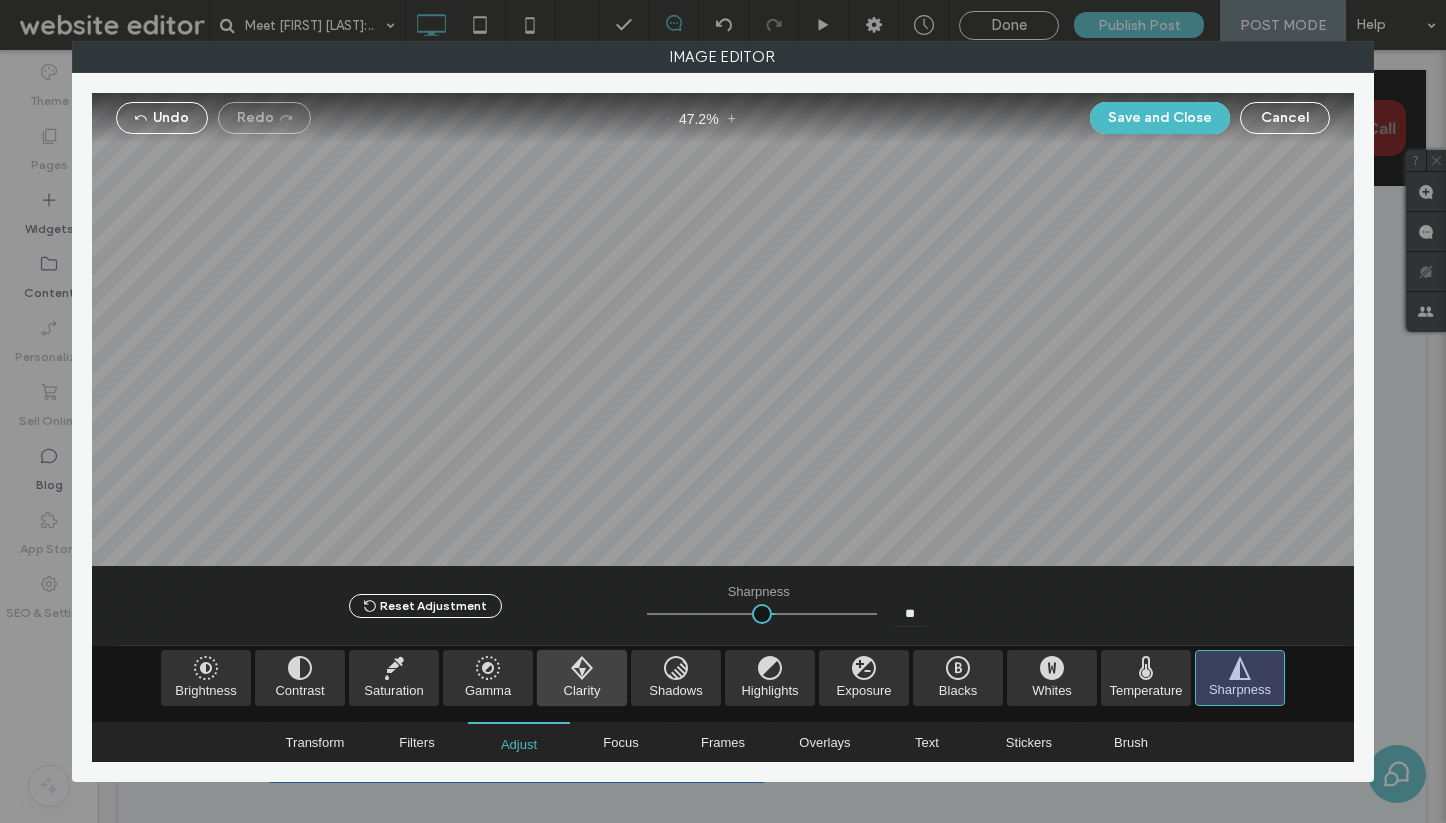 click at bounding box center [582, 678] 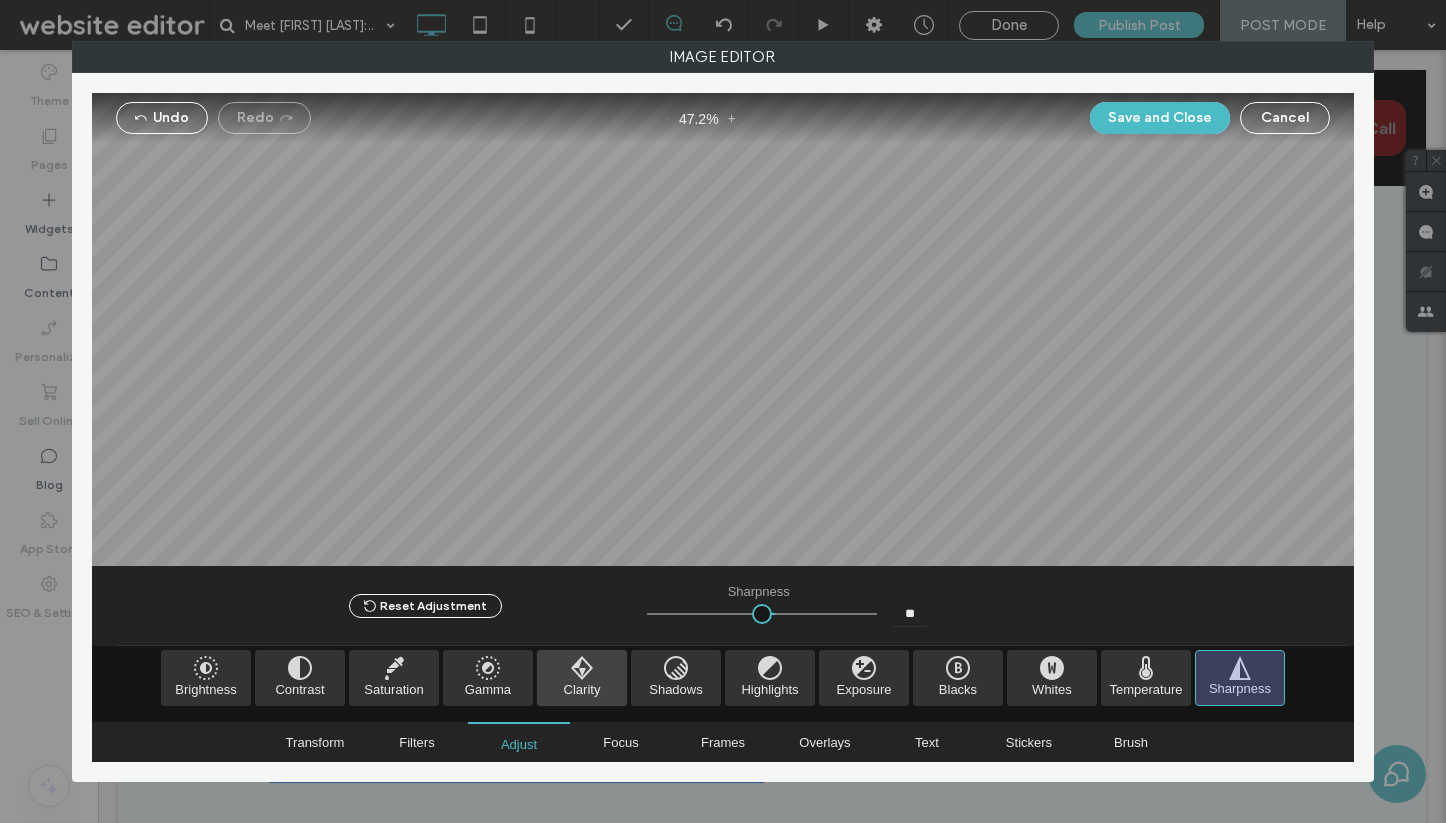 type on "*" 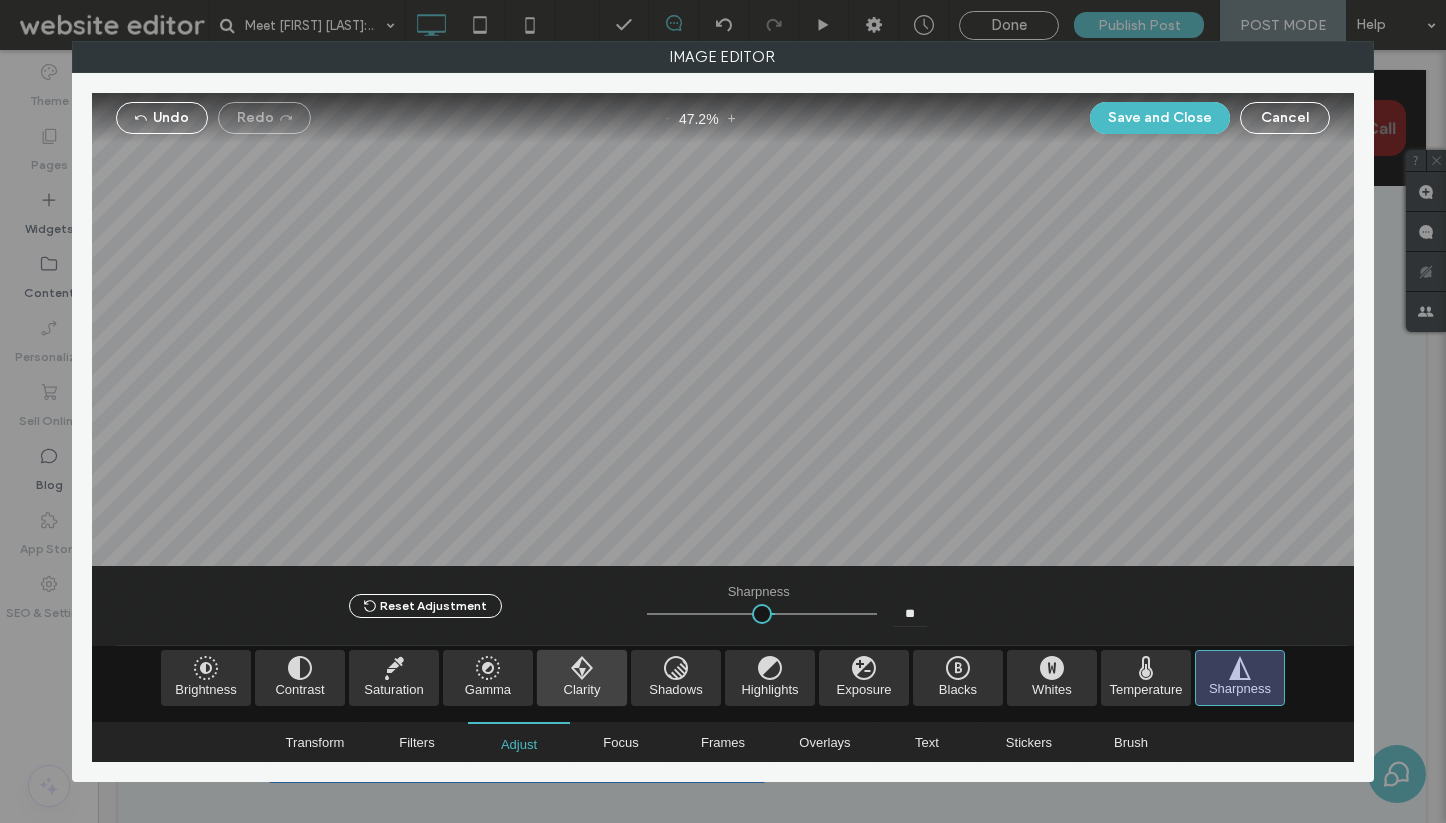 type on "*" 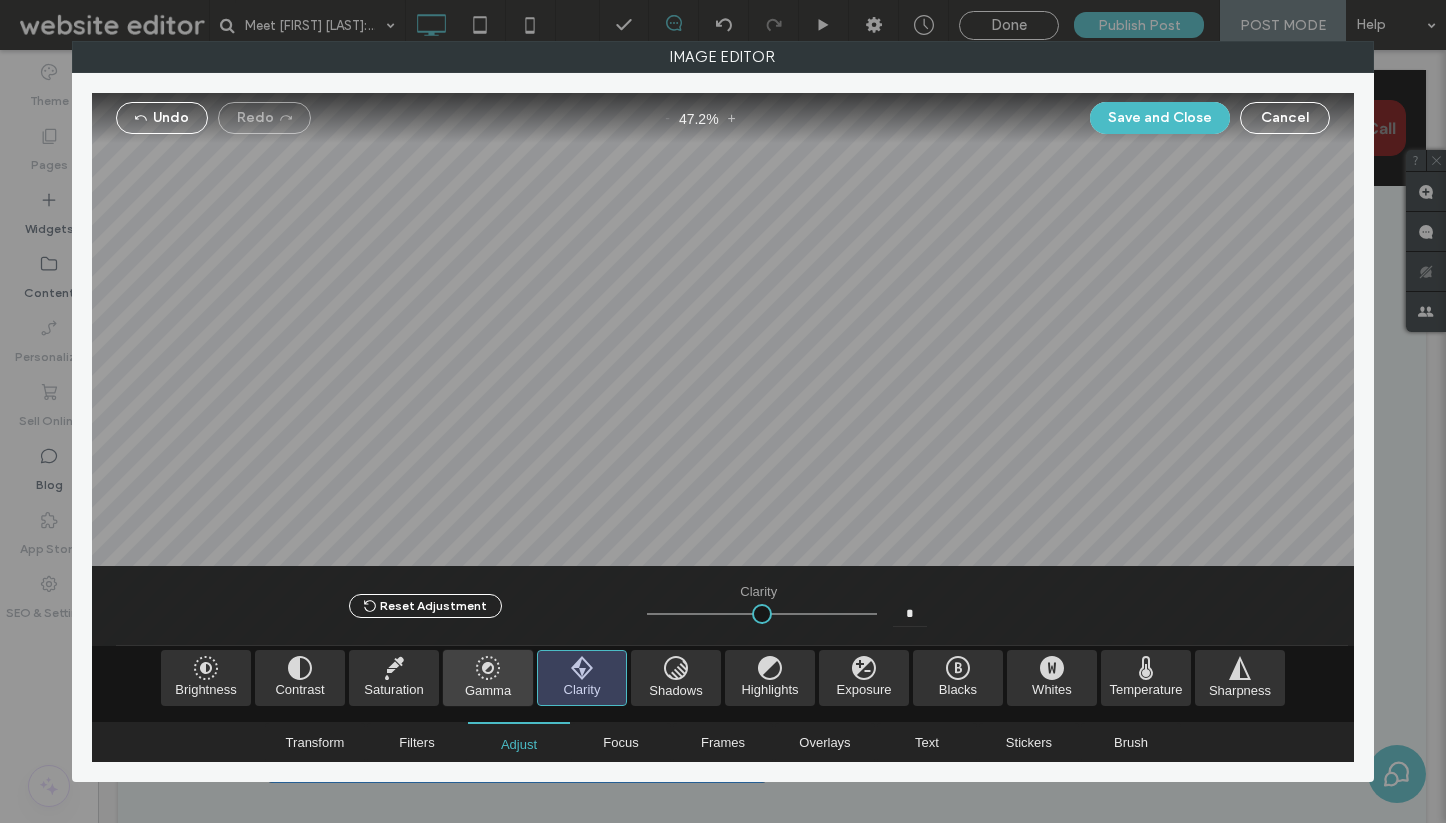 click at bounding box center (488, 678) 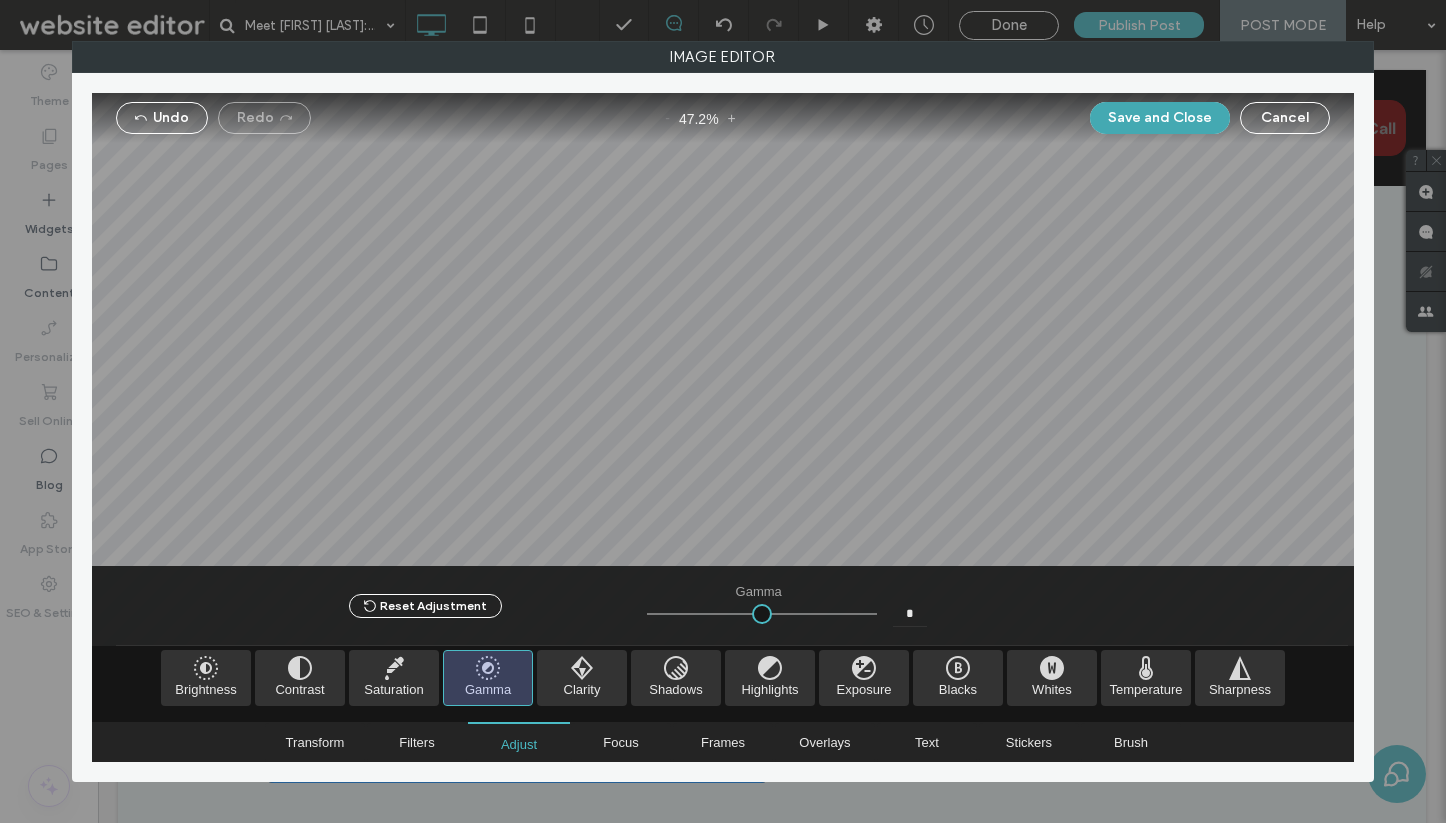 click on "Save and Close" at bounding box center (1160, 118) 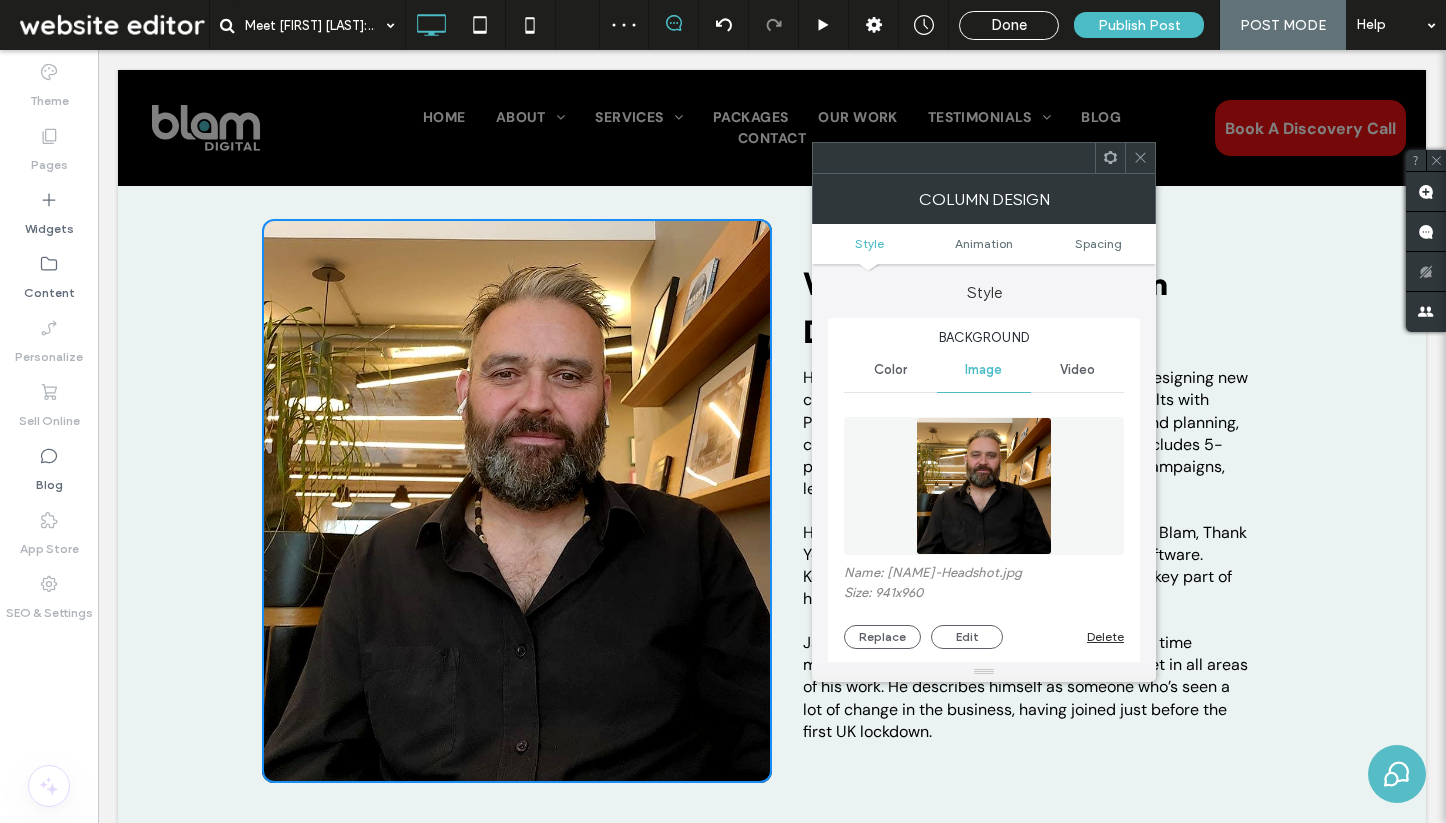 click at bounding box center (1140, 158) 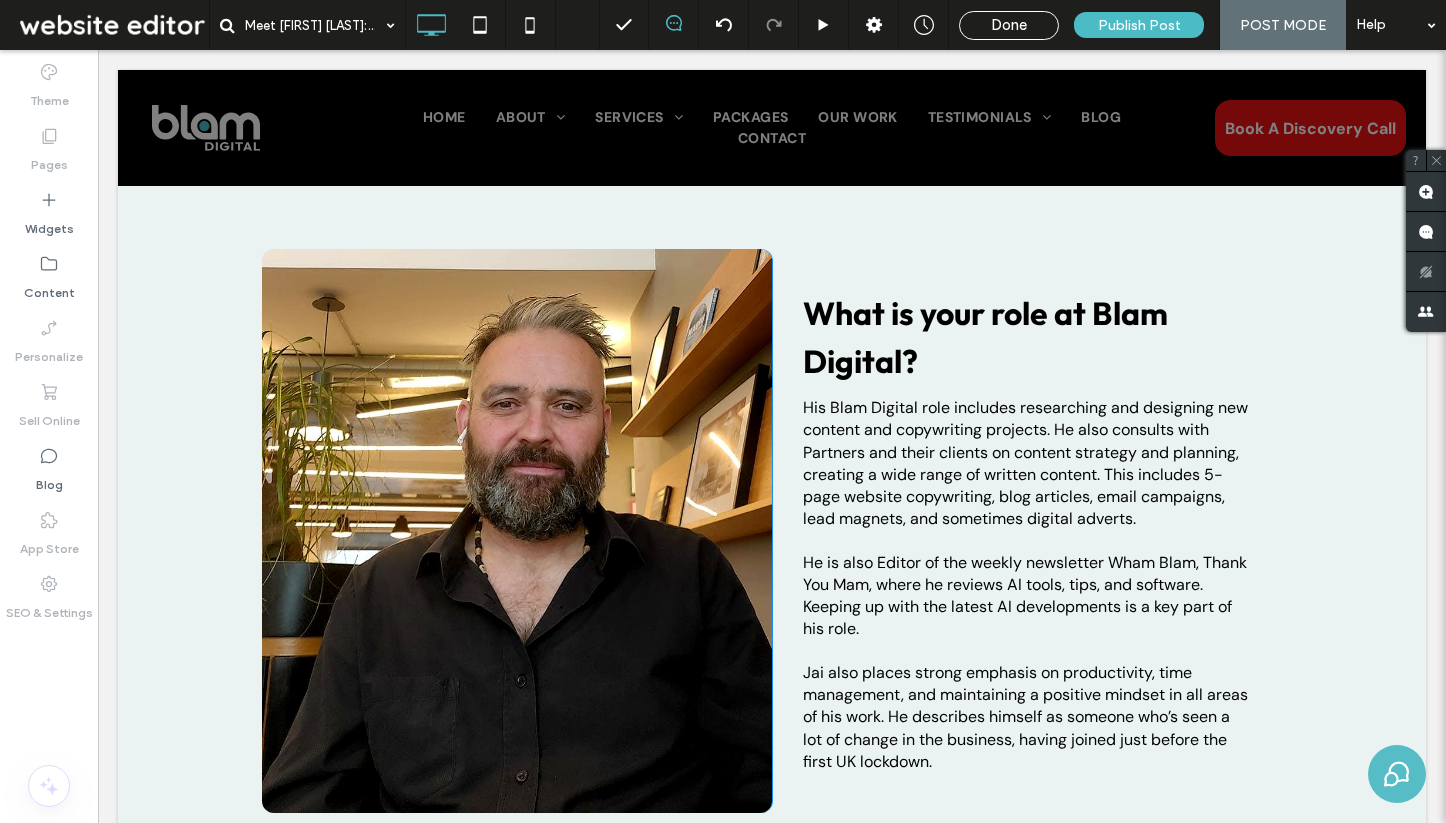 scroll, scrollTop: 885, scrollLeft: 0, axis: vertical 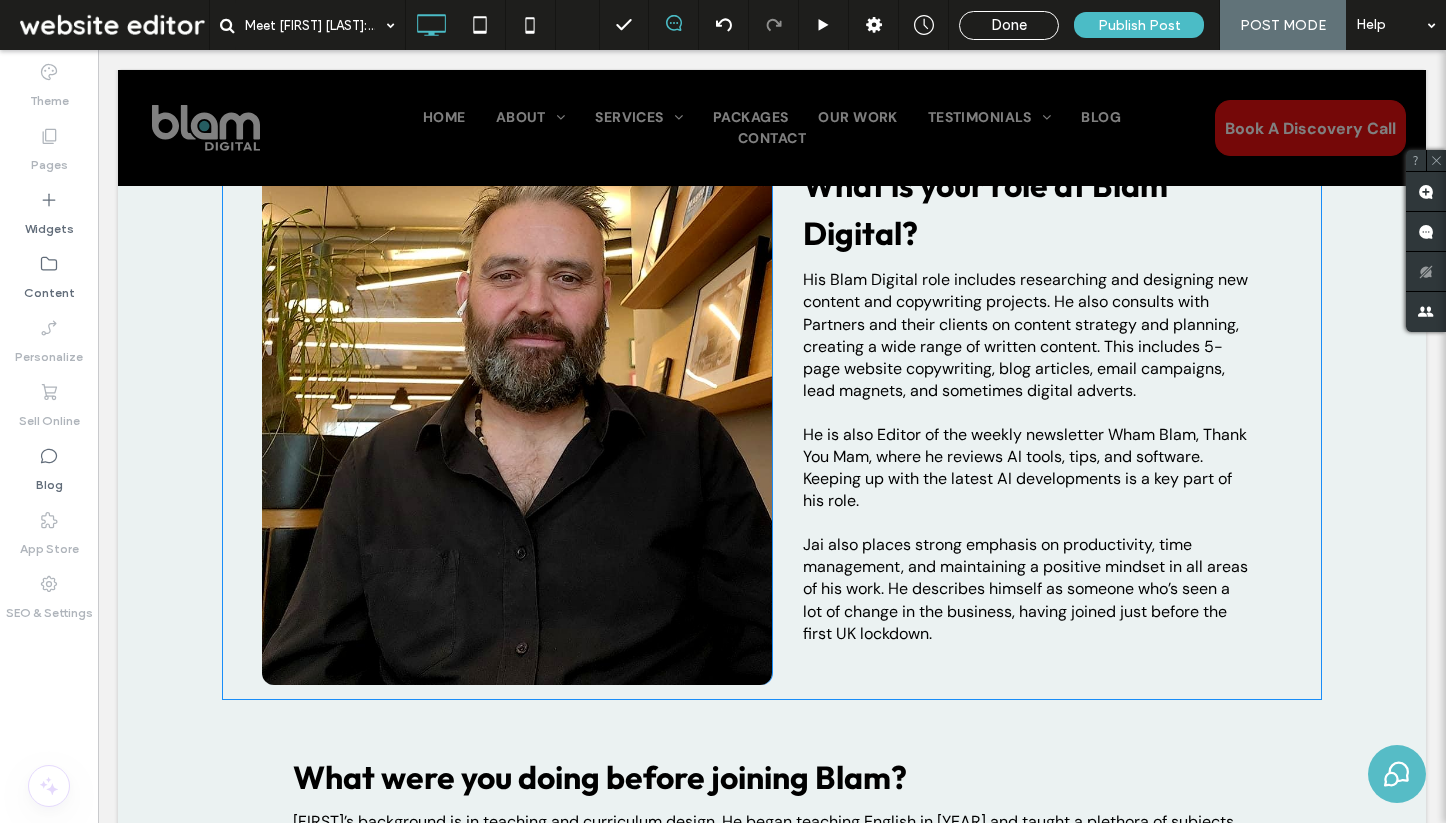 click on "Click To Paste" at bounding box center [517, 402] 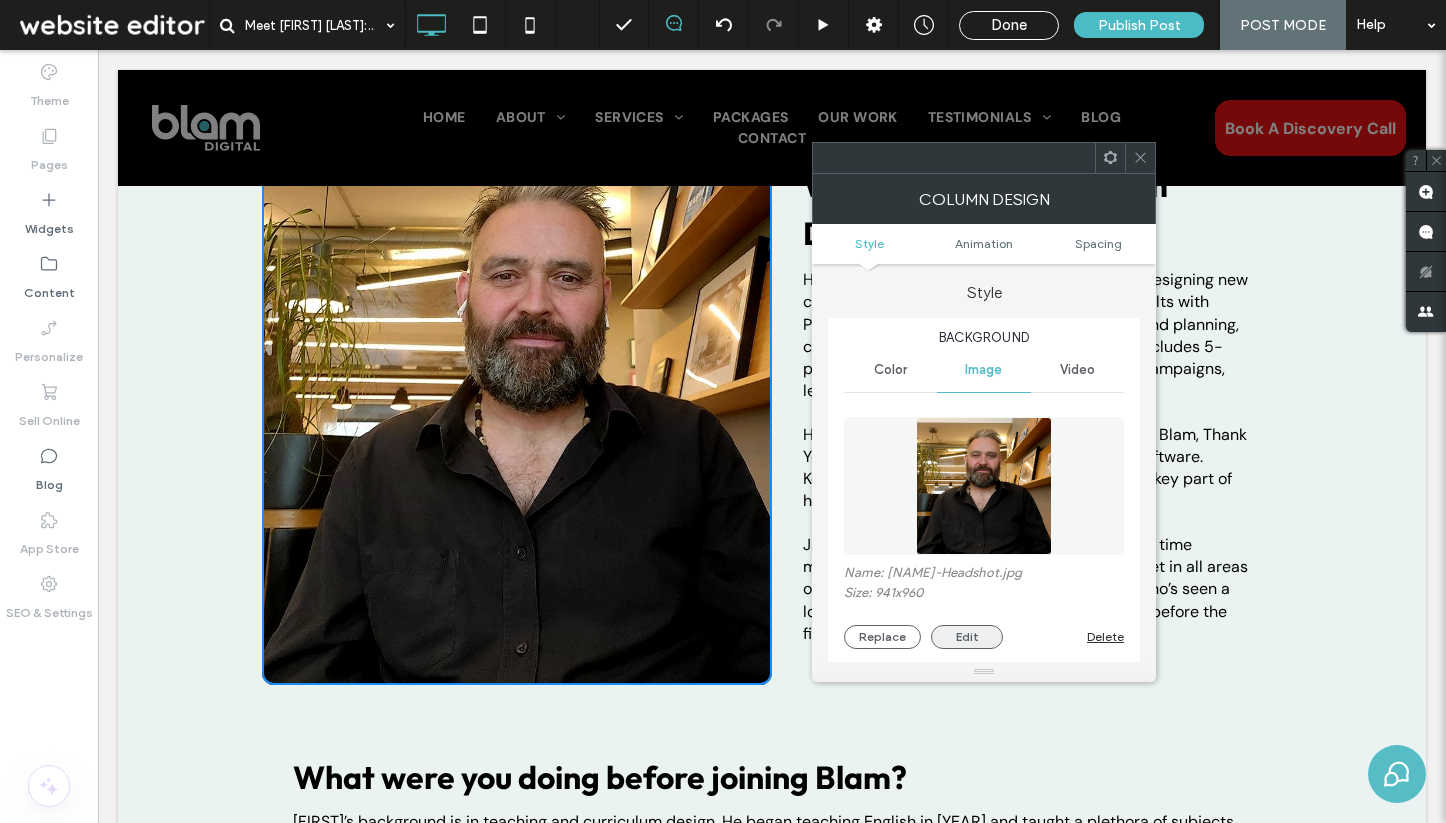 click on "Edit" at bounding box center [967, 637] 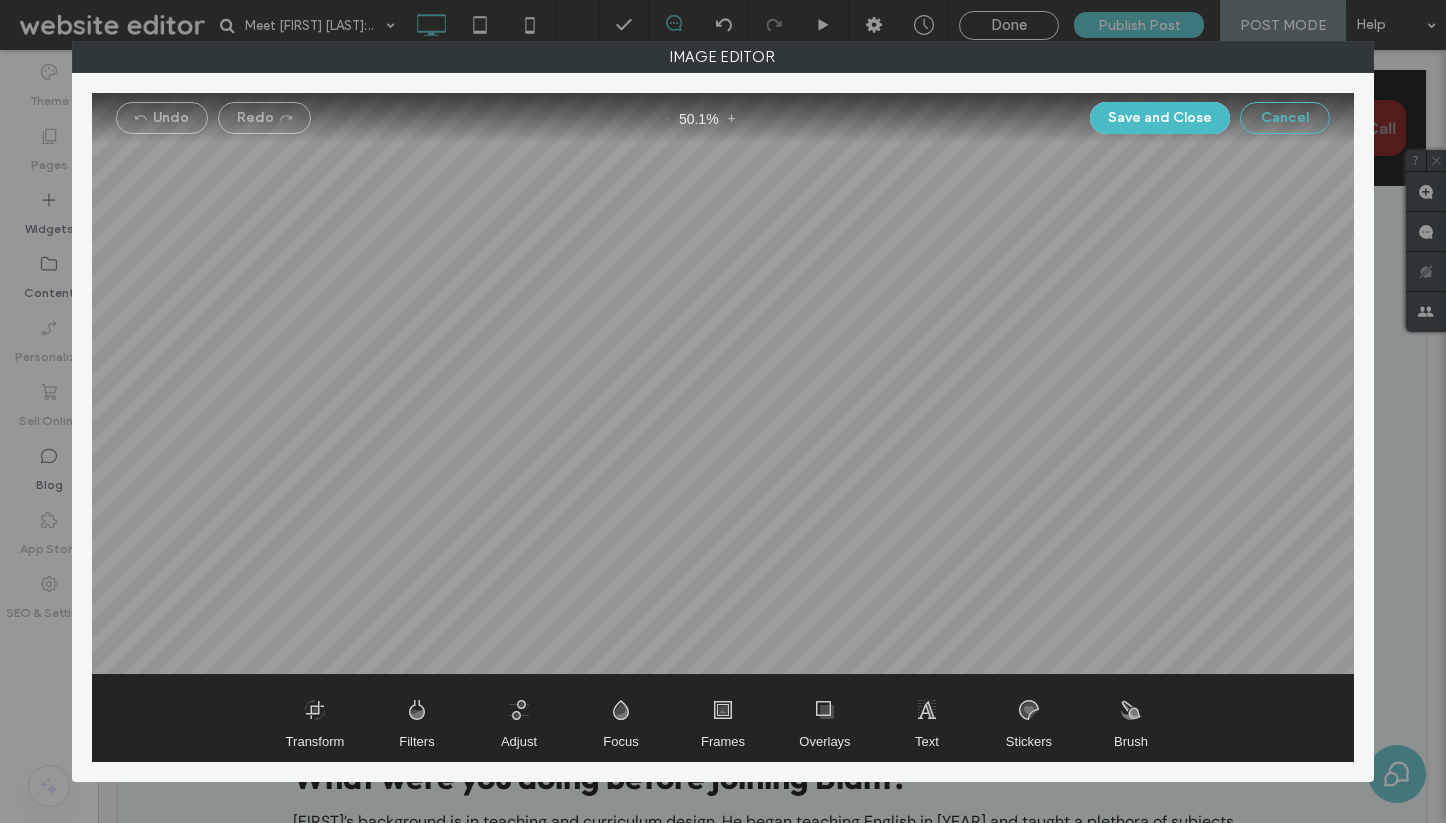 click on "Cancel" at bounding box center (1285, 118) 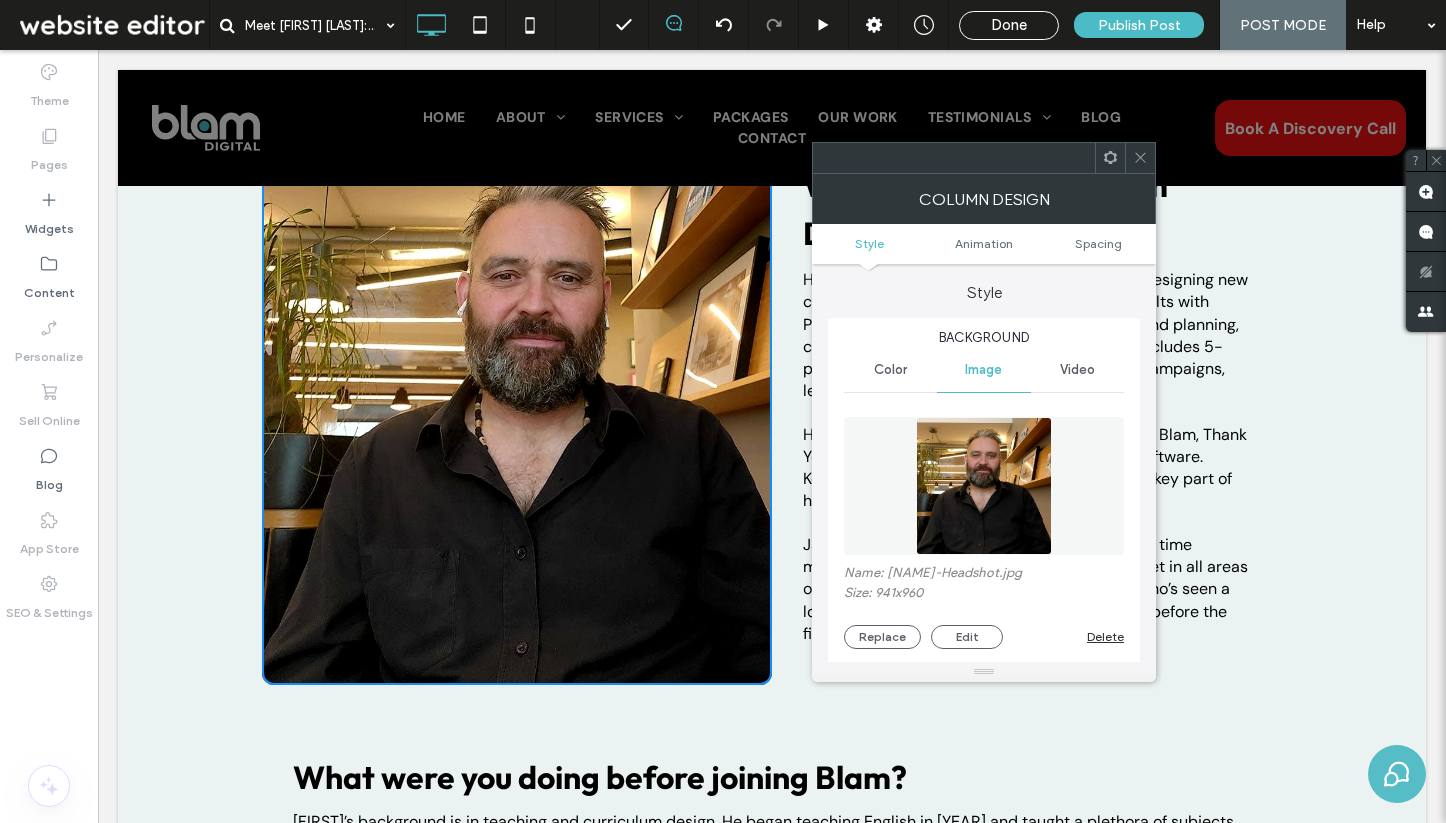 click 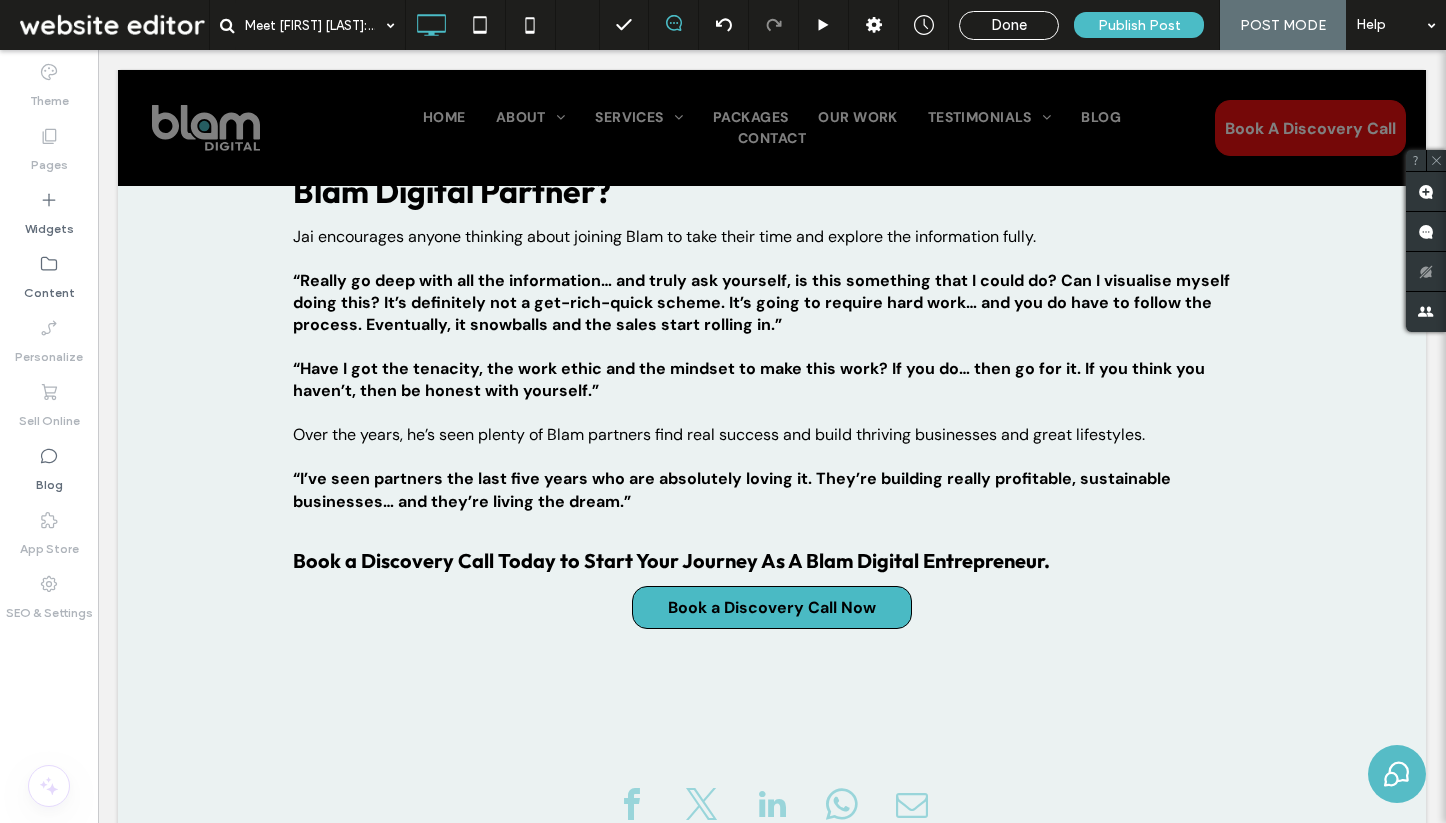 scroll, scrollTop: 4337, scrollLeft: 0, axis: vertical 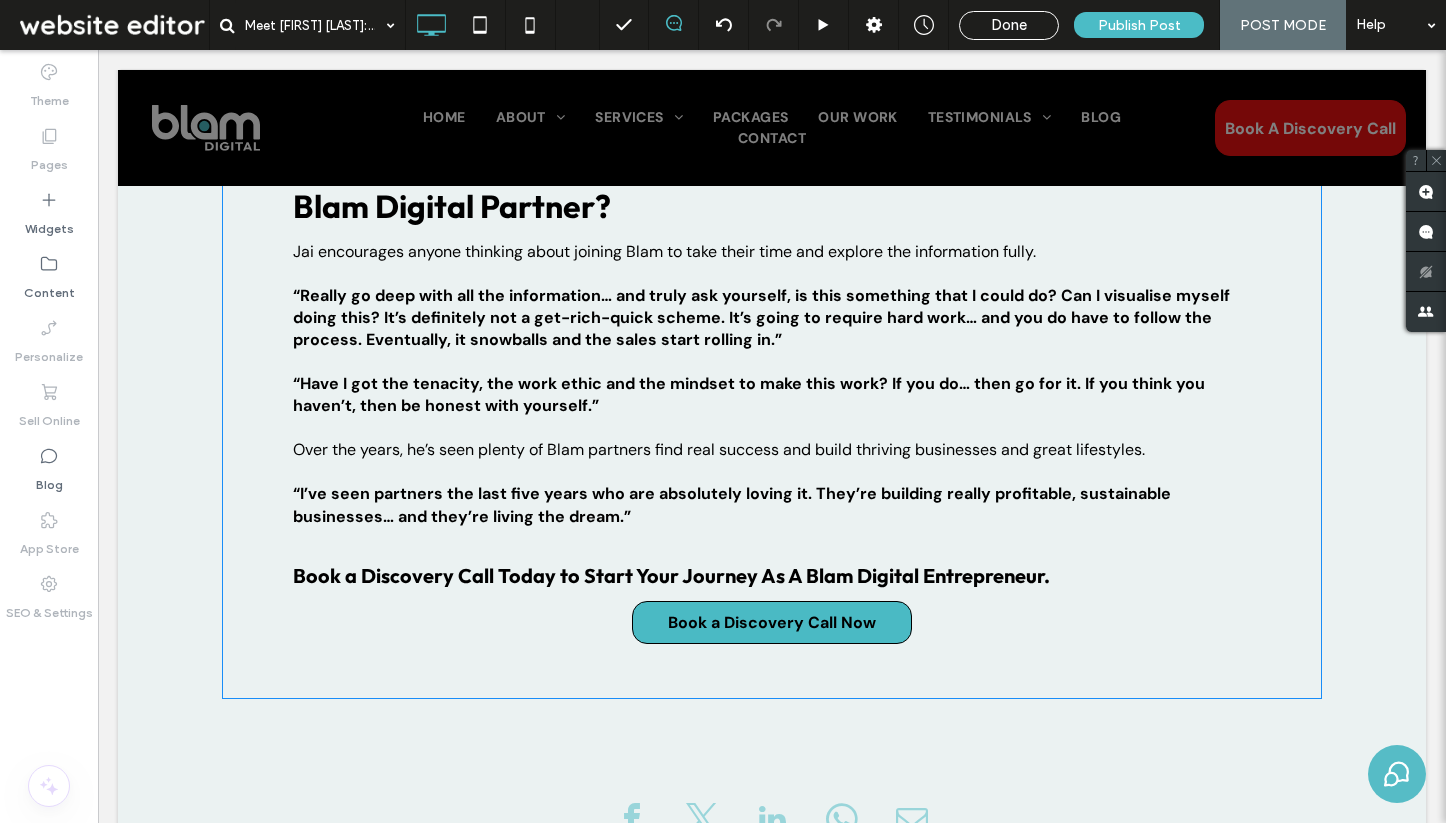click on "What were you doing before joining Blam?
Jai’s background is in teaching and curriculum design. He began teaching English in 1999 and taught a plethora of subjects, including Business English, IELTS preparation, IGCSE, foundation courses, and business enterprise. In 2012, he launched a curriculum design business and began freelance work for charities, international colleges and organisations. He became curious about copywriting after taking a course on Udemy with a traditionally trained copywriter named Len Smith. This sparked a wider interest that led him to discover Blam. He was quickly drawn to the team and ethos. ﻿ "What really appealed to me about Blam: there were two initial things. It was lifelong learning... and a positive mindset. Those were two things really dear to my heart."     How did you first discover Blam Digital, and what made you want to join the team?
What does a typical day look like for you?
His work schedule is structured around energy levels. “" at bounding box center [772, -1026] 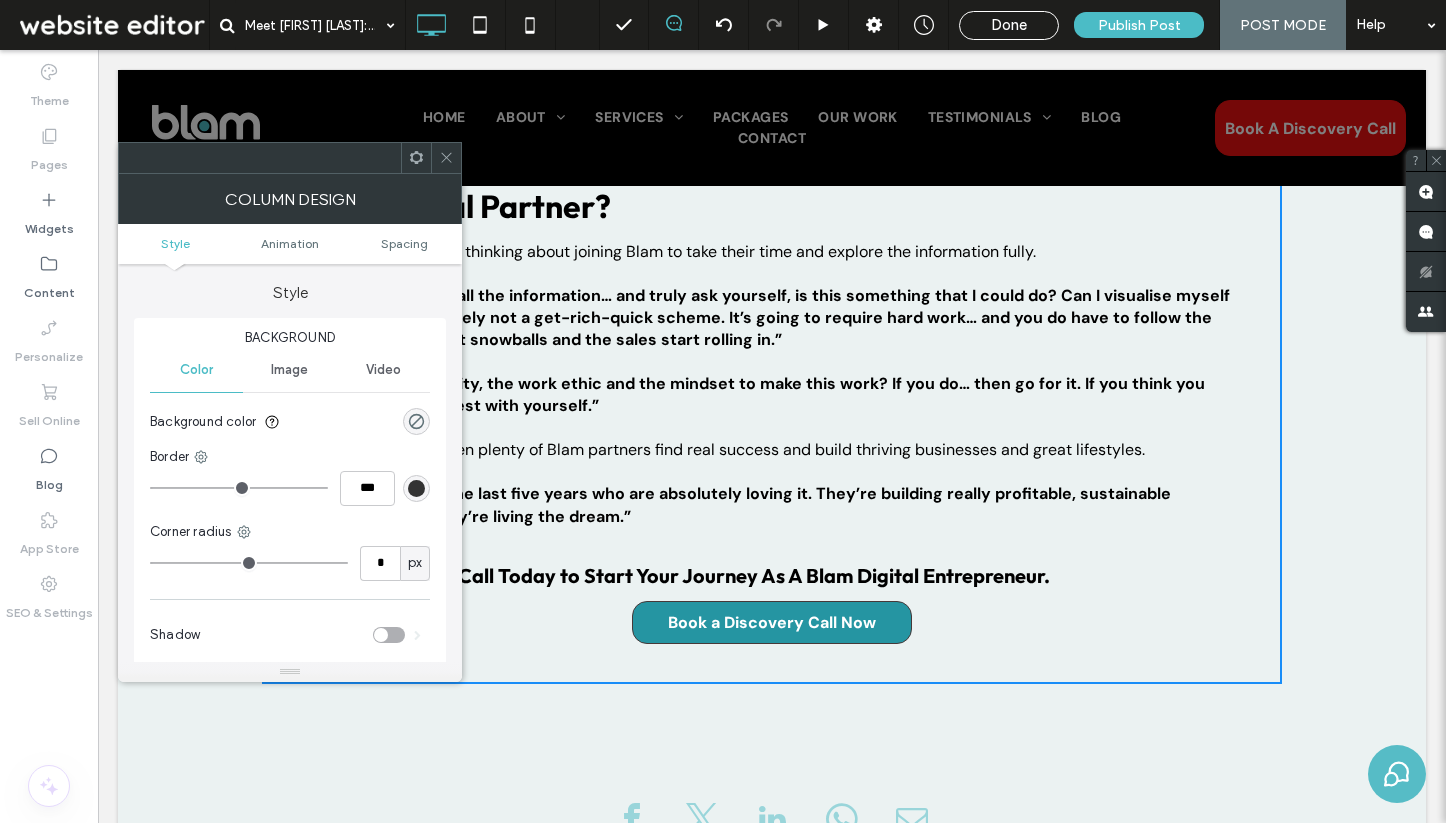 click on "Book a Discovery Call Now" at bounding box center (772, 622) 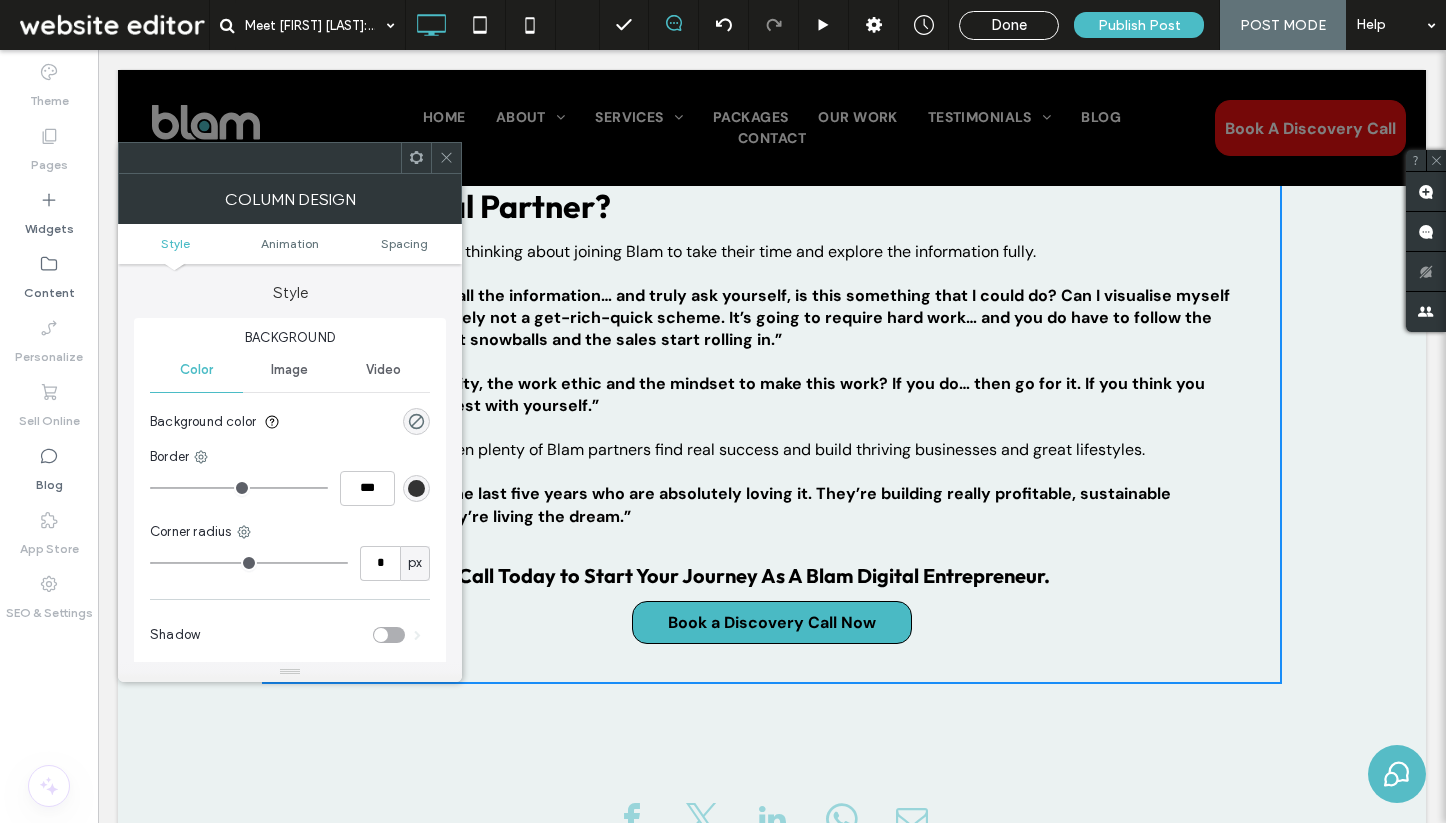click 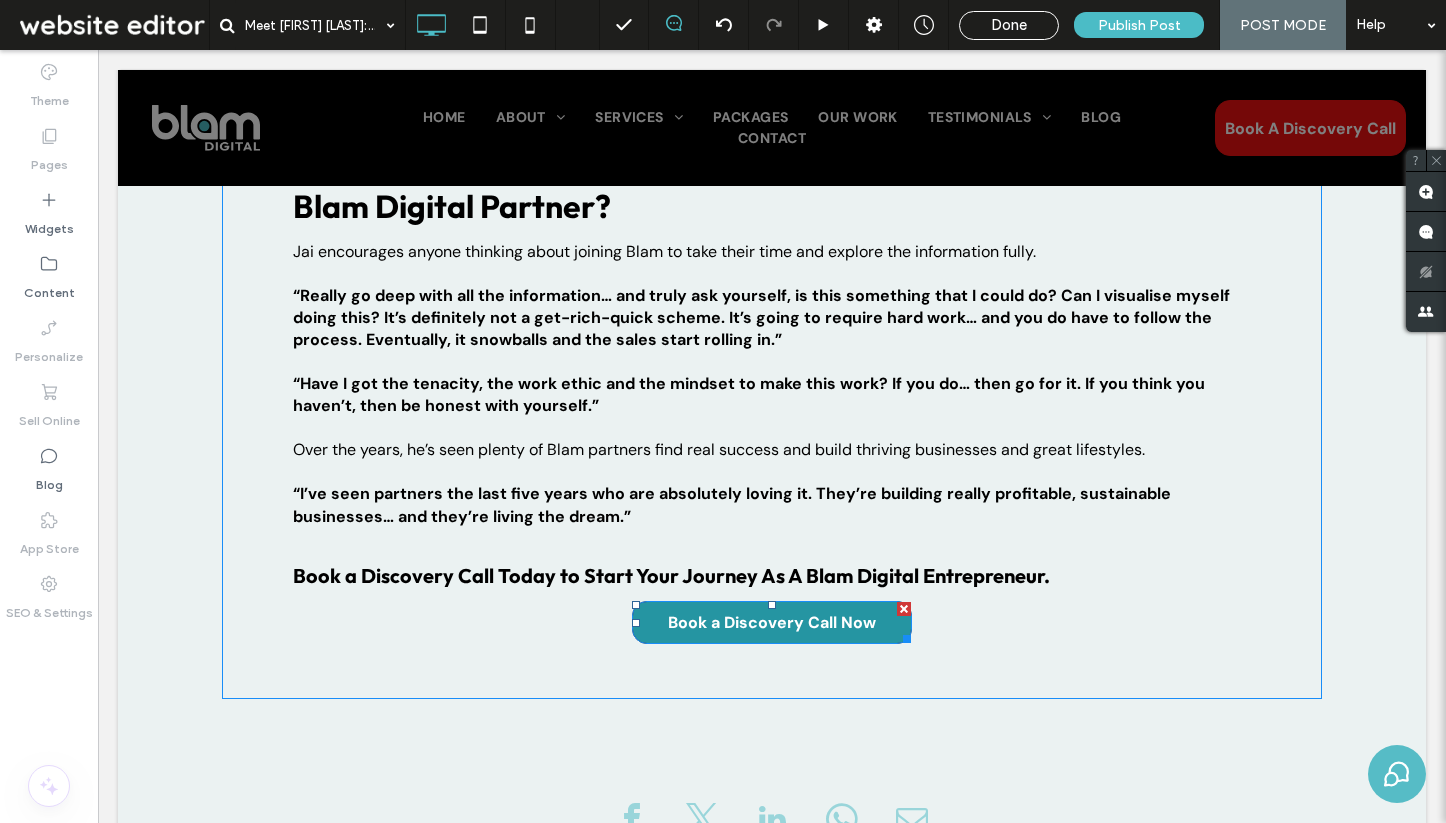 click on "Book a Discovery Call Now" at bounding box center (772, 622) 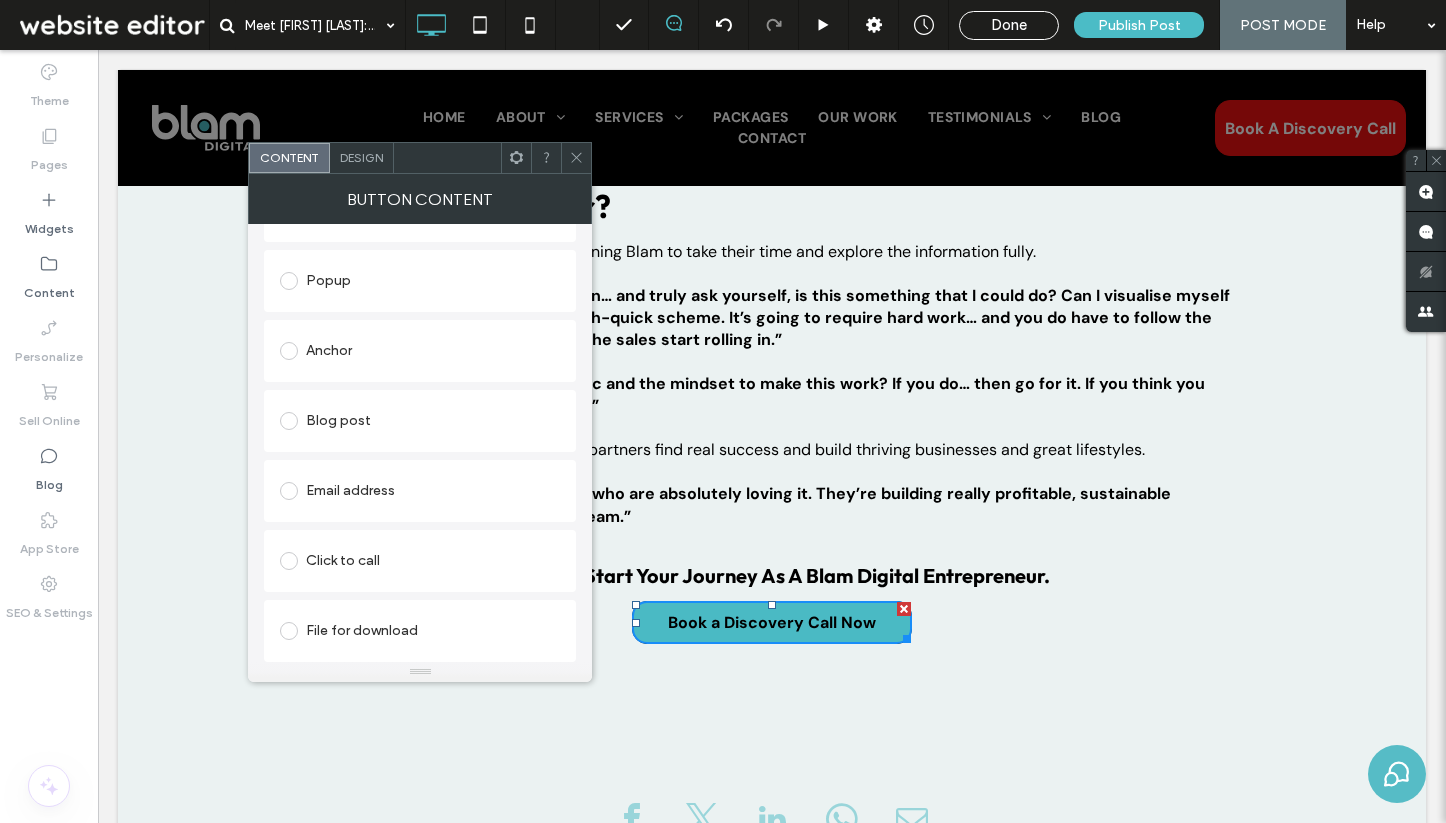 scroll, scrollTop: 0, scrollLeft: 0, axis: both 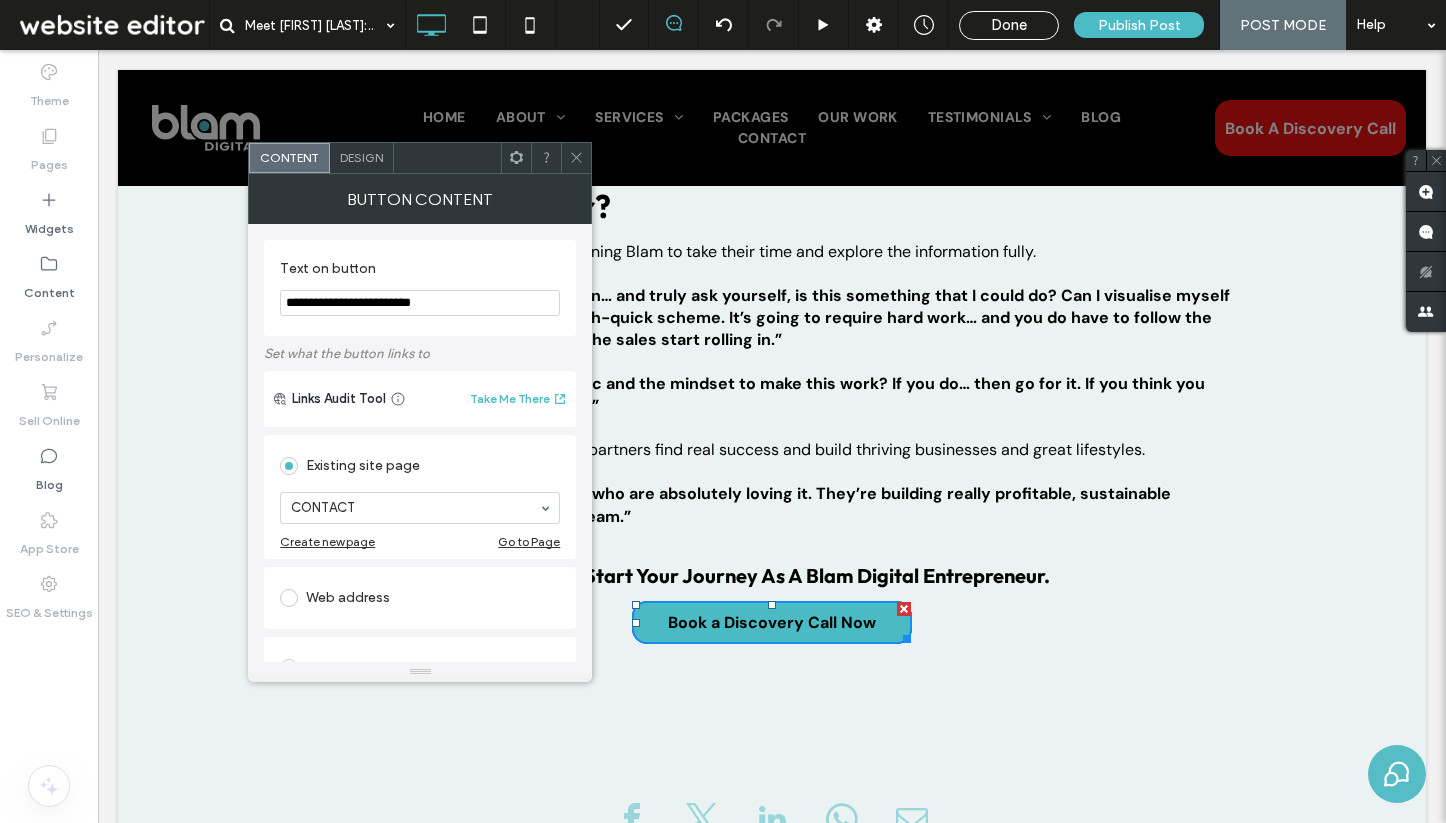 click on "Design" at bounding box center (361, 157) 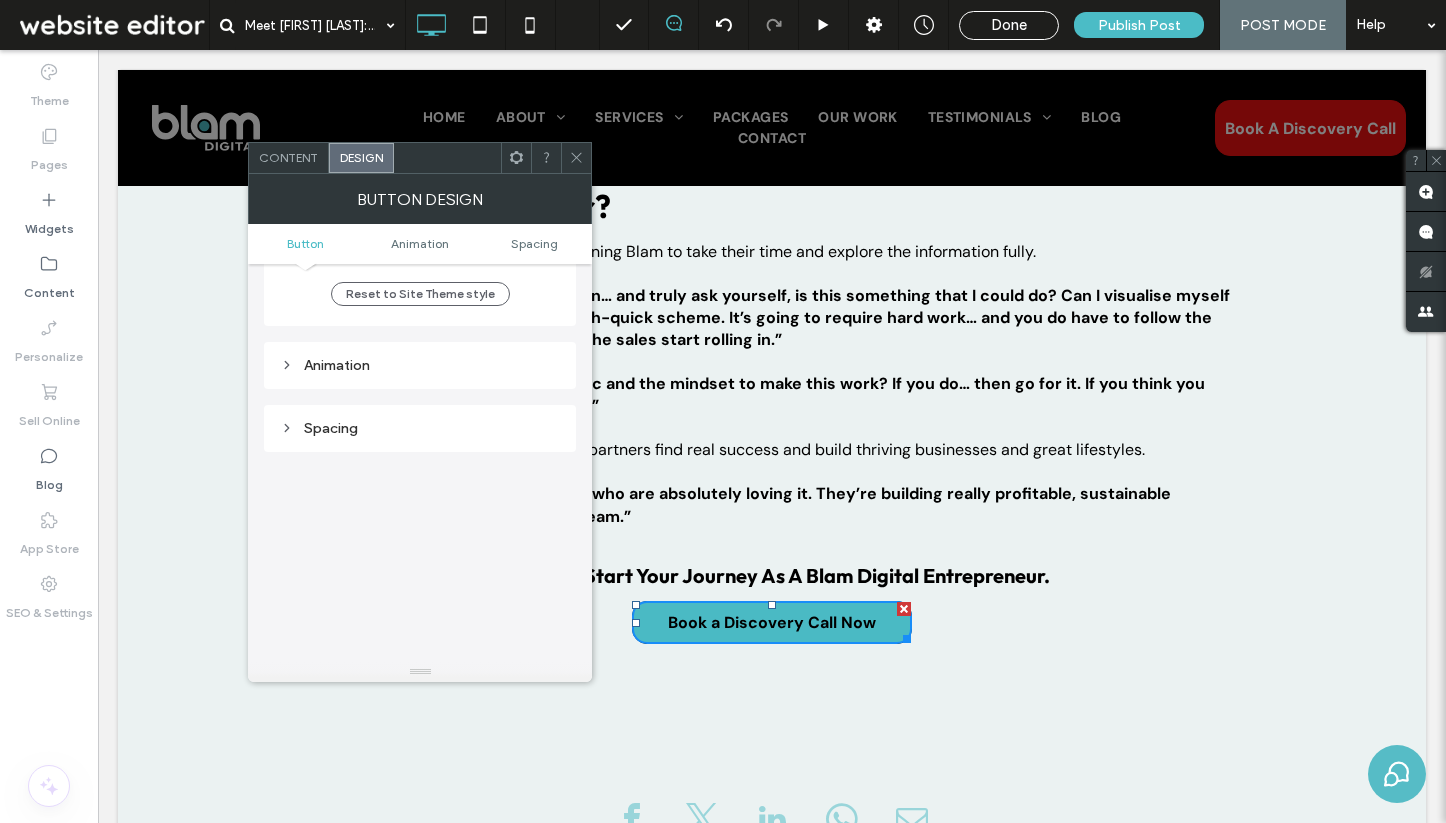 scroll, scrollTop: 730, scrollLeft: 0, axis: vertical 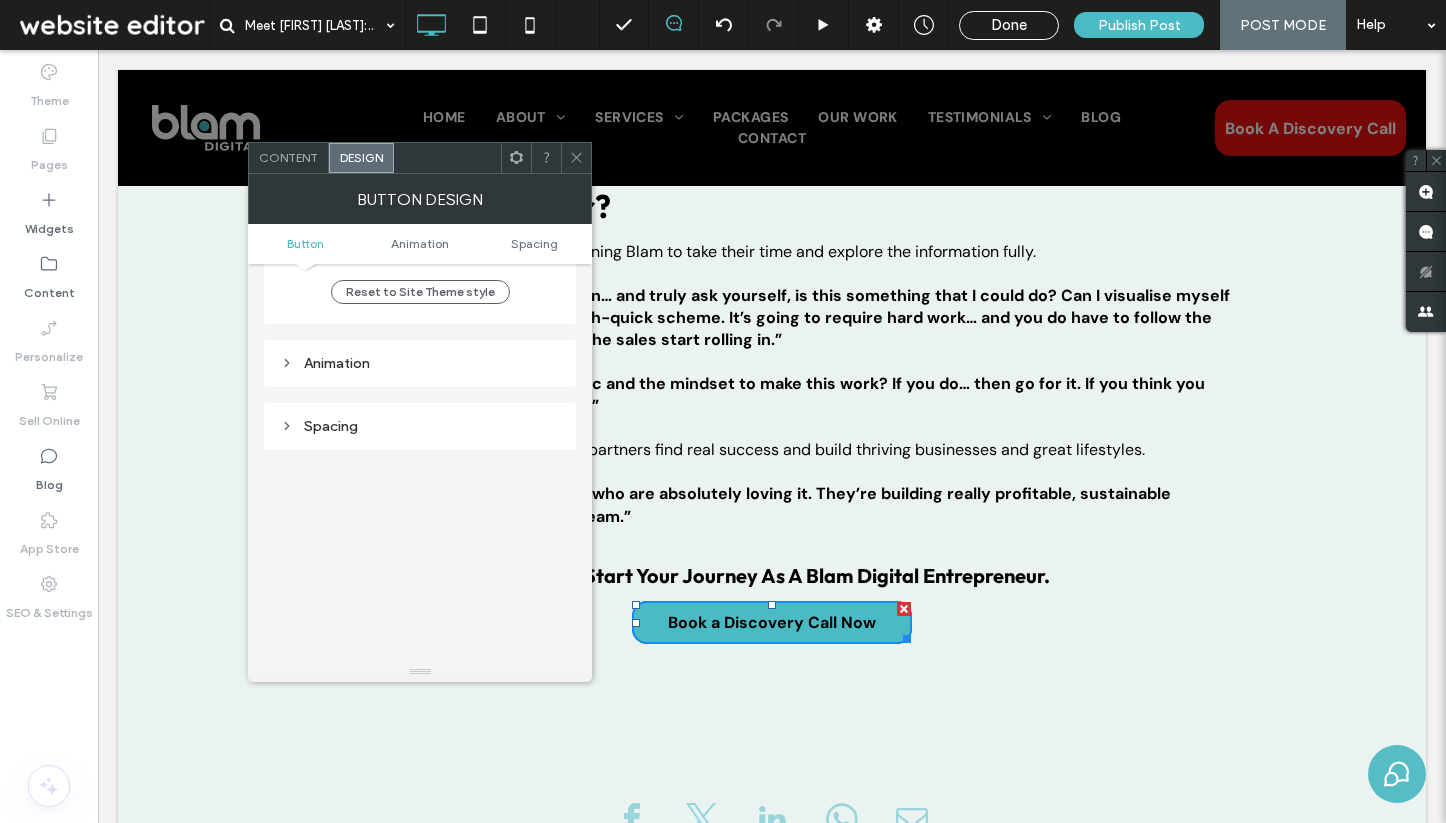 click on "Spacing" at bounding box center [420, 426] 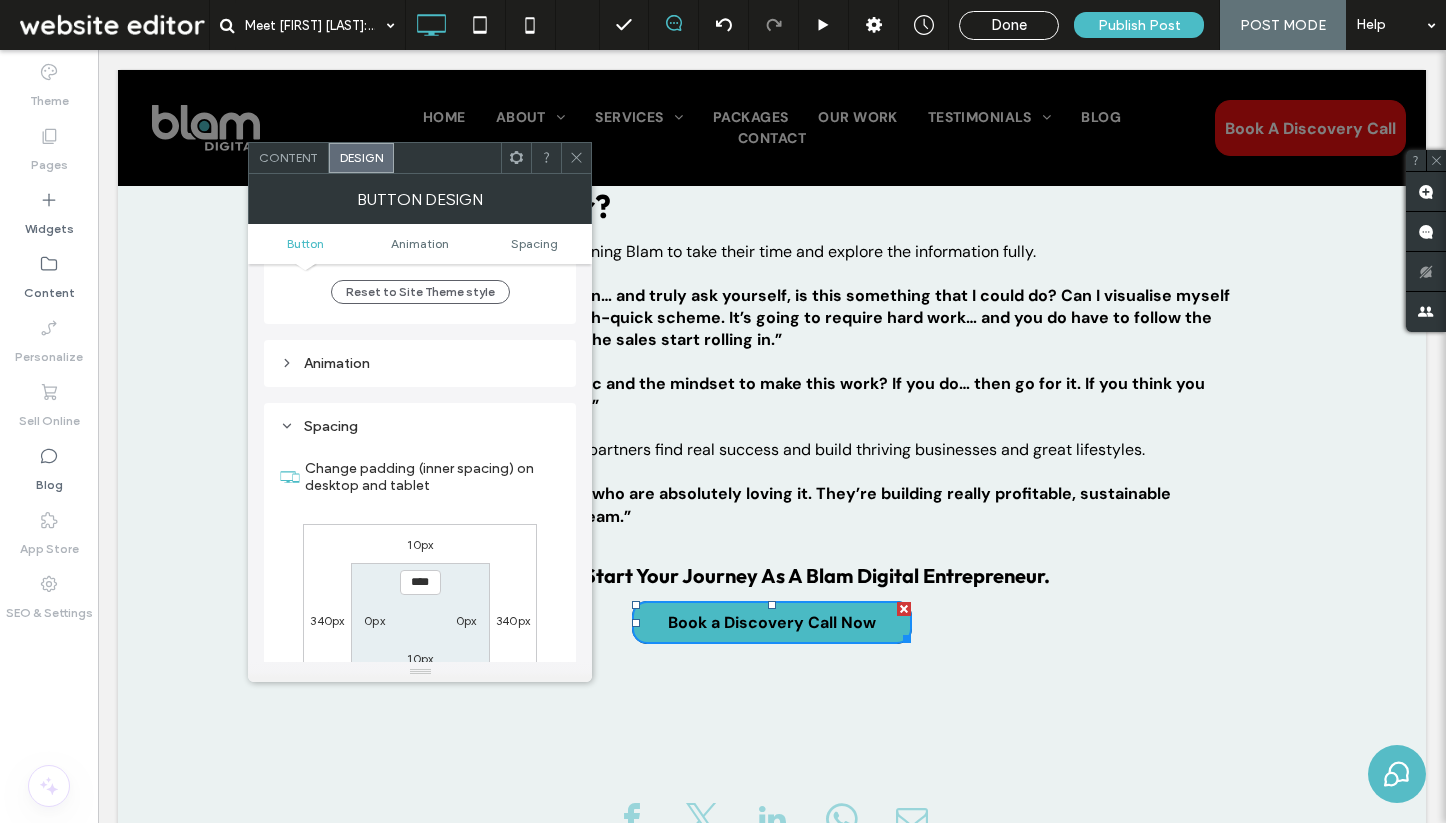 click on "Spacing" at bounding box center (420, 426) 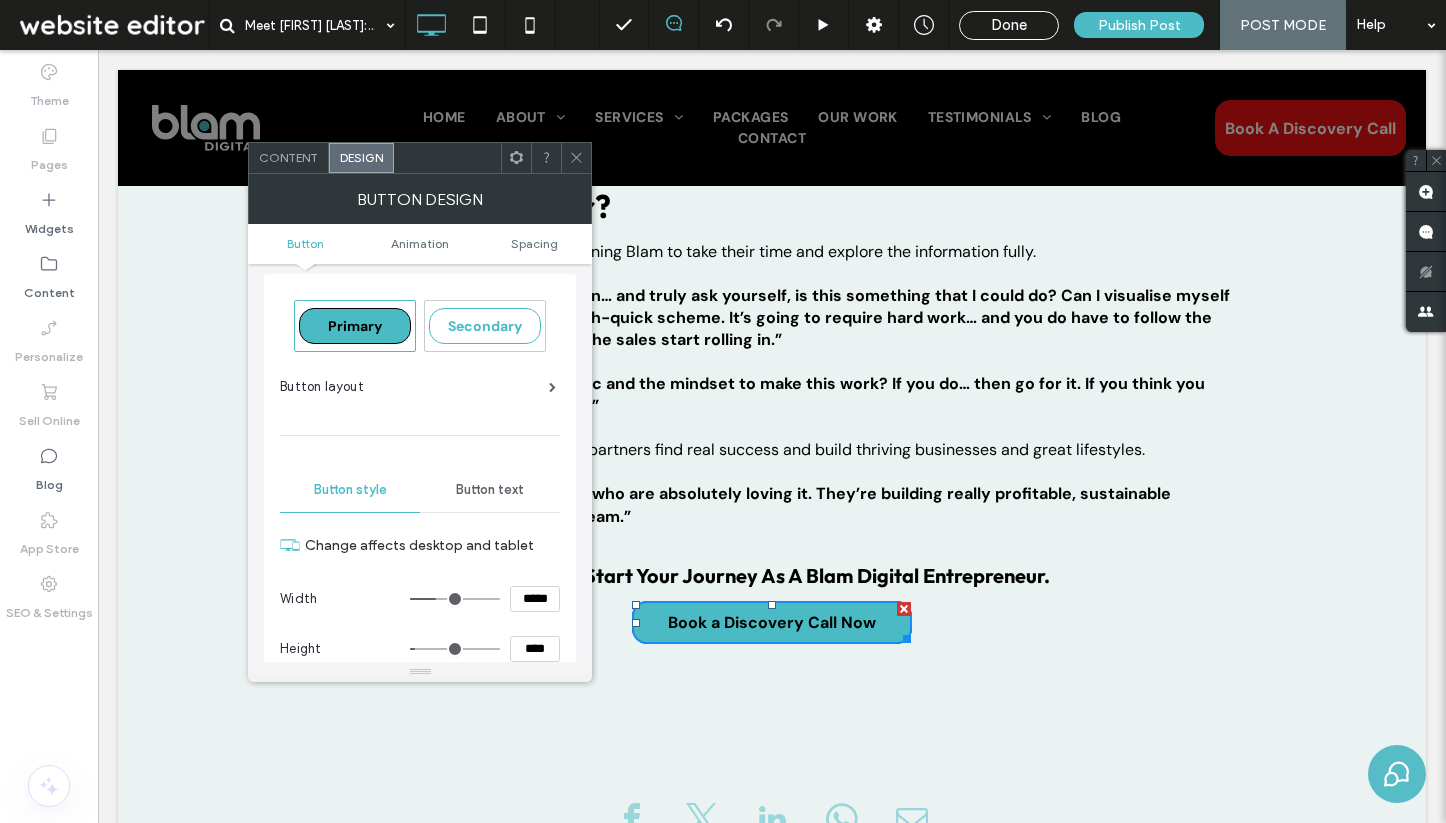 scroll, scrollTop: 0, scrollLeft: 0, axis: both 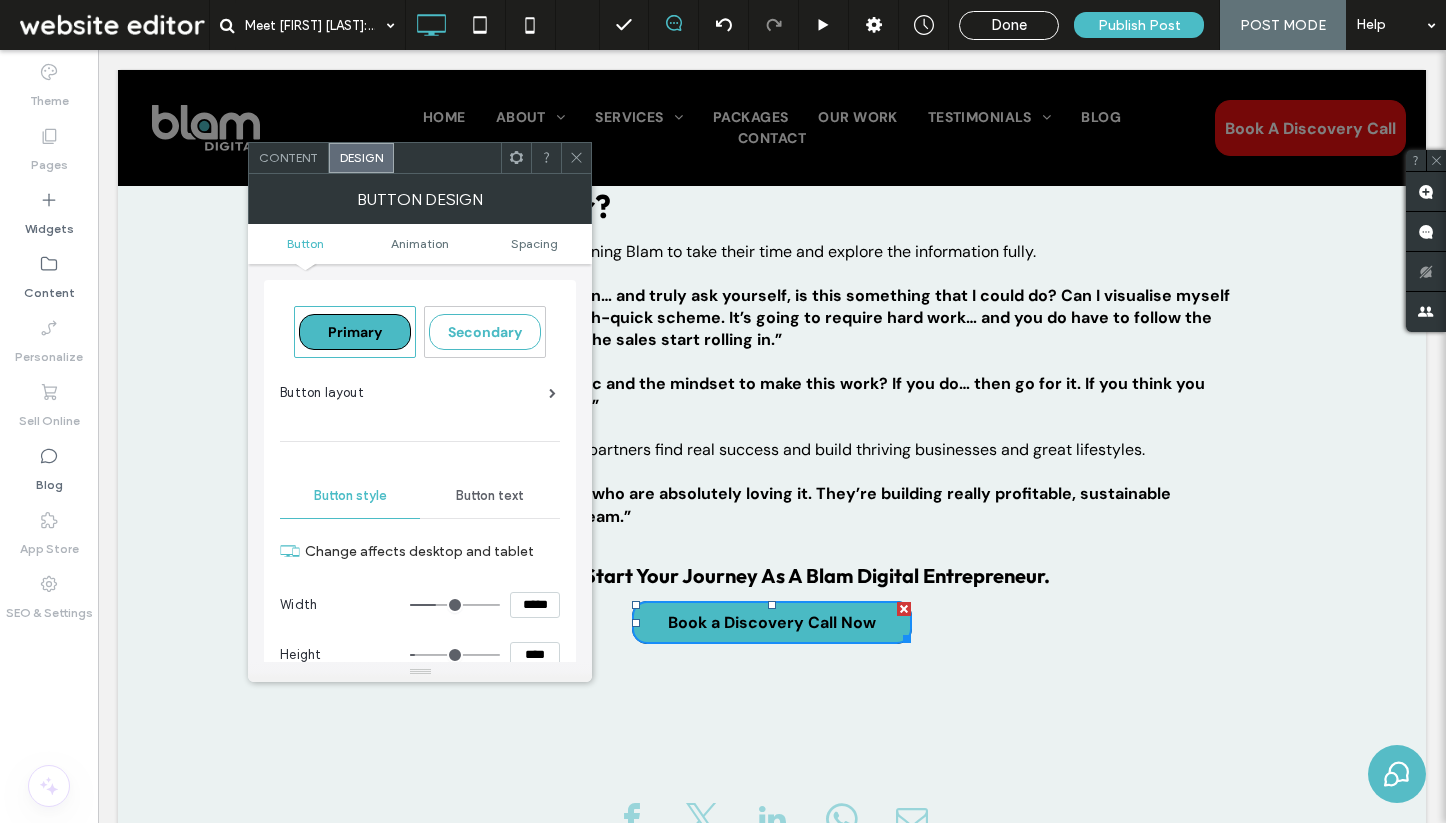 click on "Button layout" at bounding box center [418, 393] 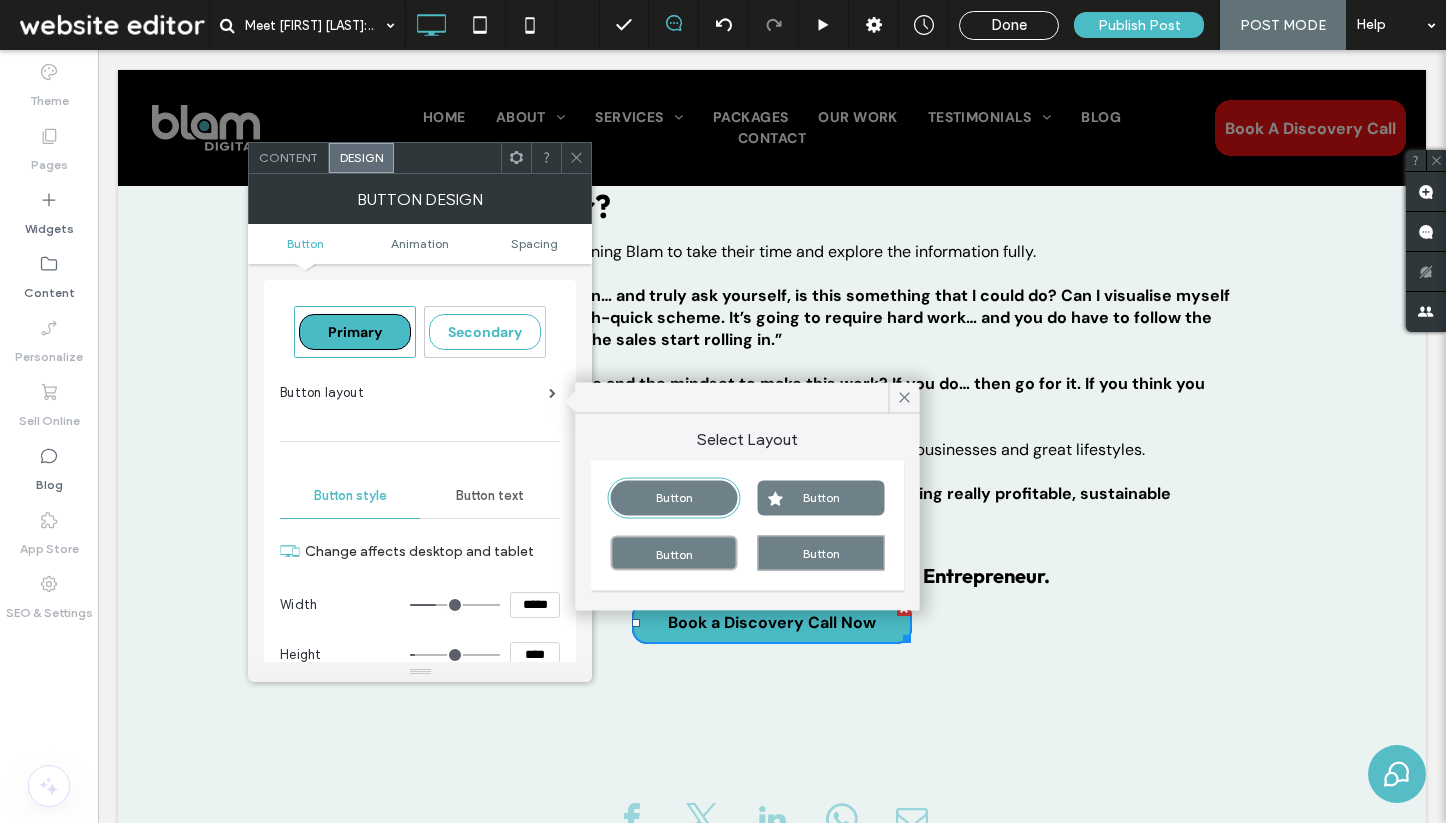 click on "Button layout" at bounding box center (418, 393) 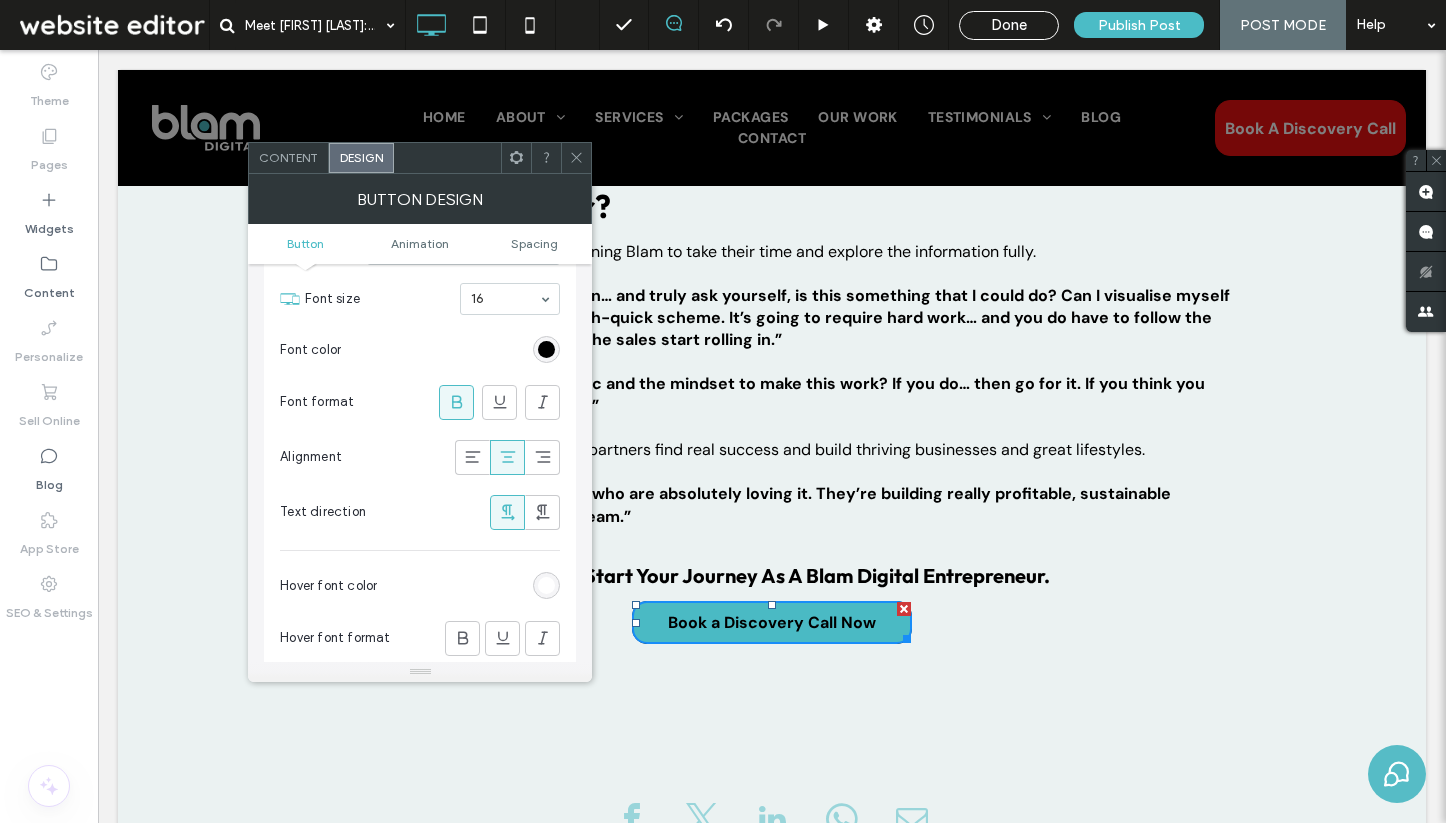 scroll, scrollTop: 379, scrollLeft: 0, axis: vertical 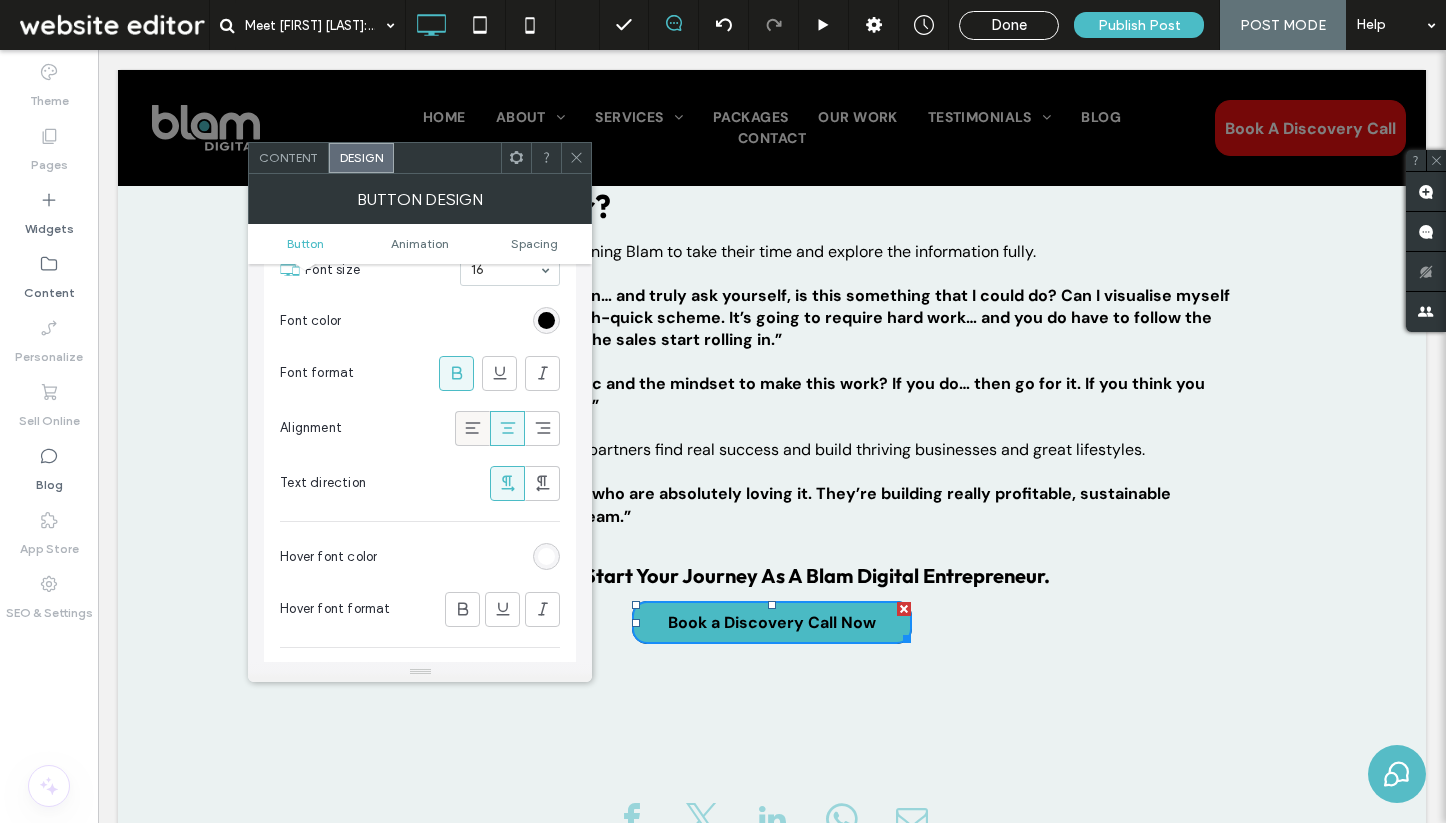 click 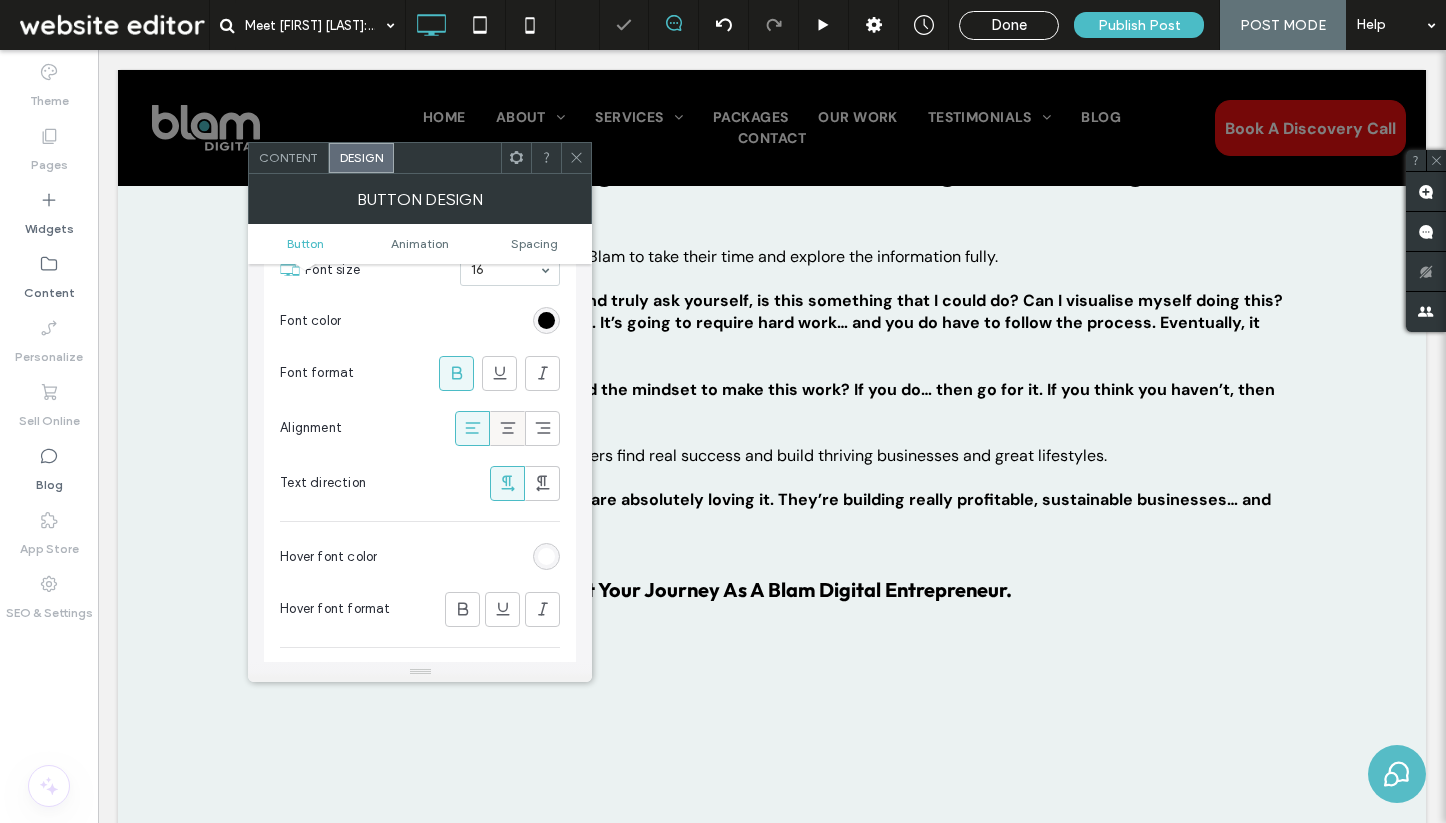click 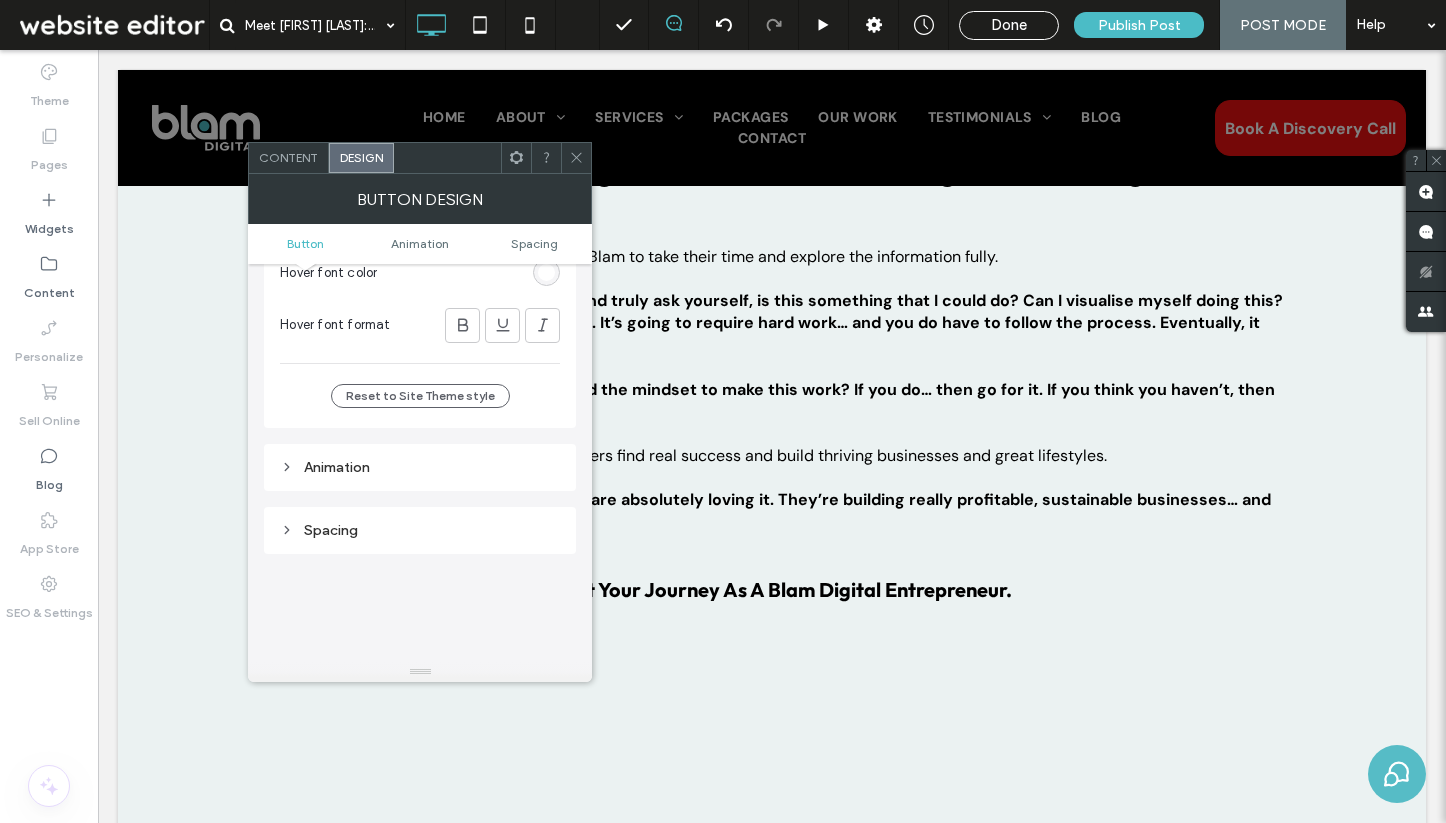 scroll, scrollTop: 678, scrollLeft: 0, axis: vertical 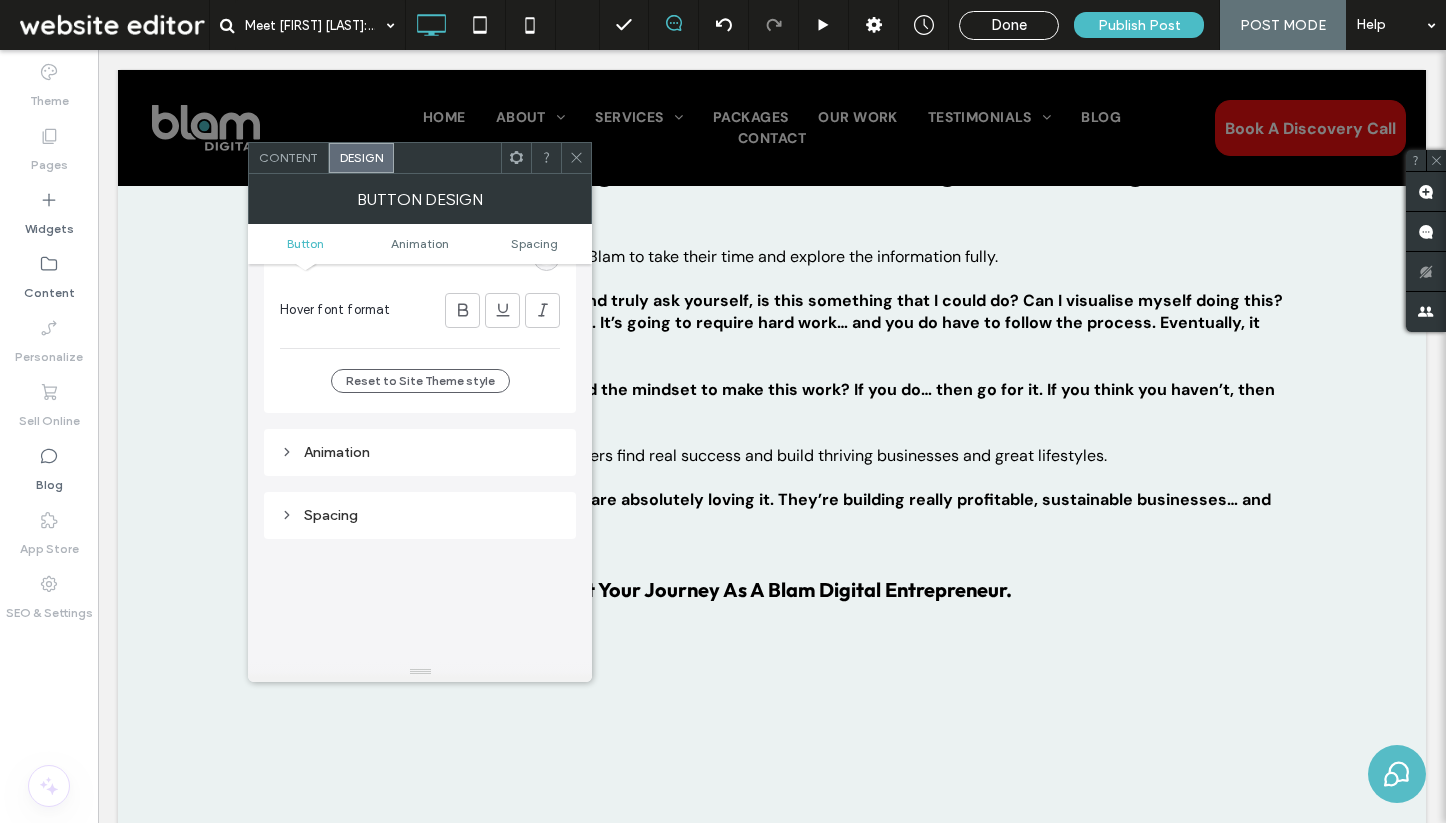click on "BUTTON DESIGN" at bounding box center (420, 199) 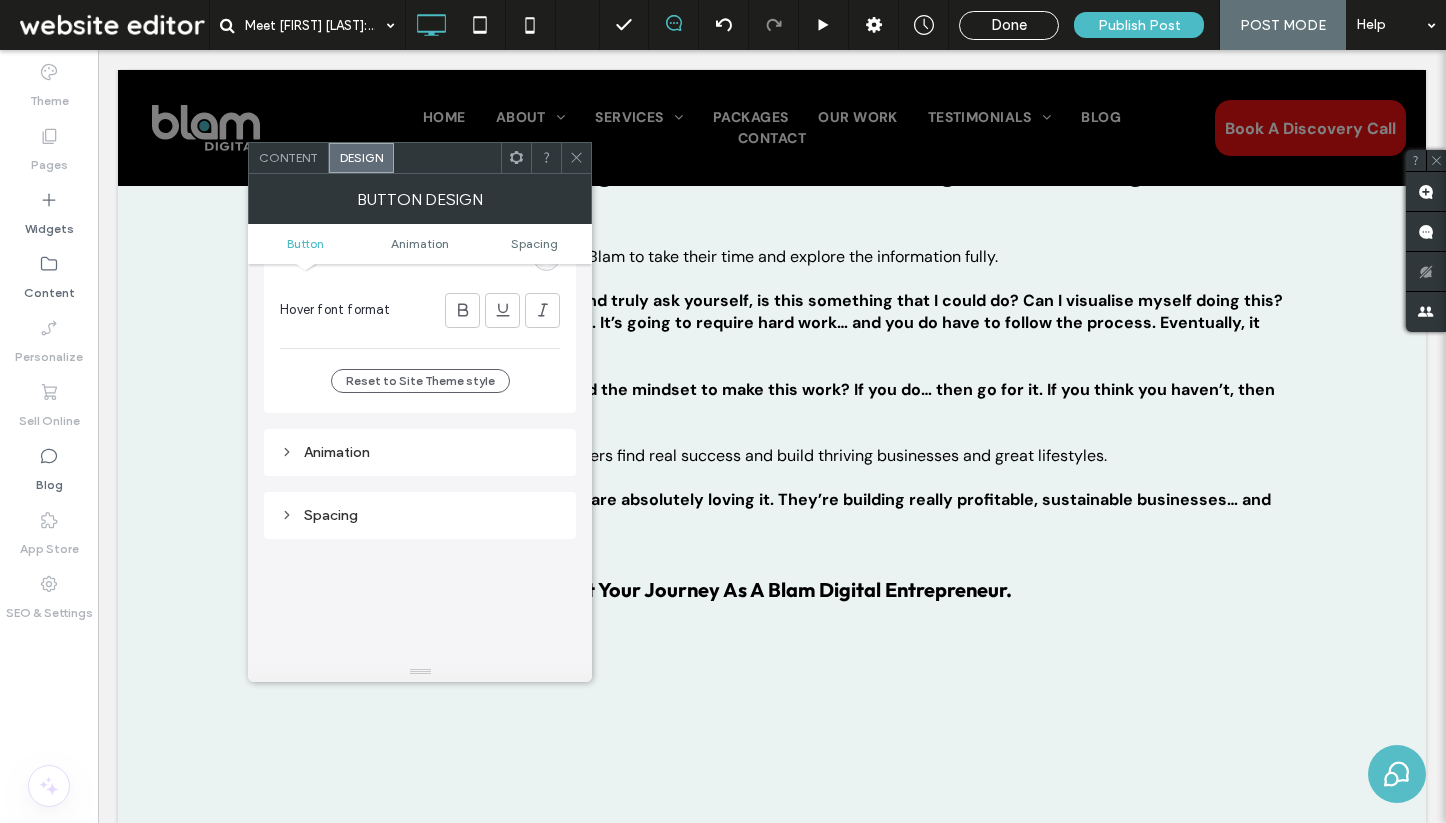 click 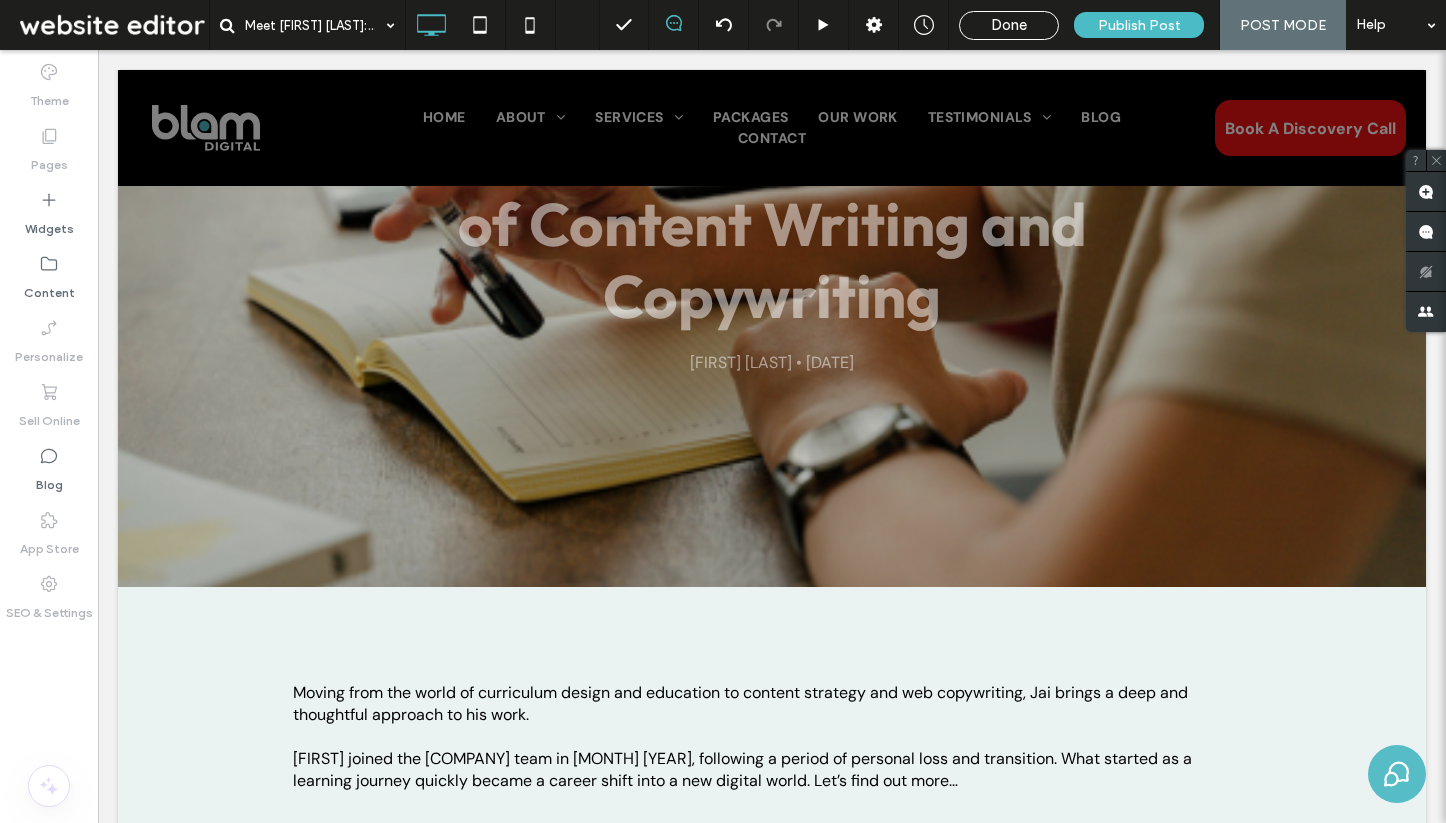 scroll, scrollTop: 0, scrollLeft: 0, axis: both 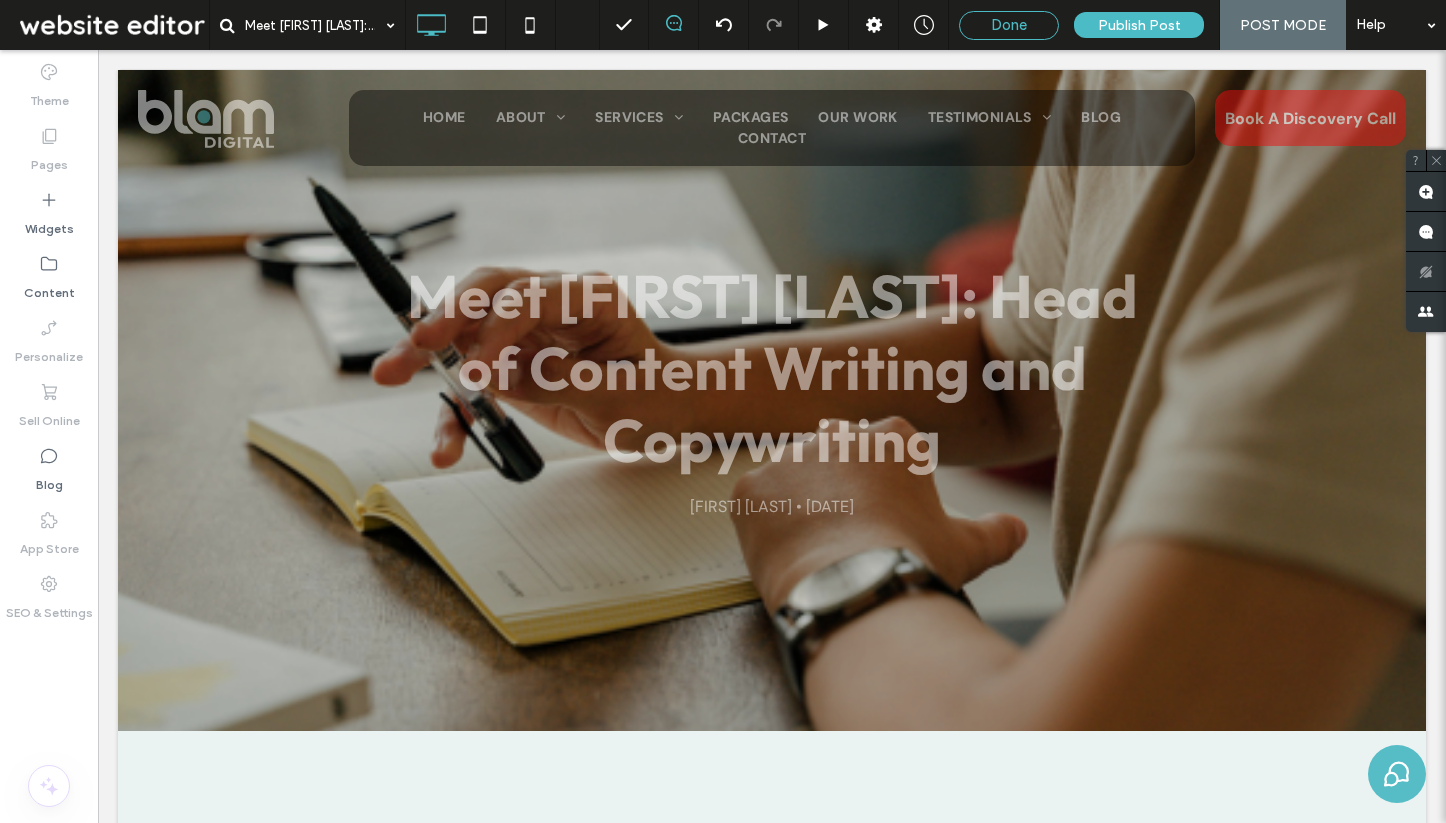 click on "Done" at bounding box center (1009, 25) 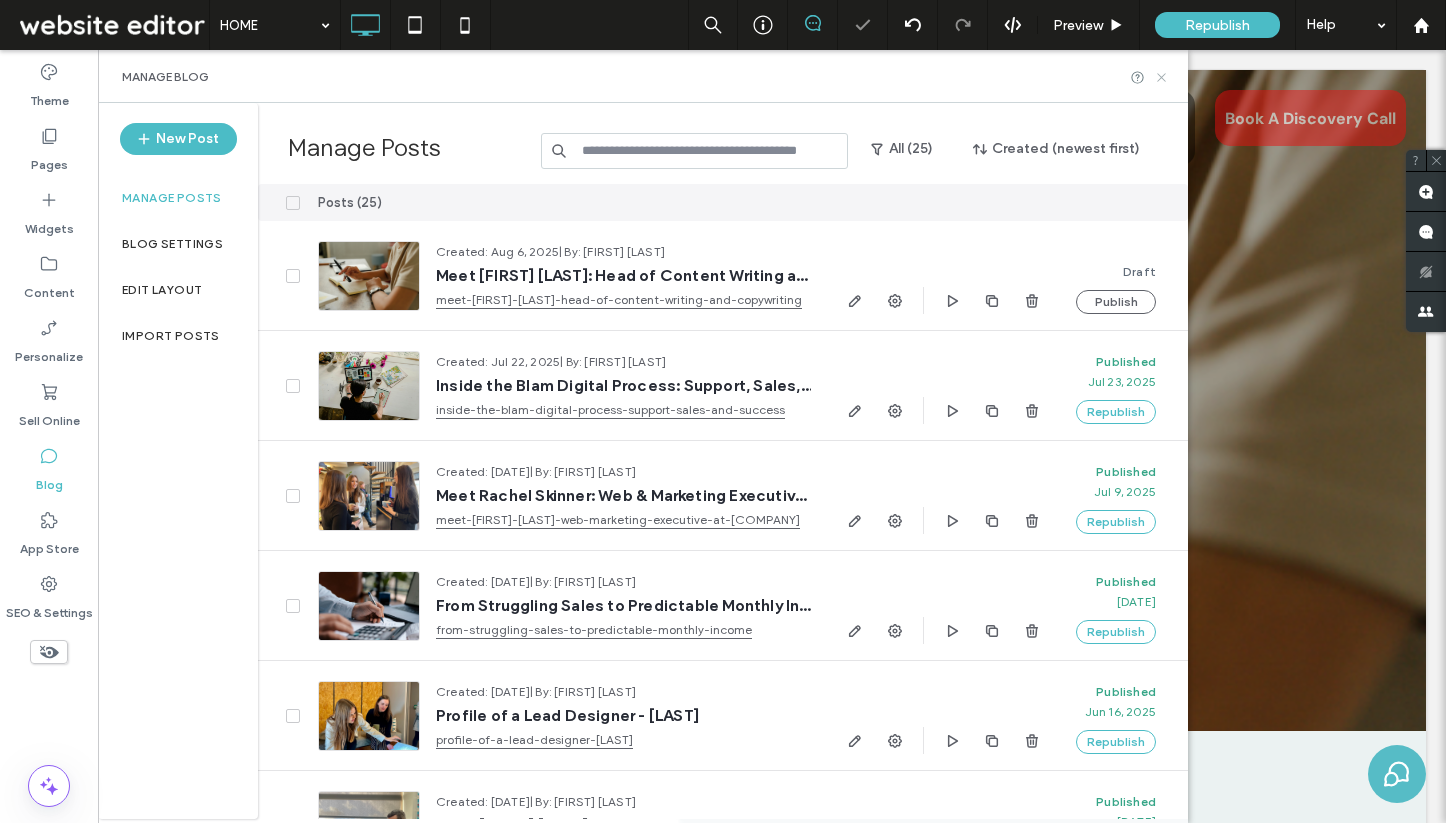 click 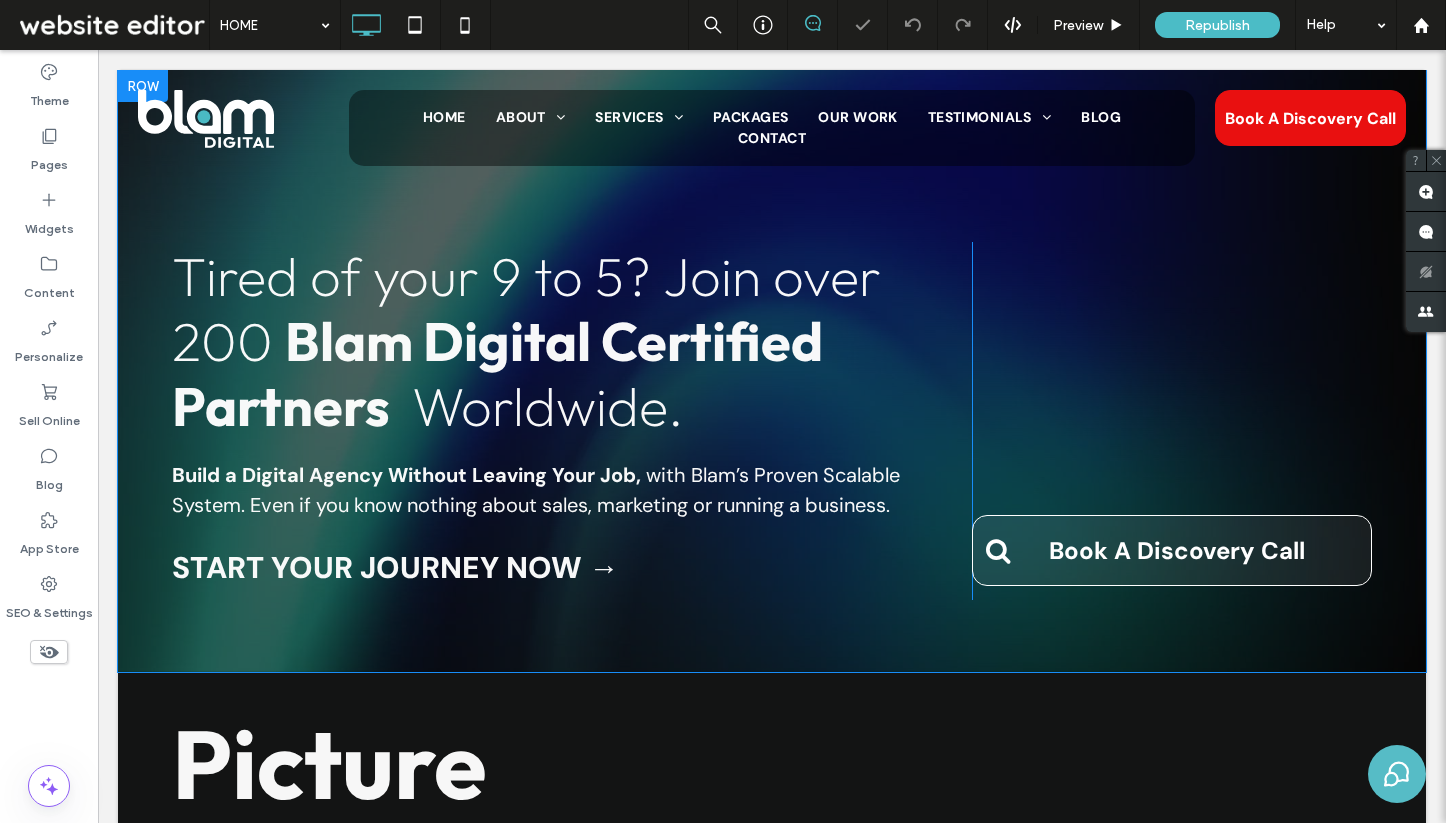 scroll, scrollTop: 0, scrollLeft: 0, axis: both 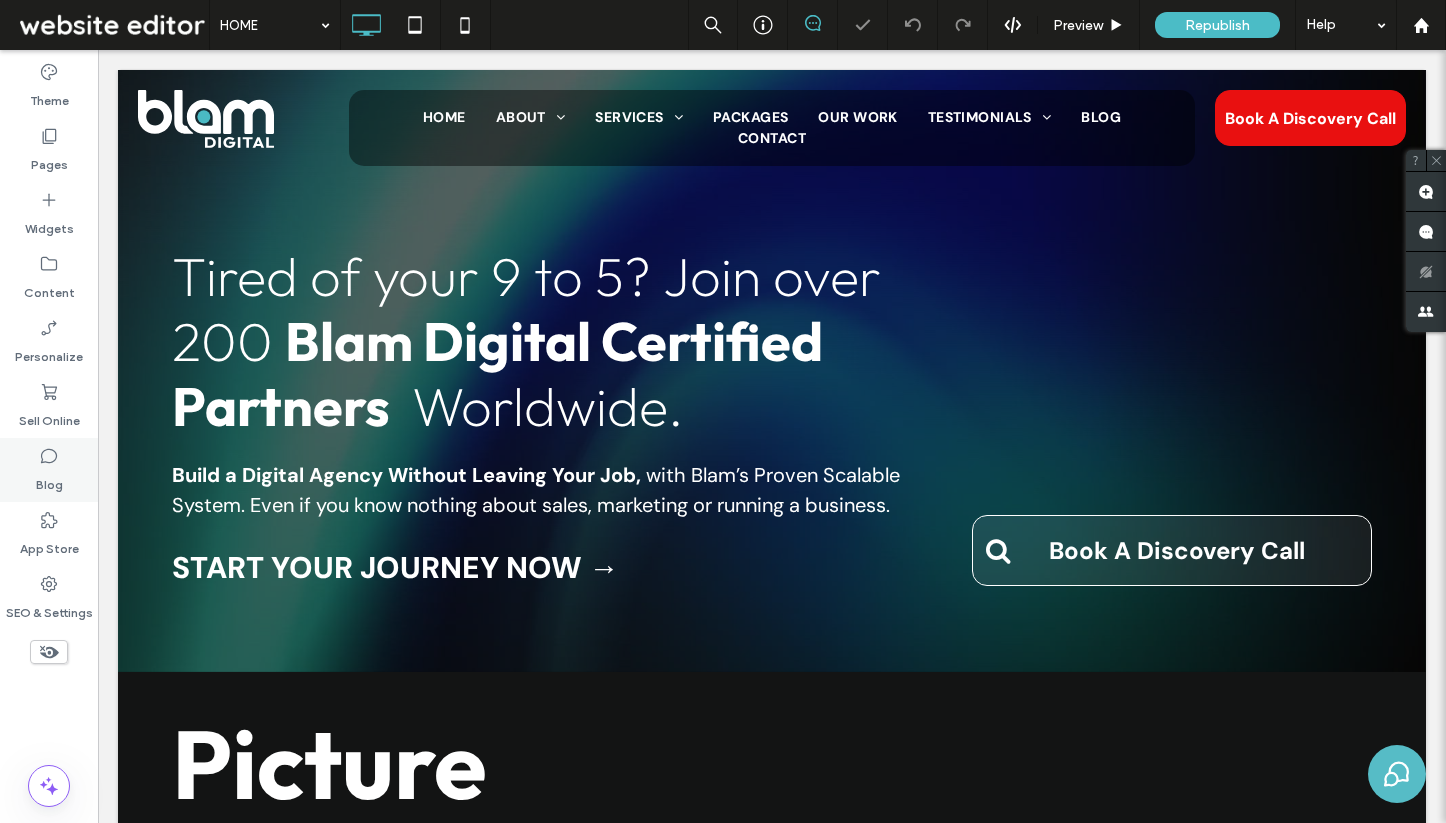 click 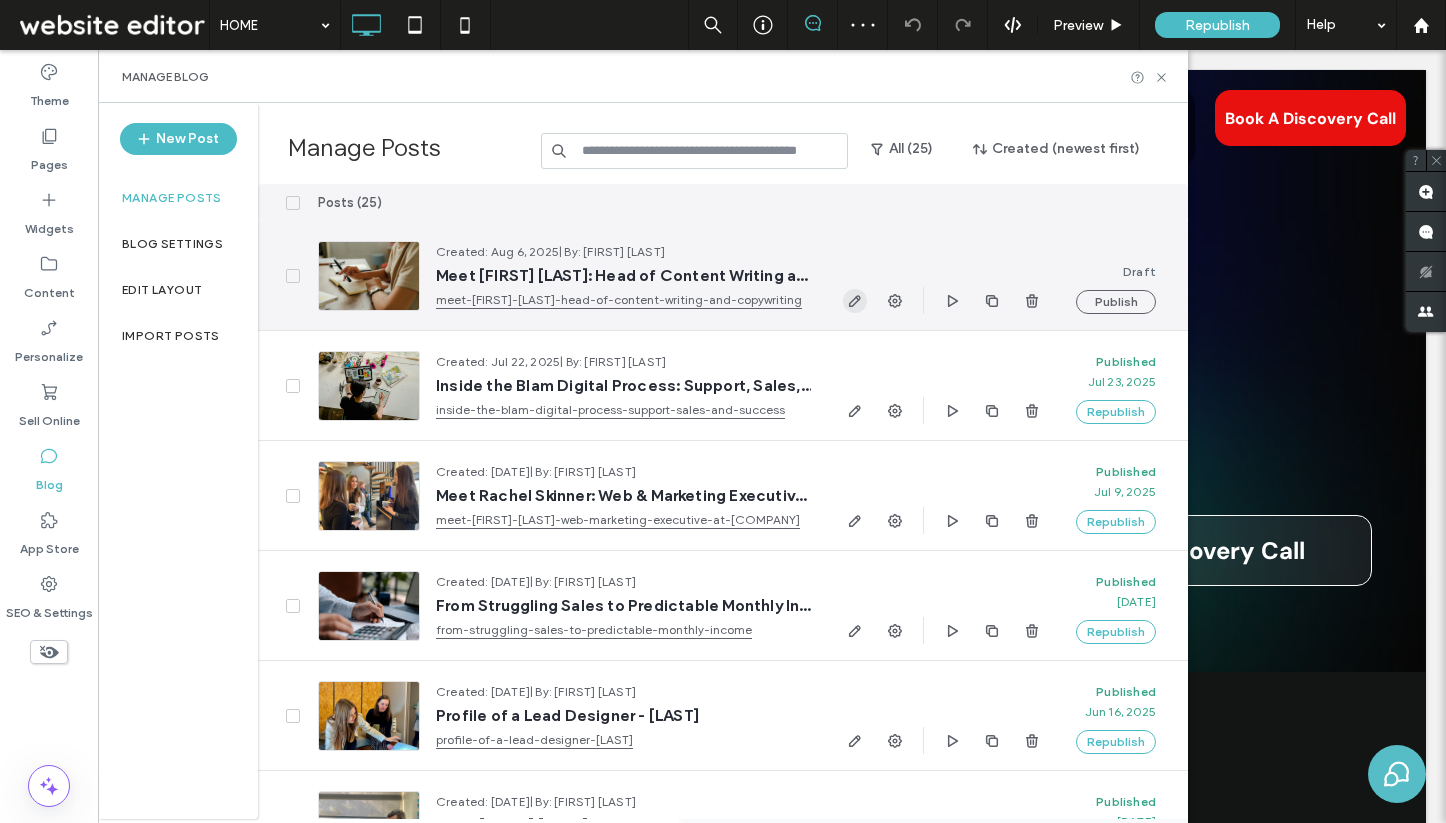 click 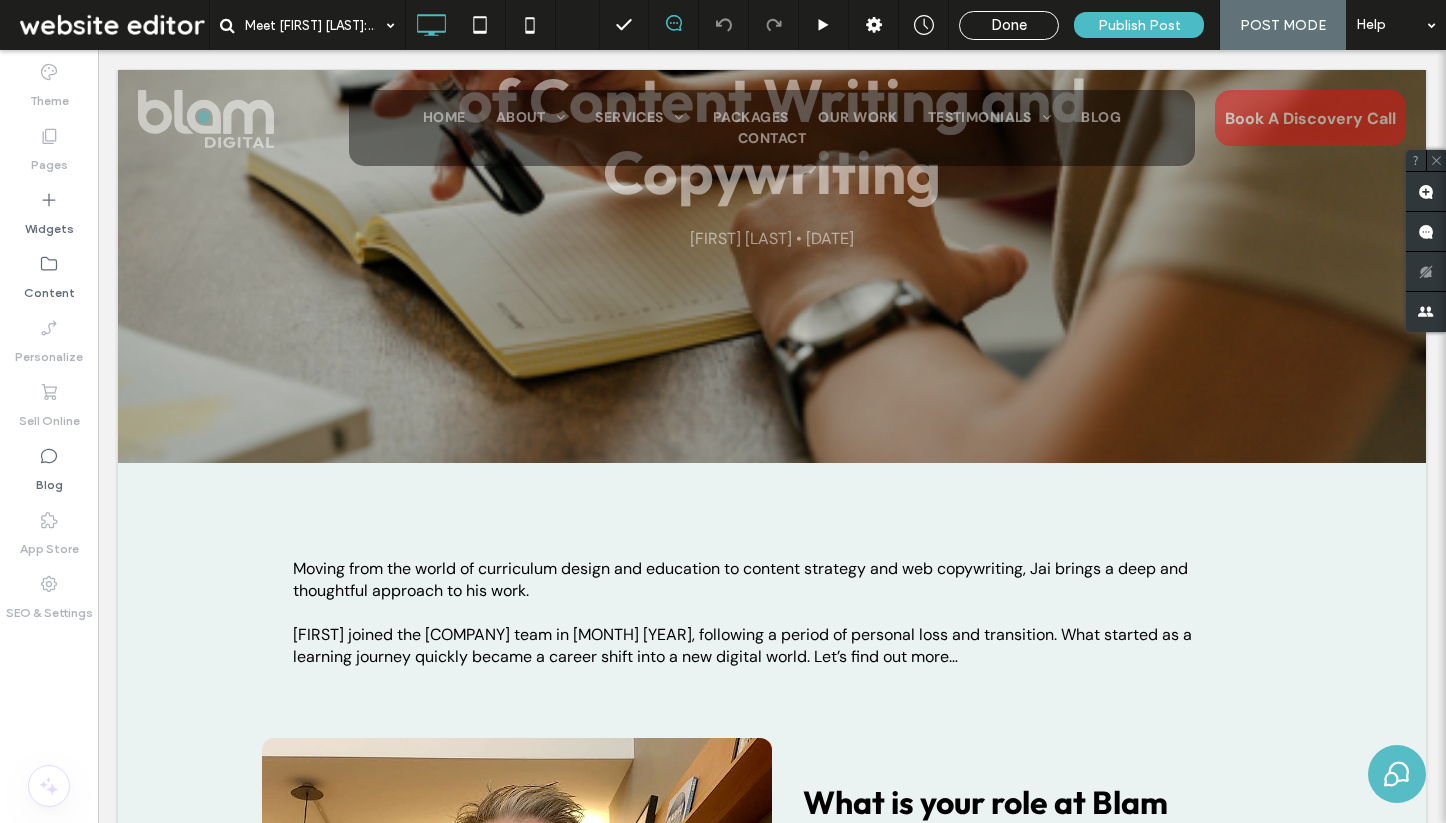 scroll, scrollTop: 0, scrollLeft: 0, axis: both 